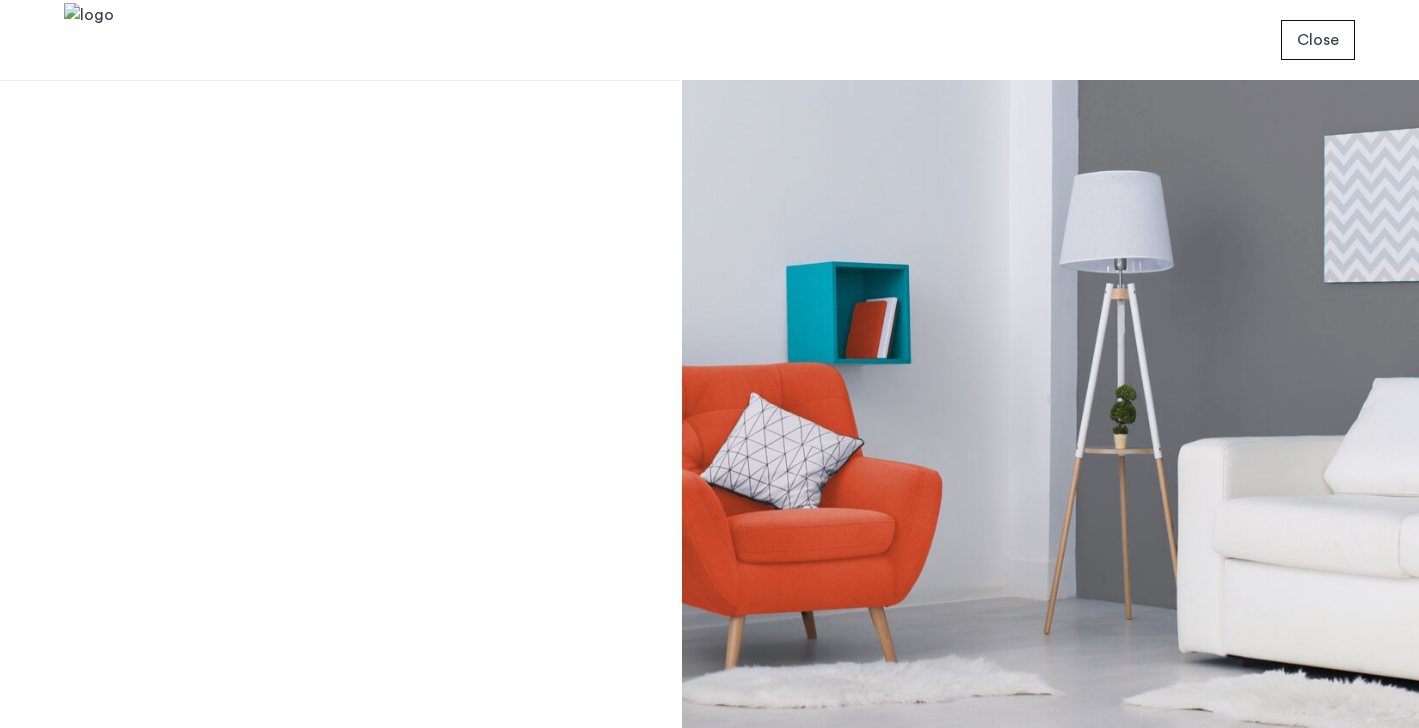 scroll, scrollTop: 0, scrollLeft: 0, axis: both 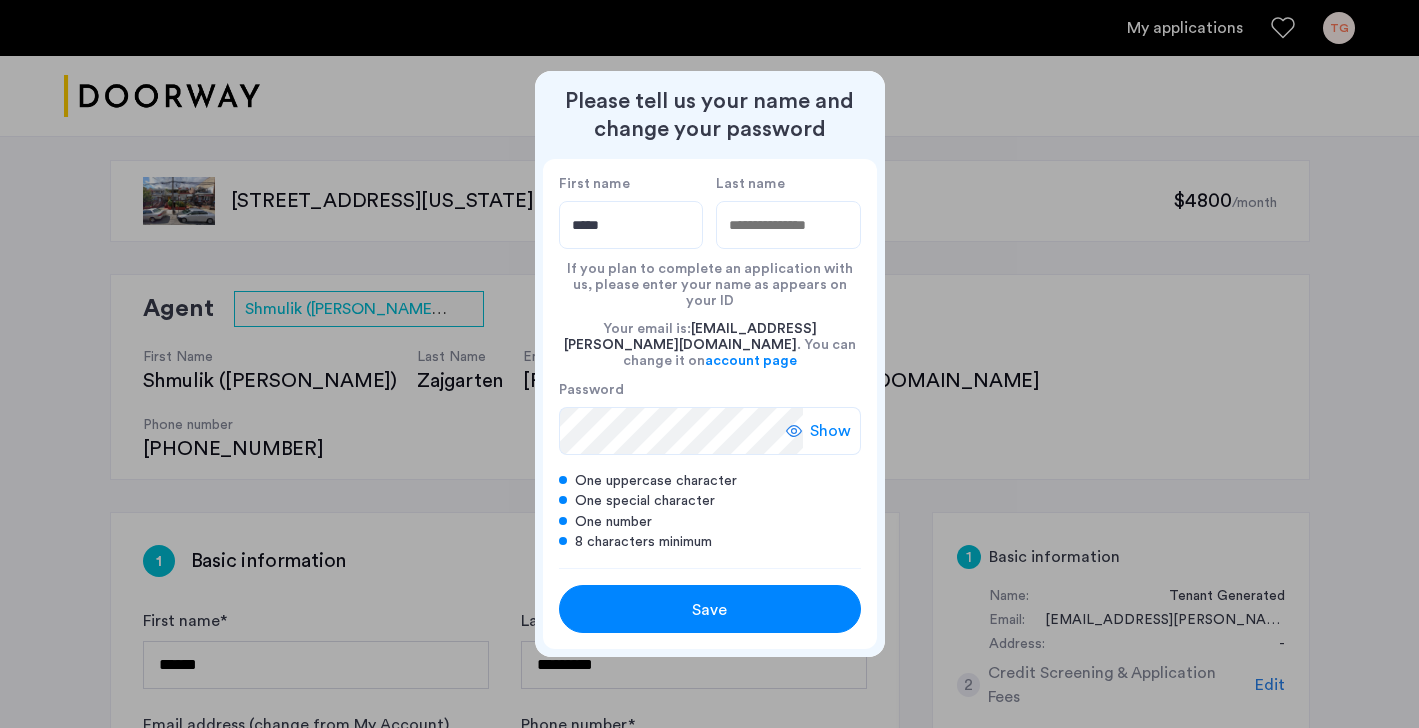 type on "*****" 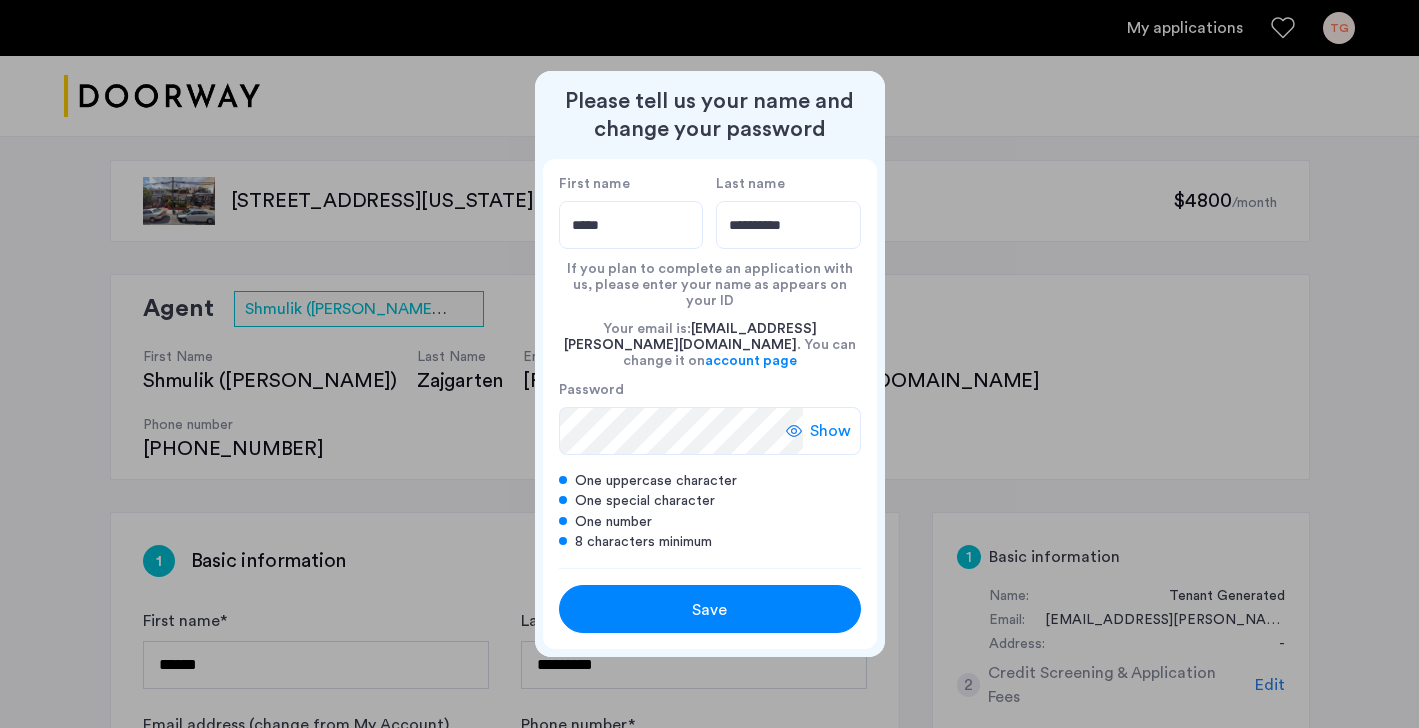 type on "**********" 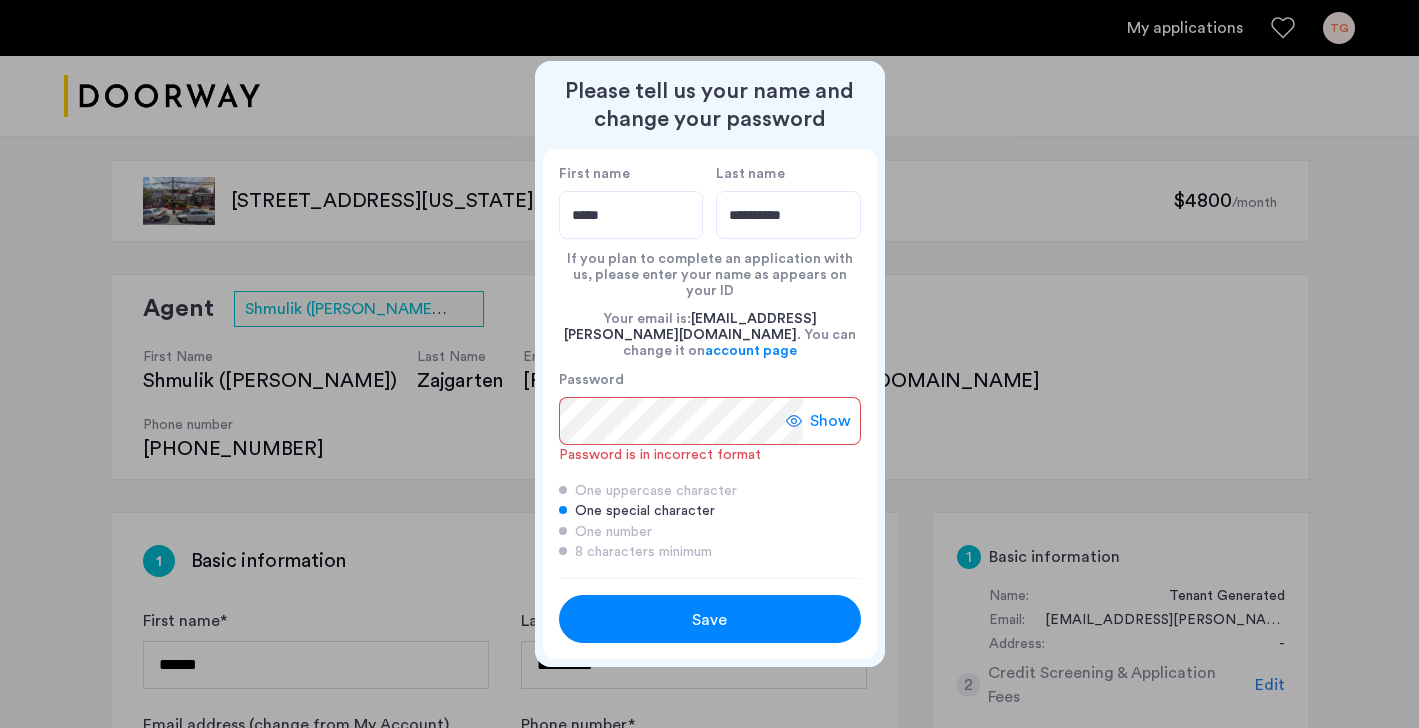 click on "Password is in incorrect format" at bounding box center [681, 455] 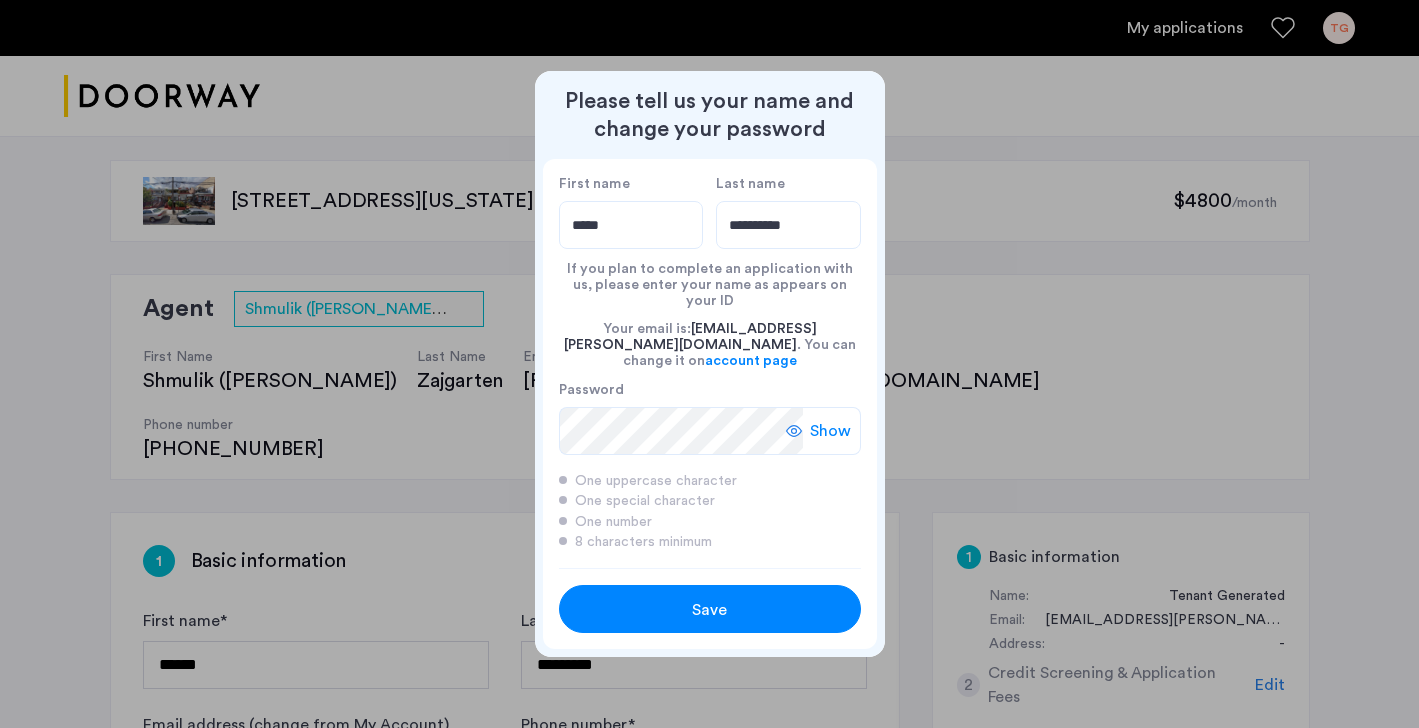click on "Save" at bounding box center [710, 610] 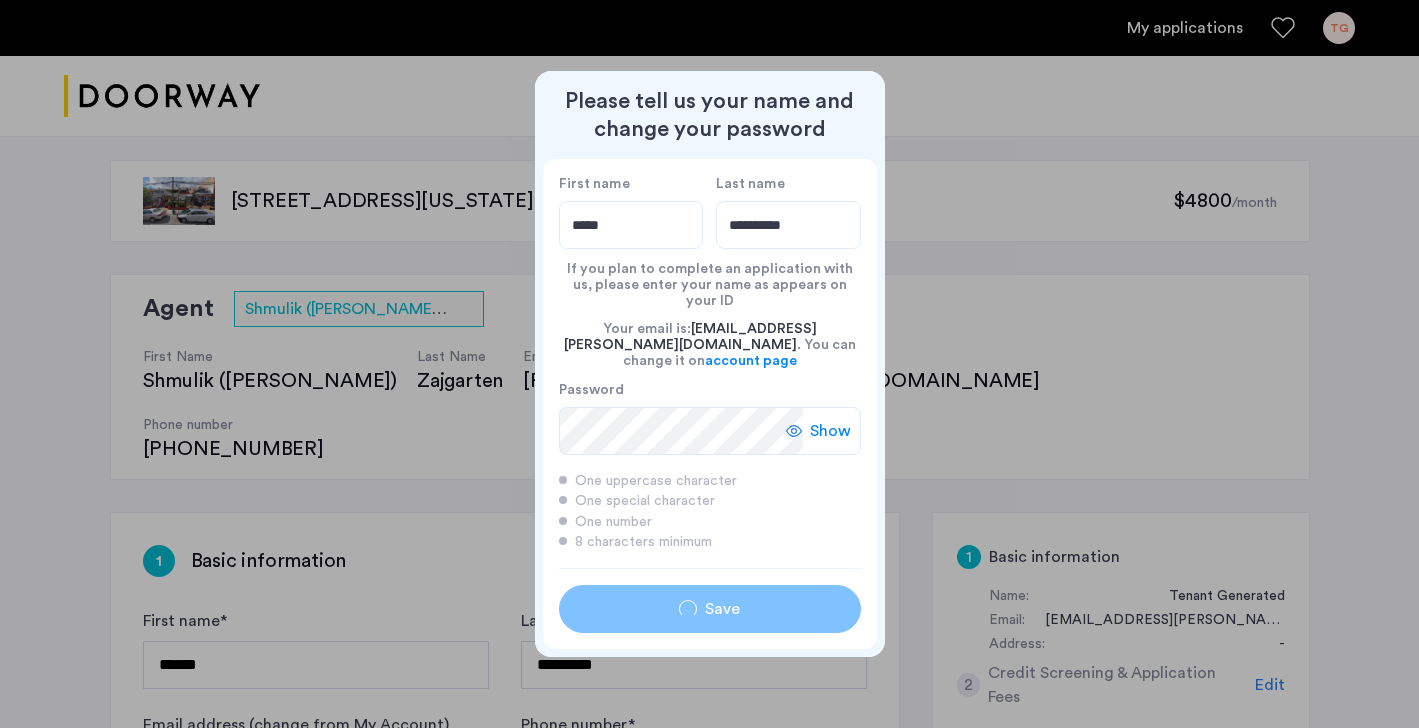 type on "*****" 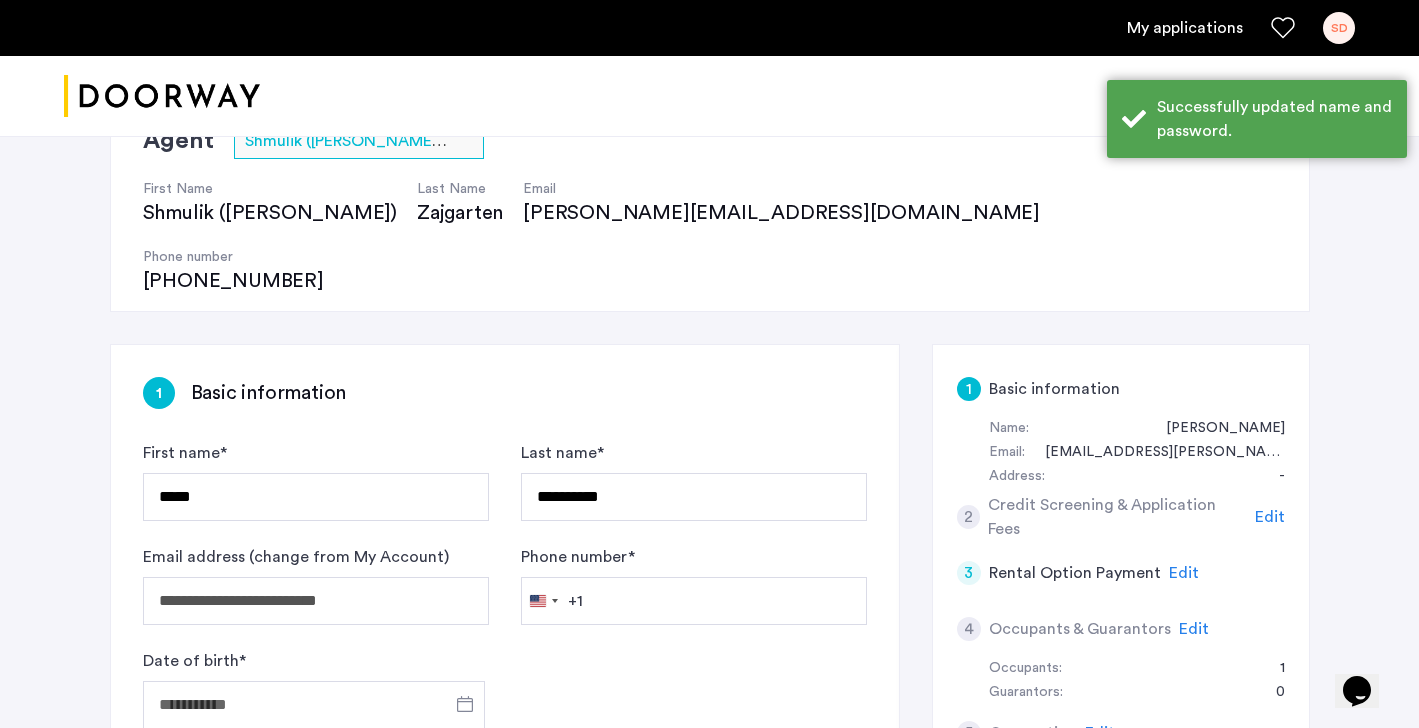scroll, scrollTop: 0, scrollLeft: 0, axis: both 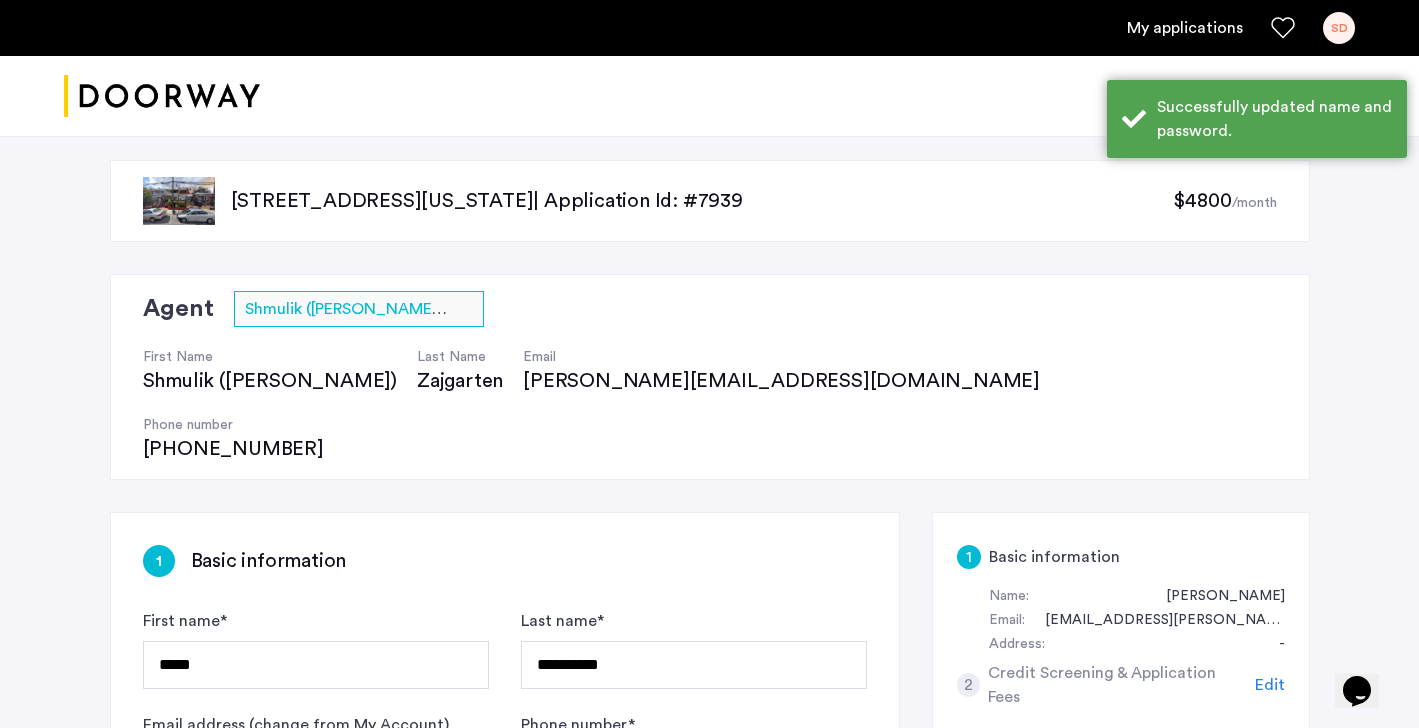 click on "$4800" 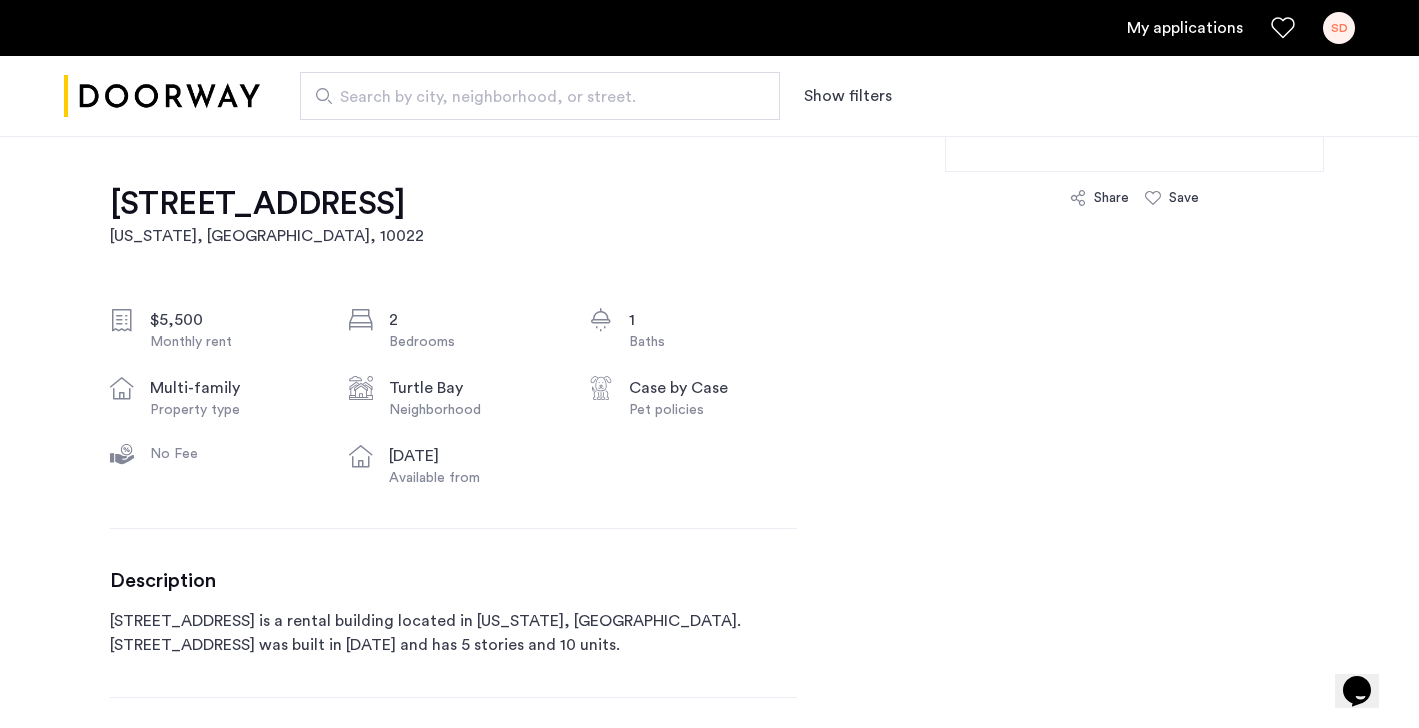 scroll, scrollTop: 610, scrollLeft: 0, axis: vertical 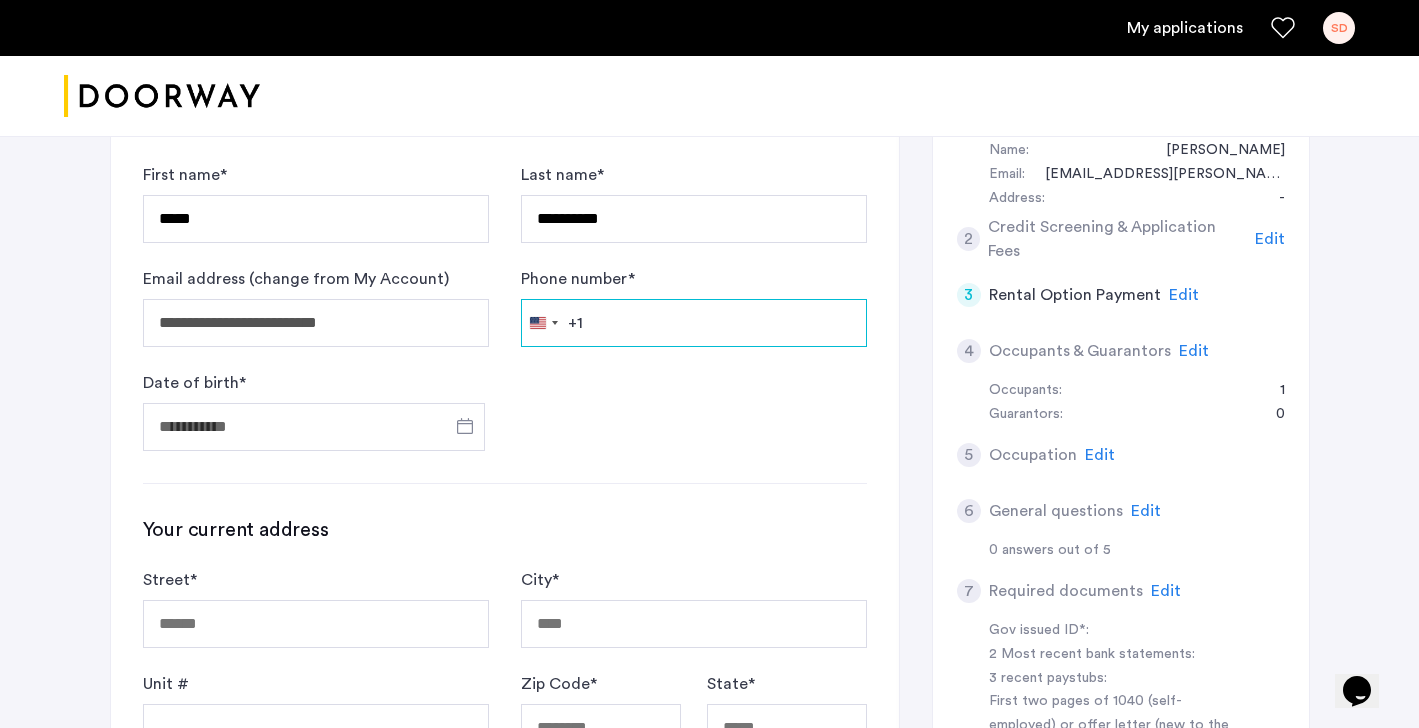 click on "Phone number  *" at bounding box center [694, 323] 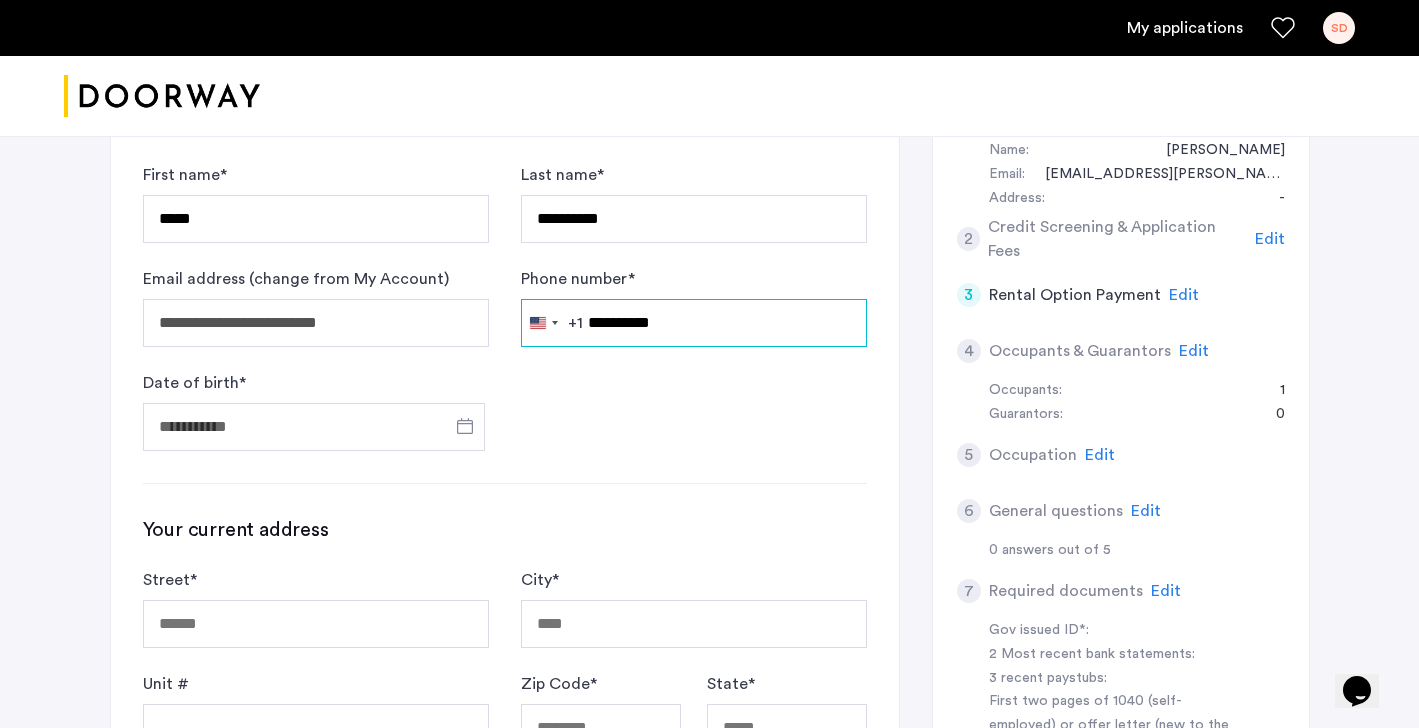 type on "**********" 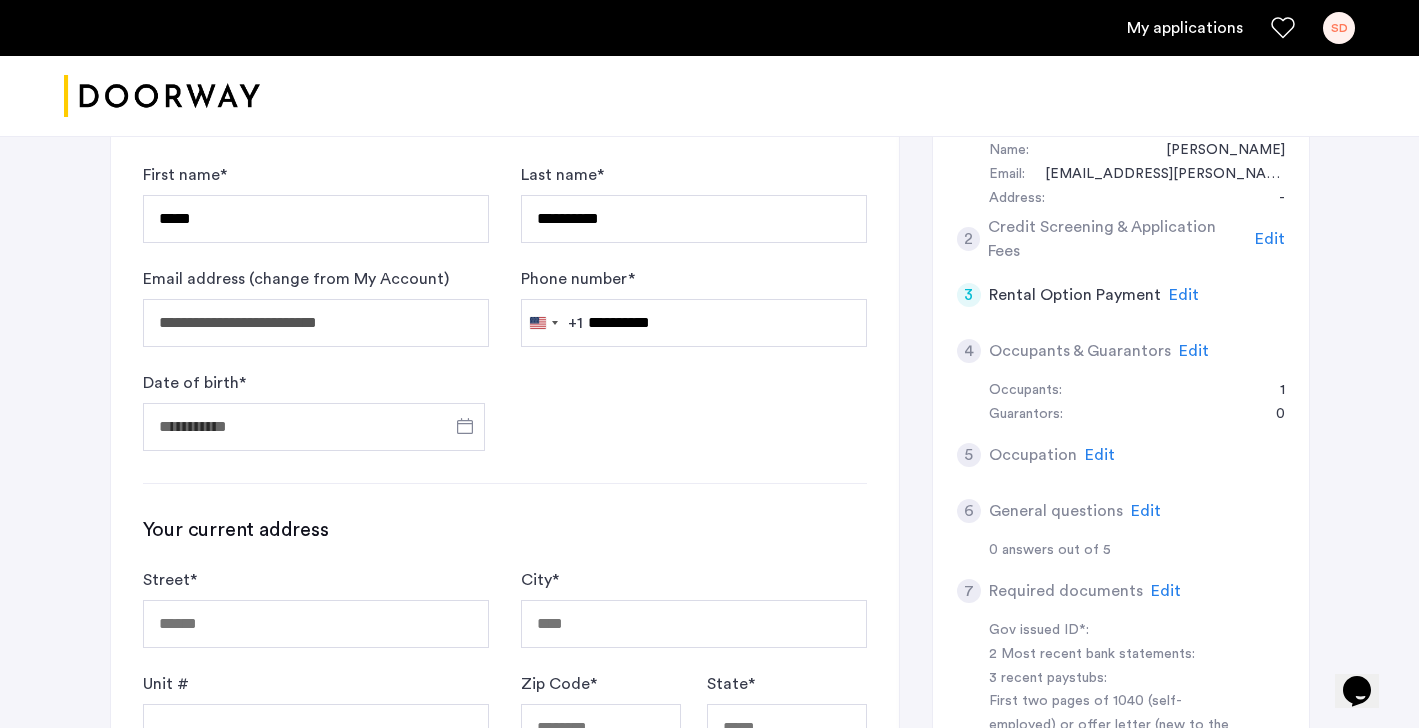 click on "**********" 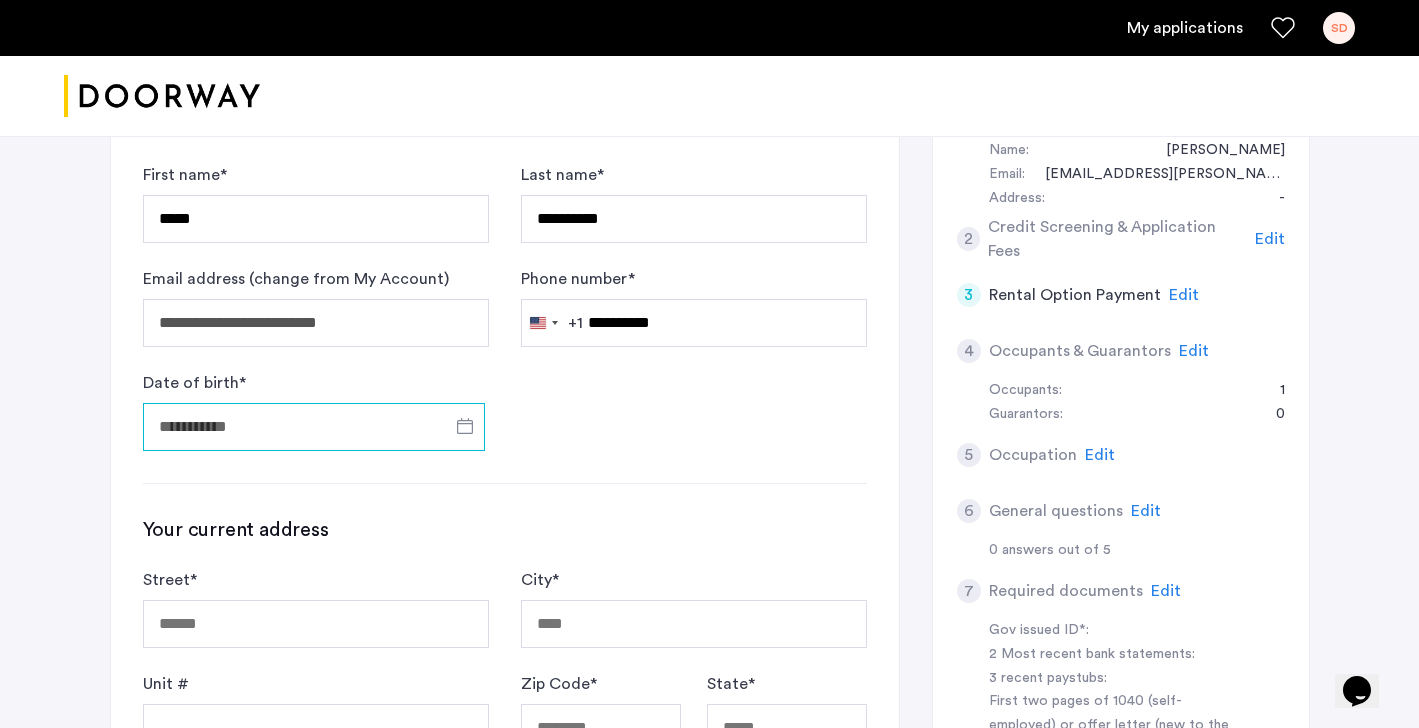 click on "Date of birth  *" at bounding box center (314, 427) 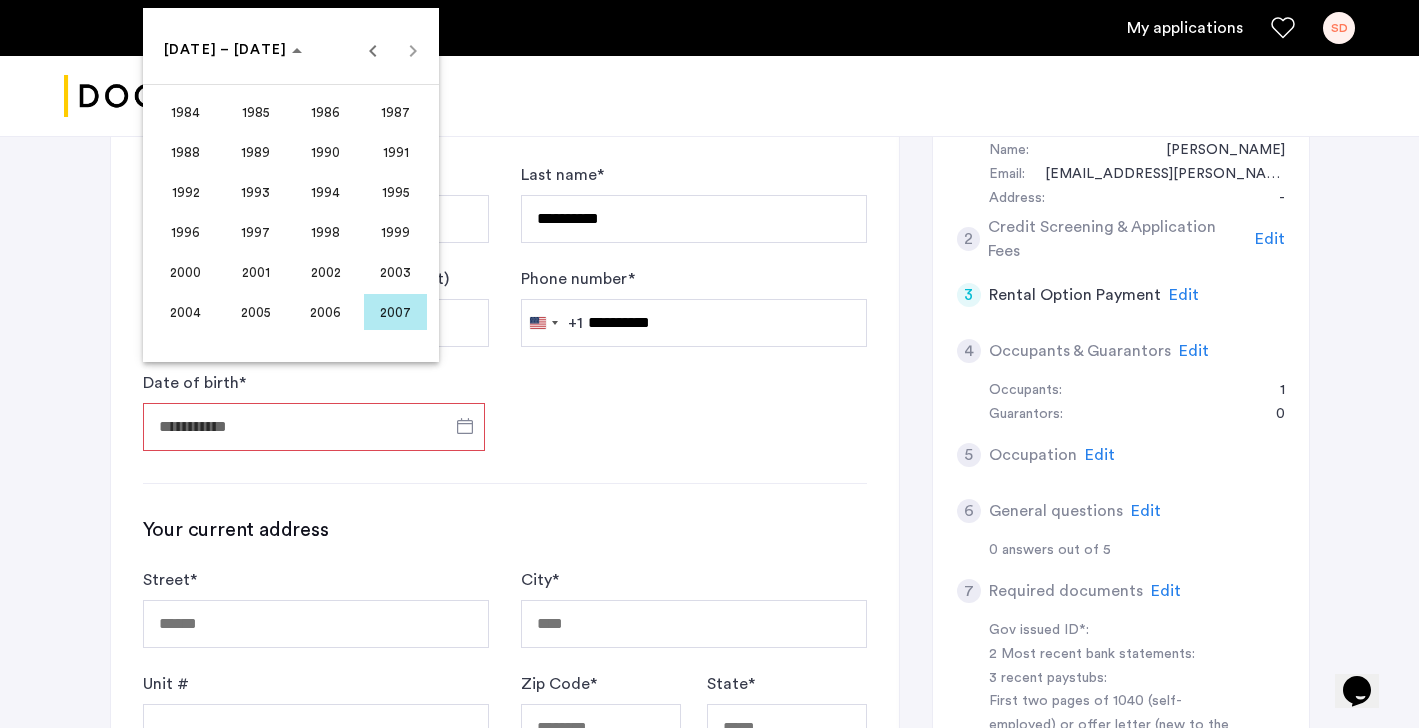 click on "2002" at bounding box center [325, 272] 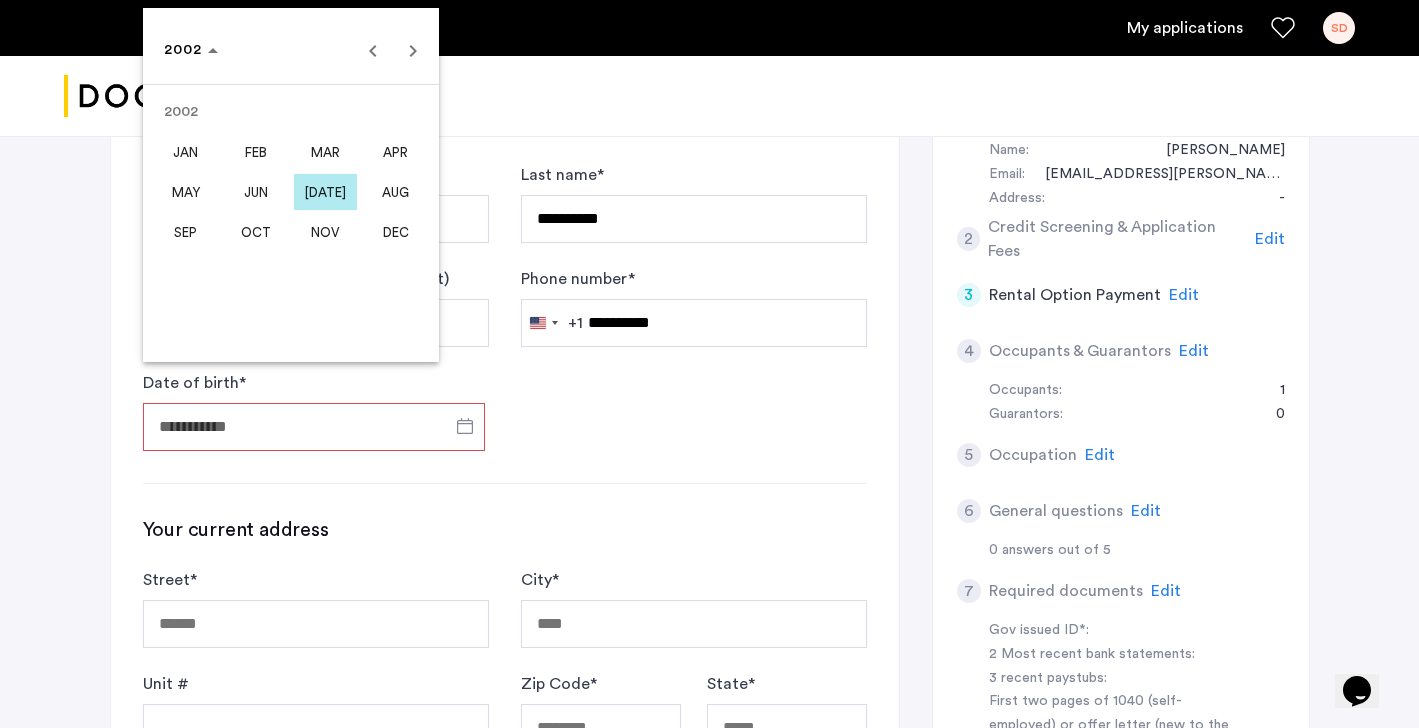 click on "OCT" at bounding box center (255, 232) 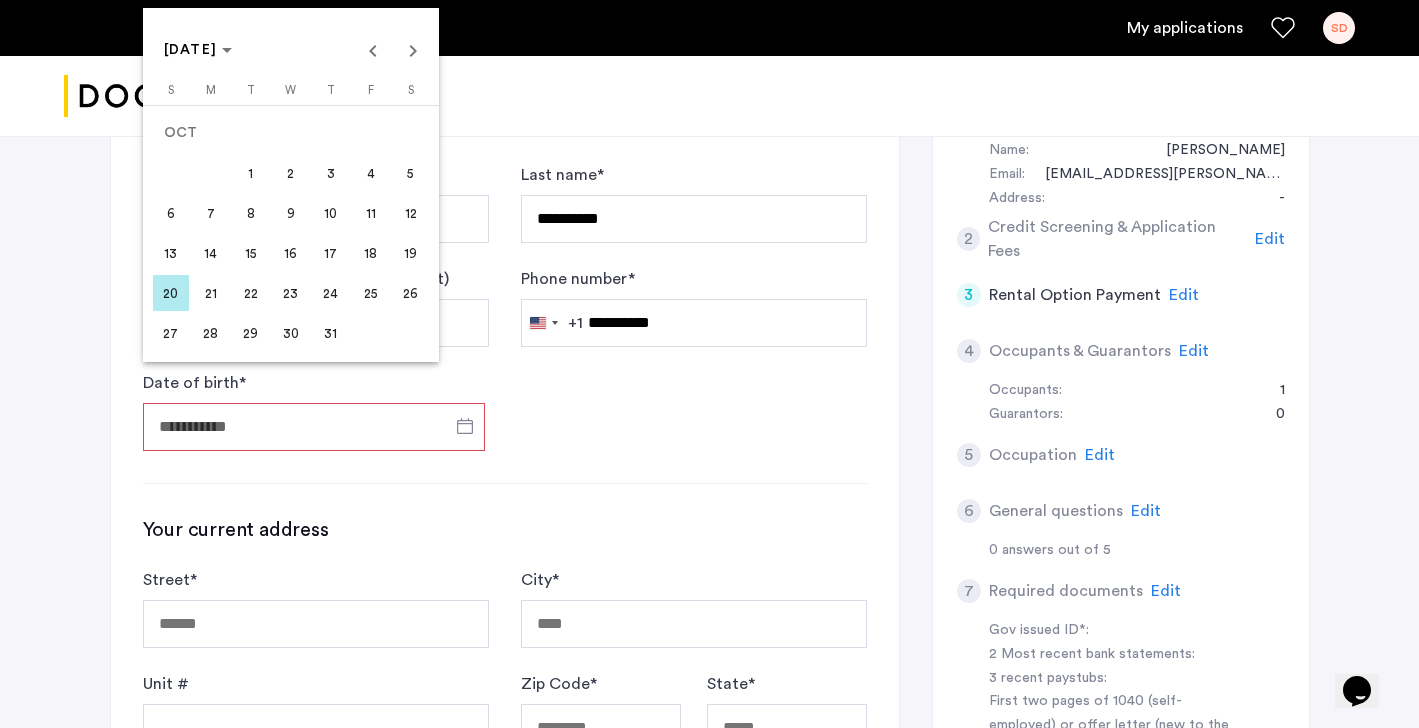 click on "28" at bounding box center [211, 333] 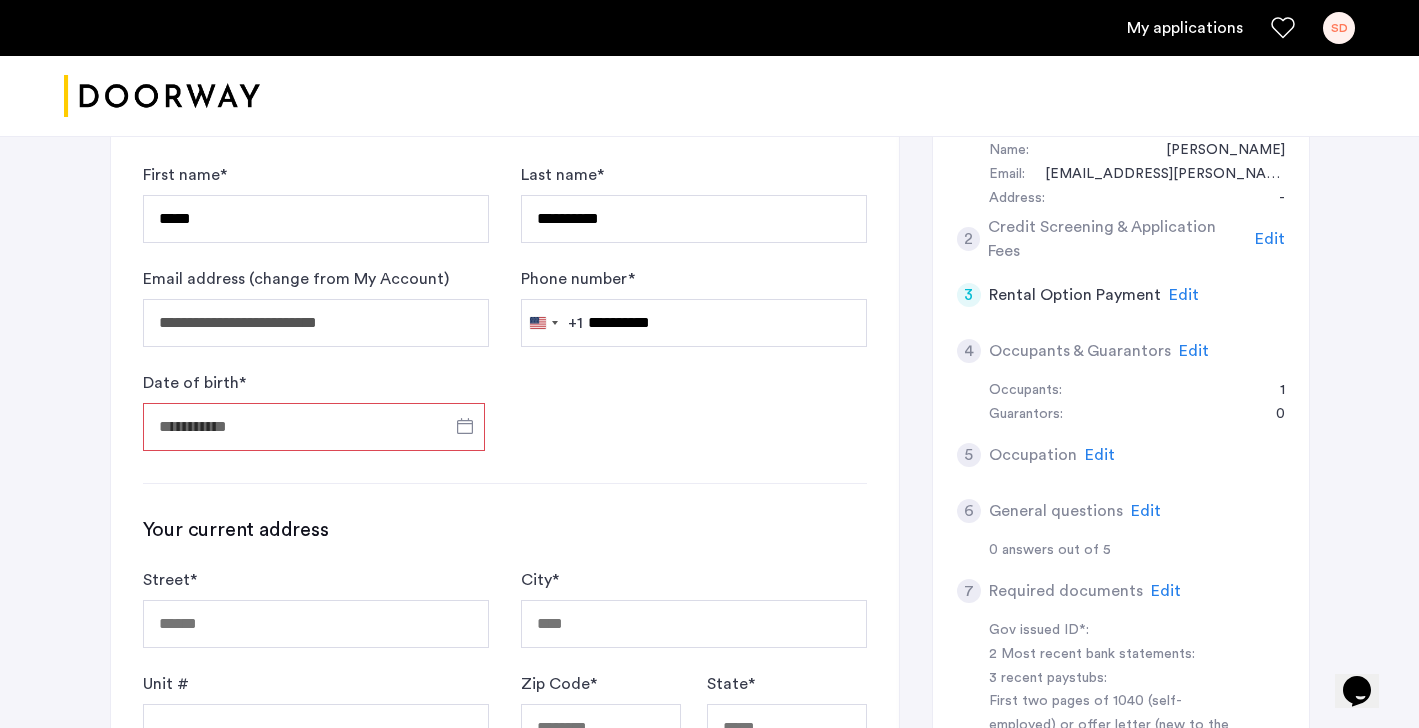 type on "**********" 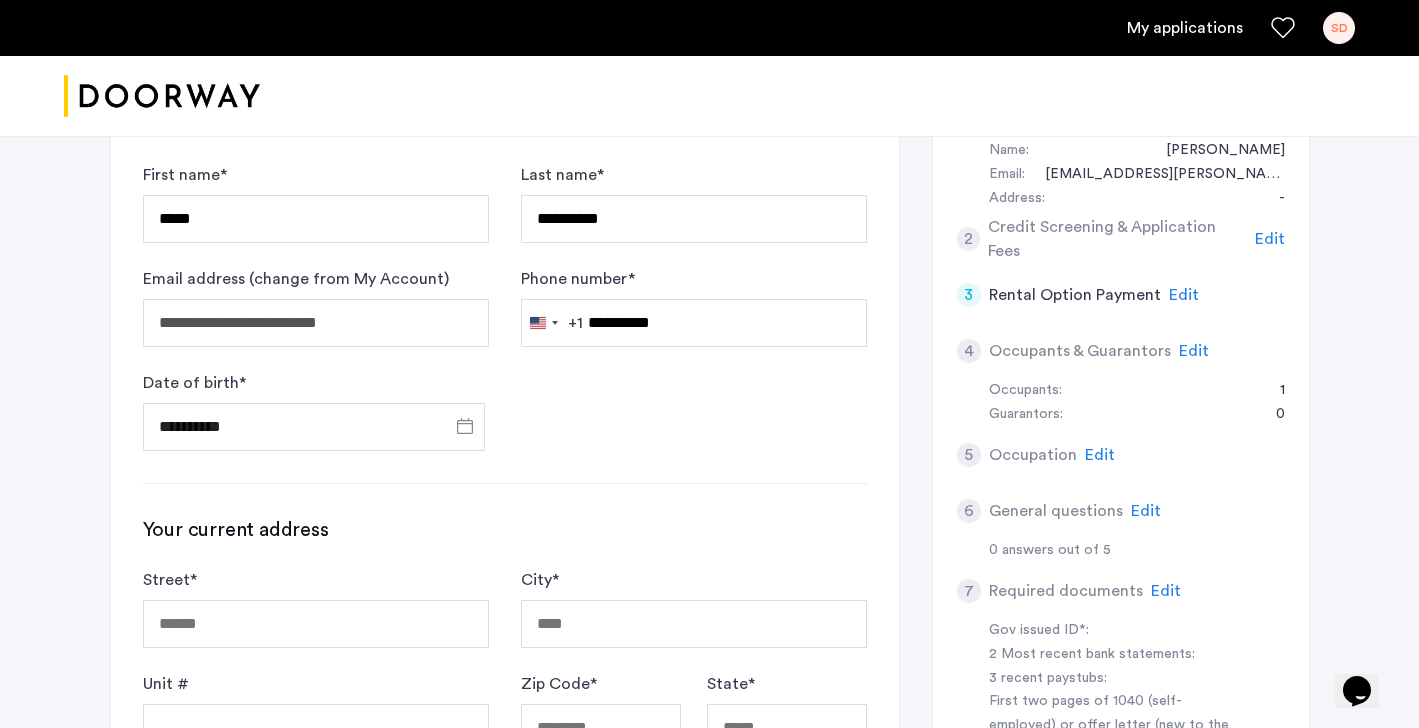 click on "Your current address" 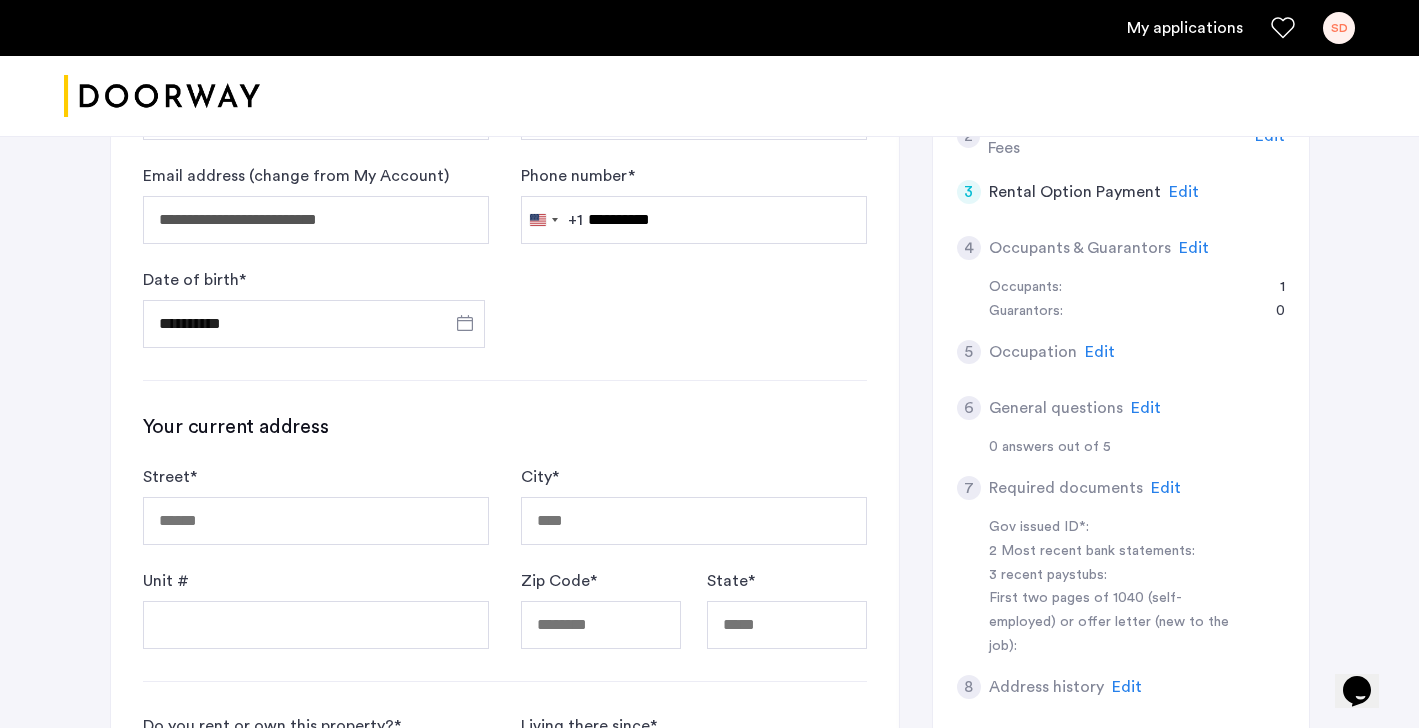 scroll, scrollTop: 571, scrollLeft: 0, axis: vertical 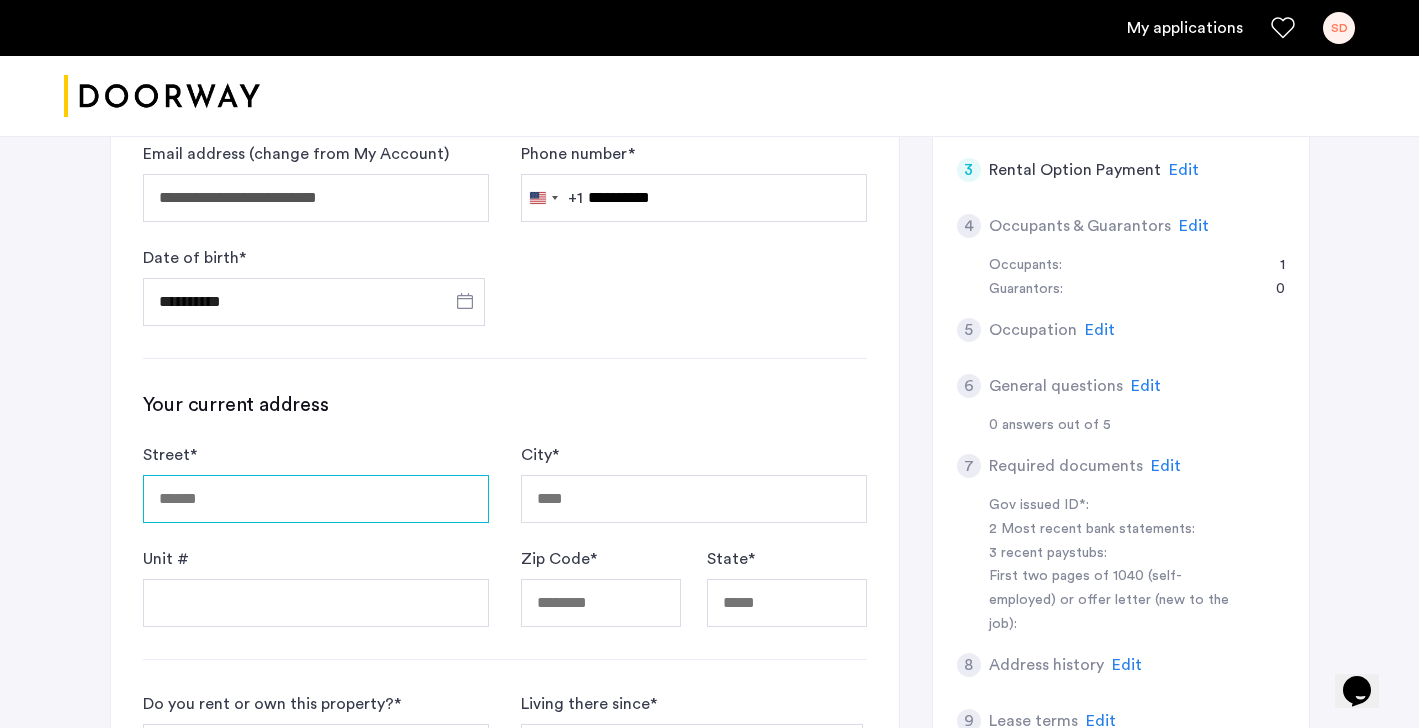 click on "Street  *" at bounding box center (316, 499) 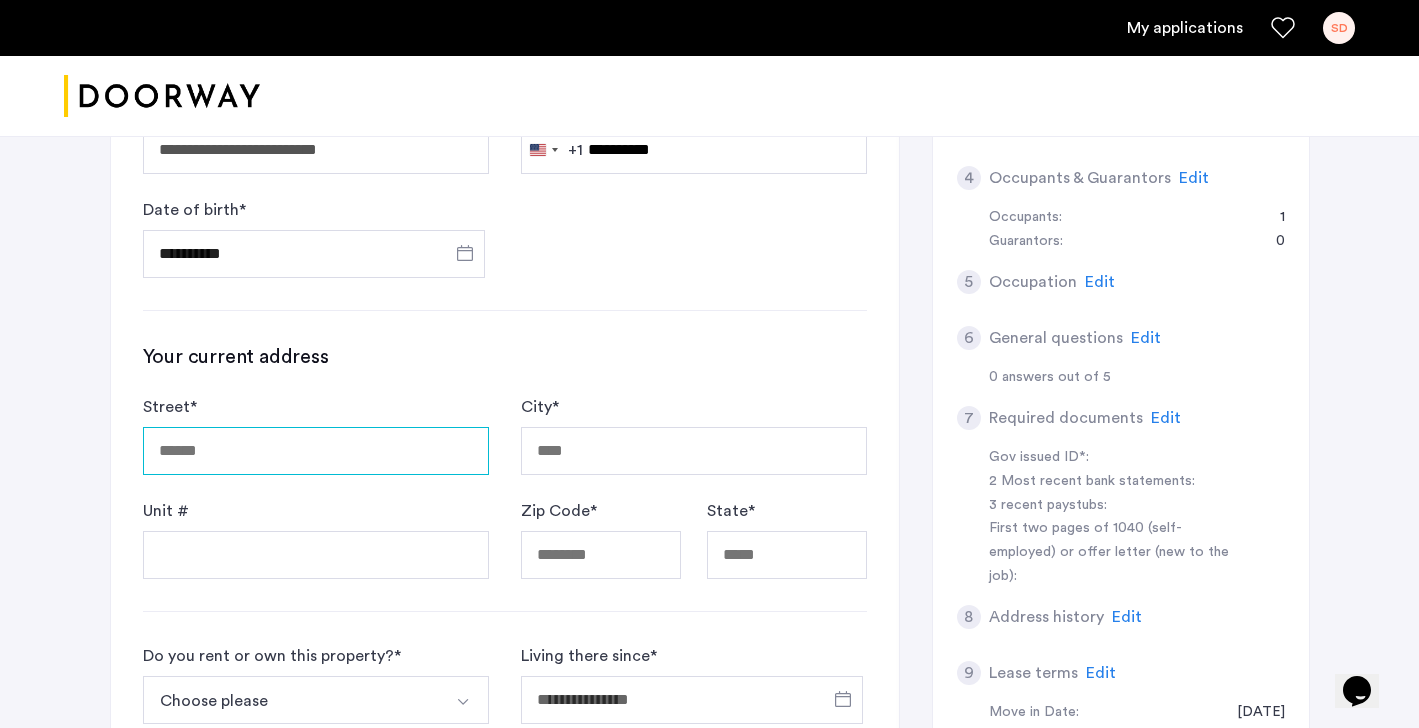 scroll, scrollTop: 664, scrollLeft: 0, axis: vertical 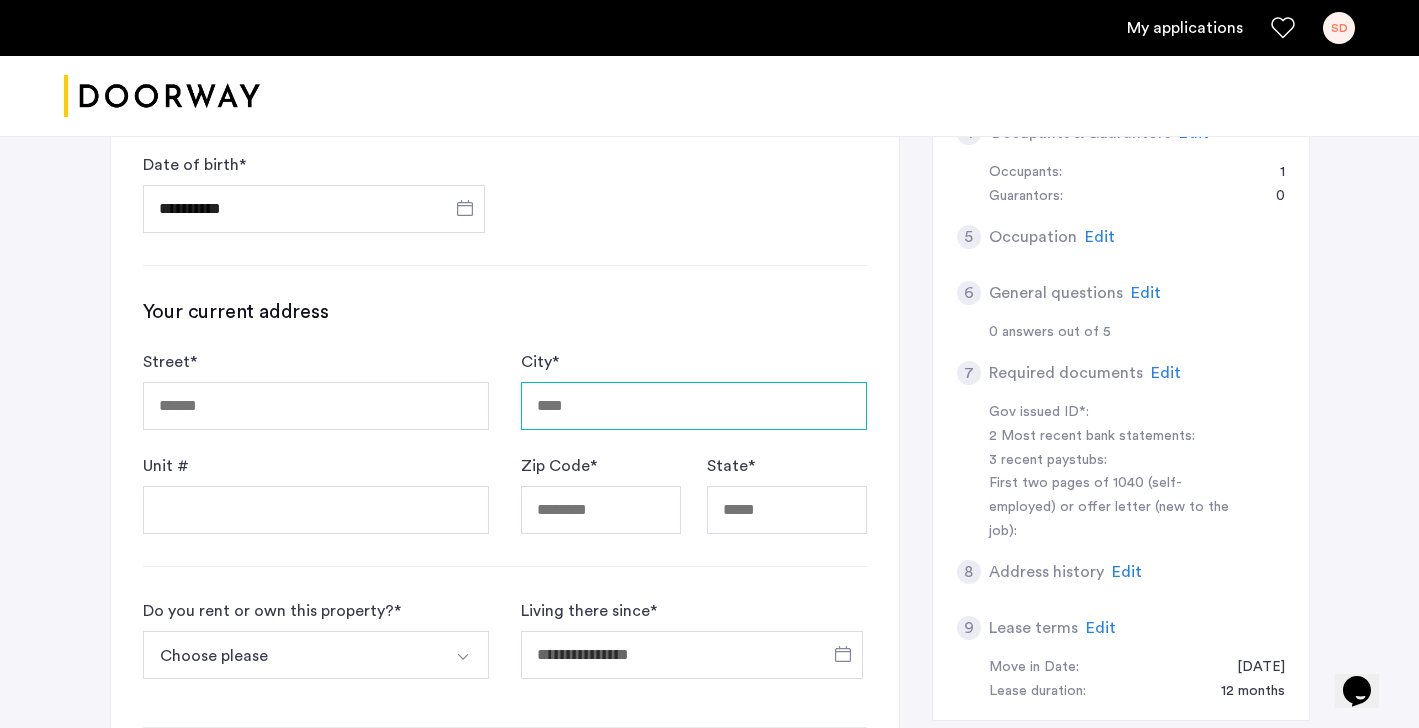 click on "City  *" at bounding box center (694, 406) 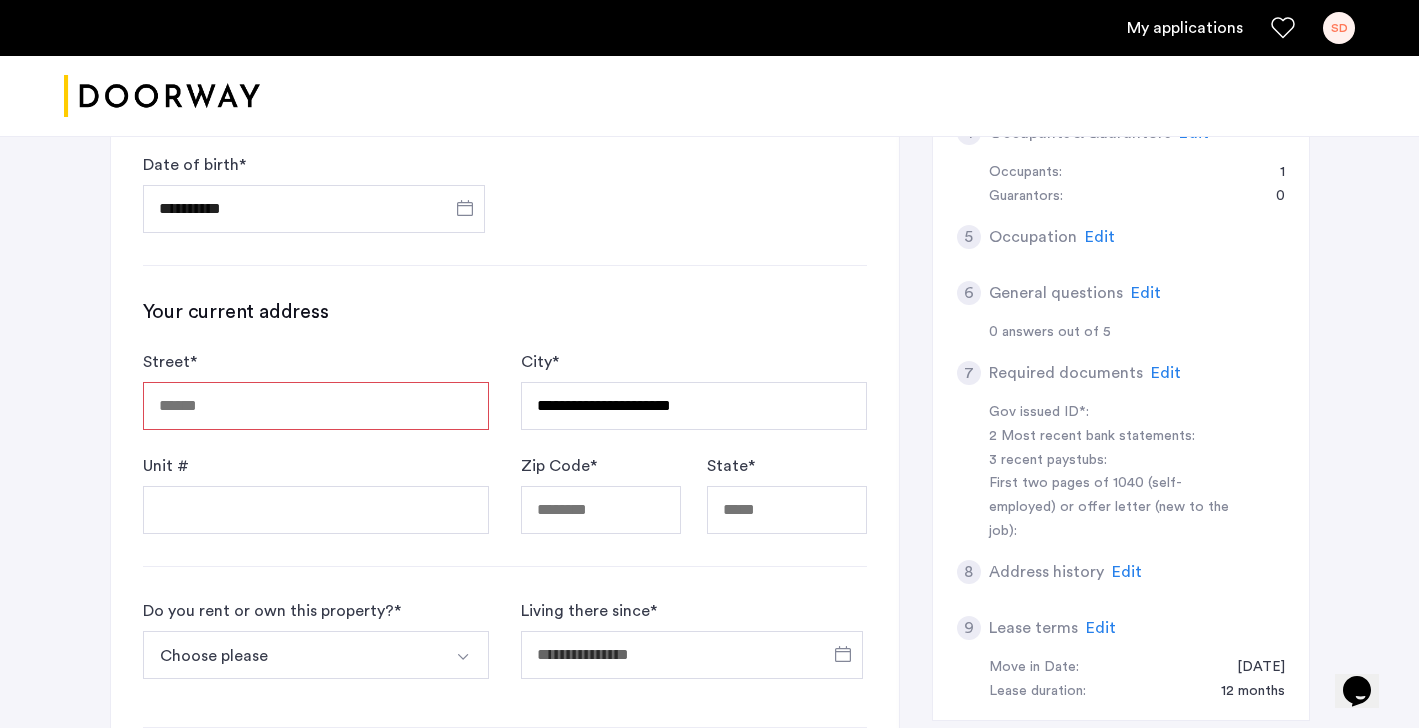 type on "**********" 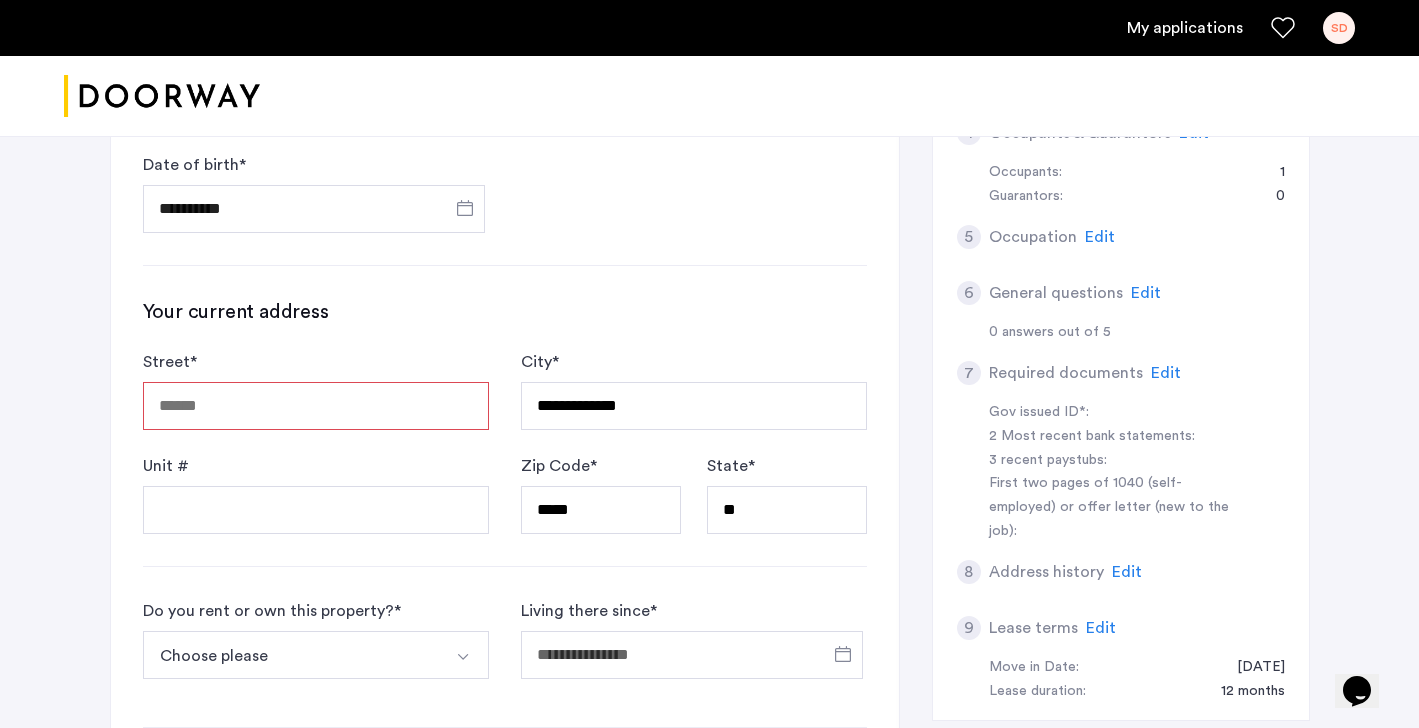 click on "Street  *" at bounding box center [316, 406] 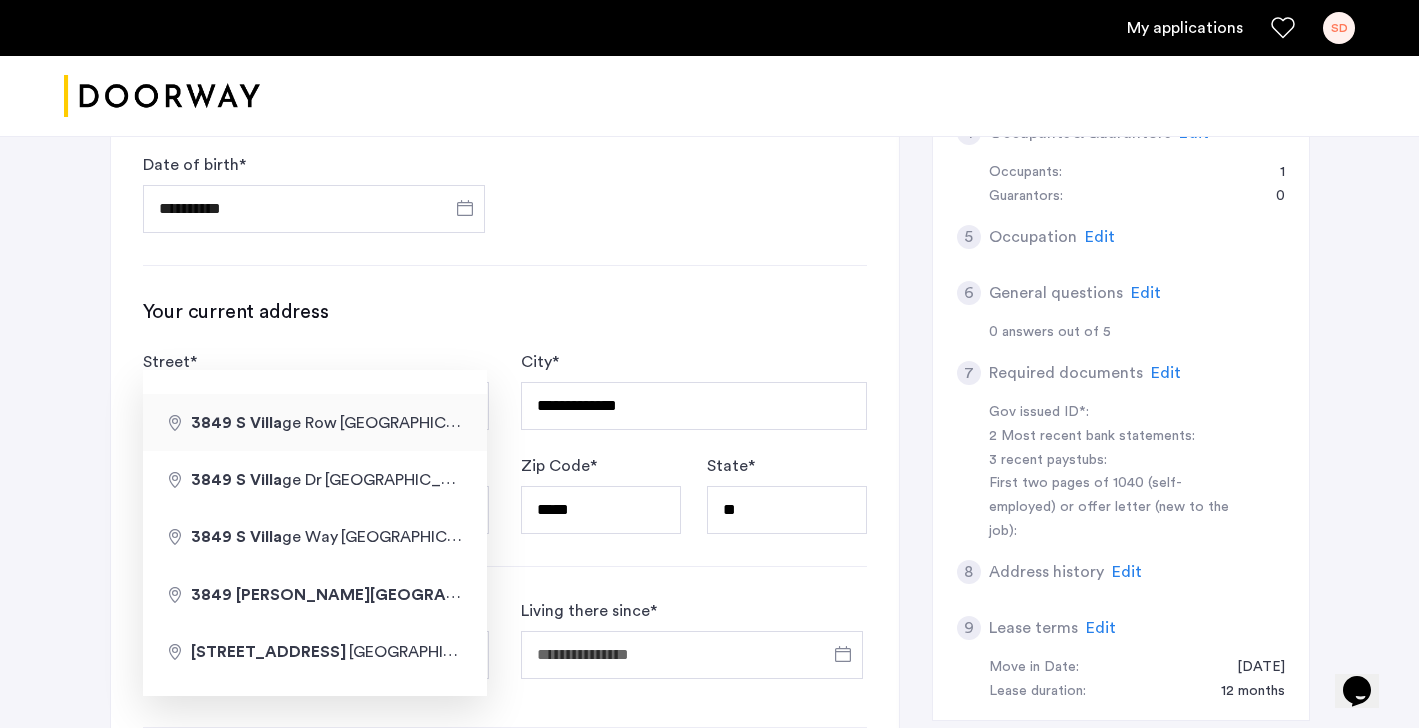 type on "**********" 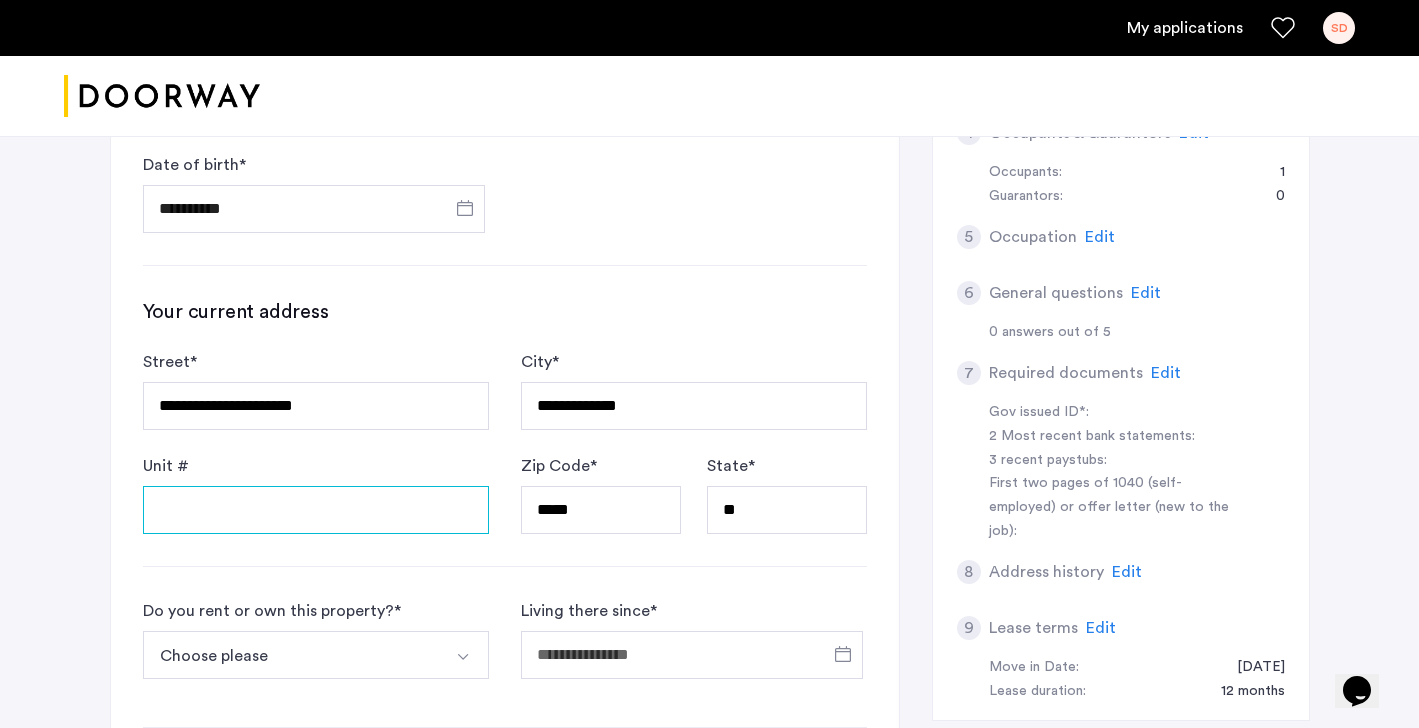 click on "Unit #" at bounding box center (316, 510) 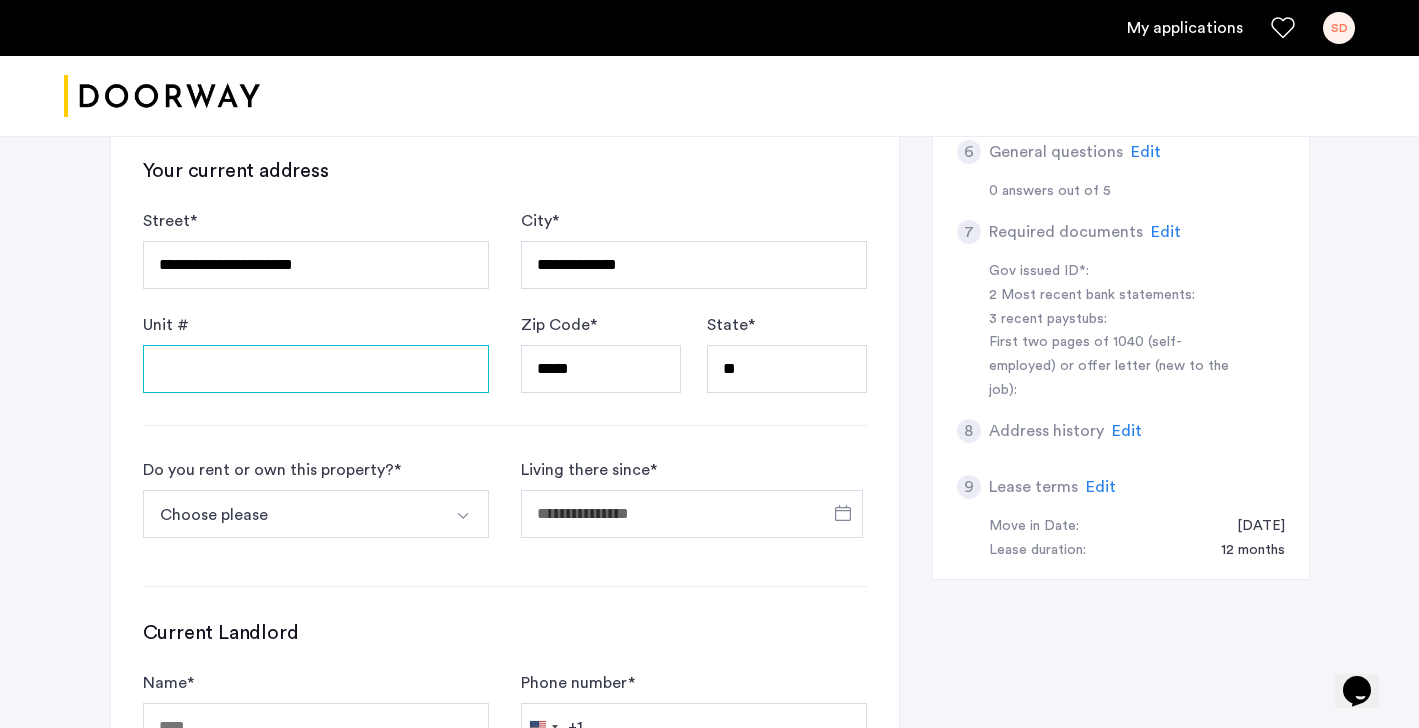 scroll, scrollTop: 806, scrollLeft: 0, axis: vertical 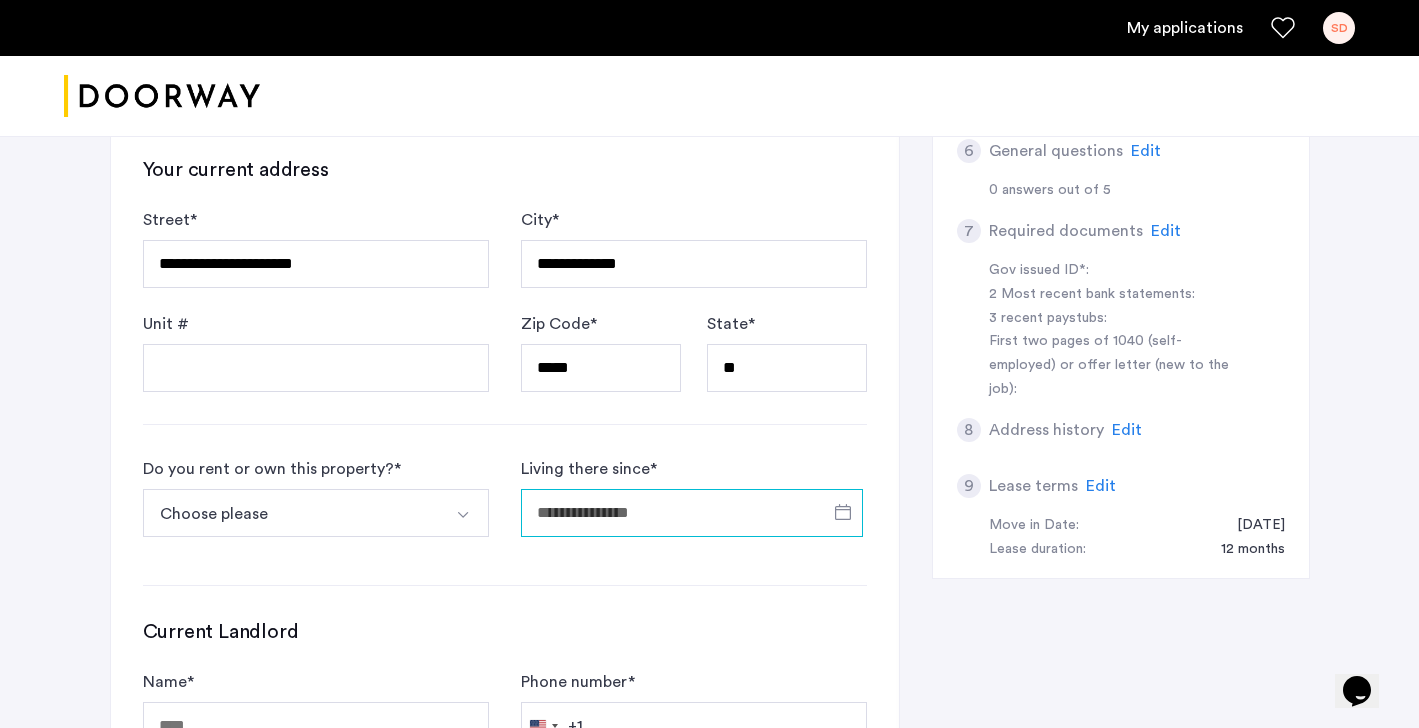 click on "Living there since  *" at bounding box center [692, 513] 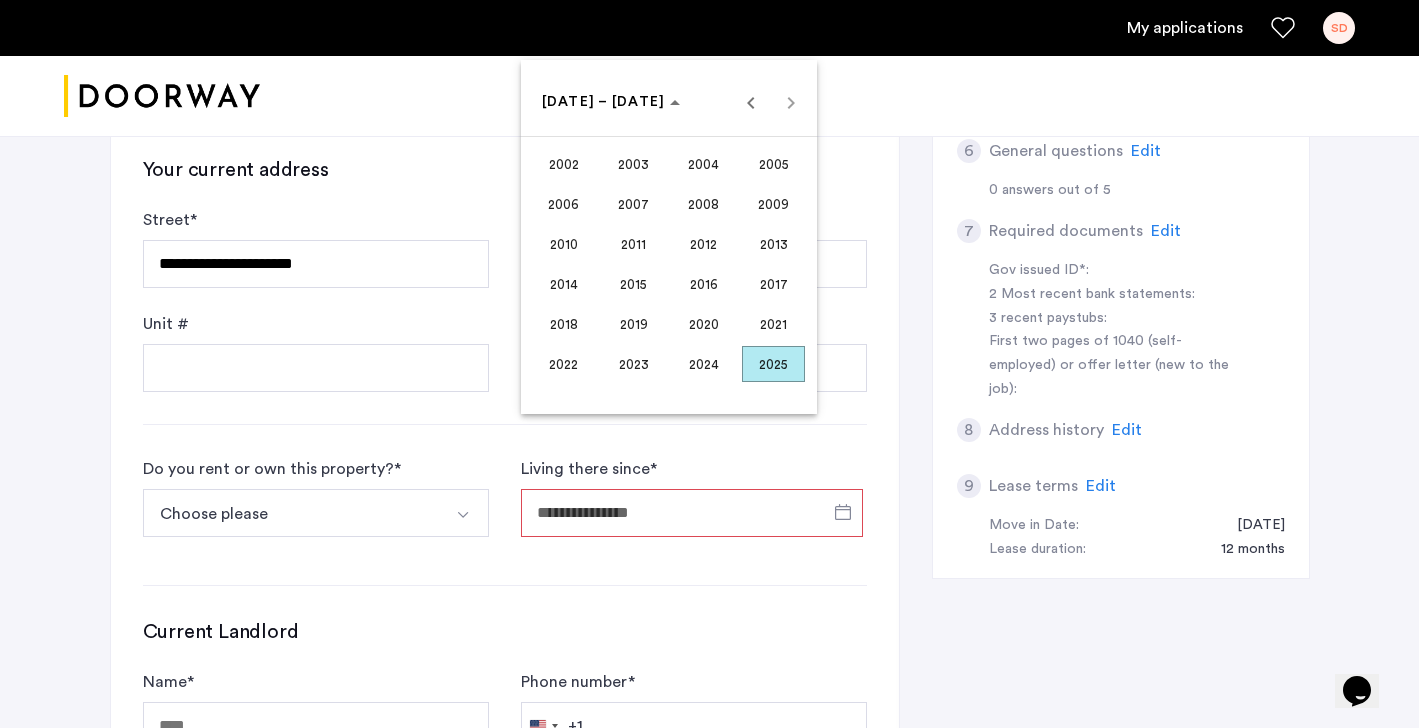 click at bounding box center (709, 364) 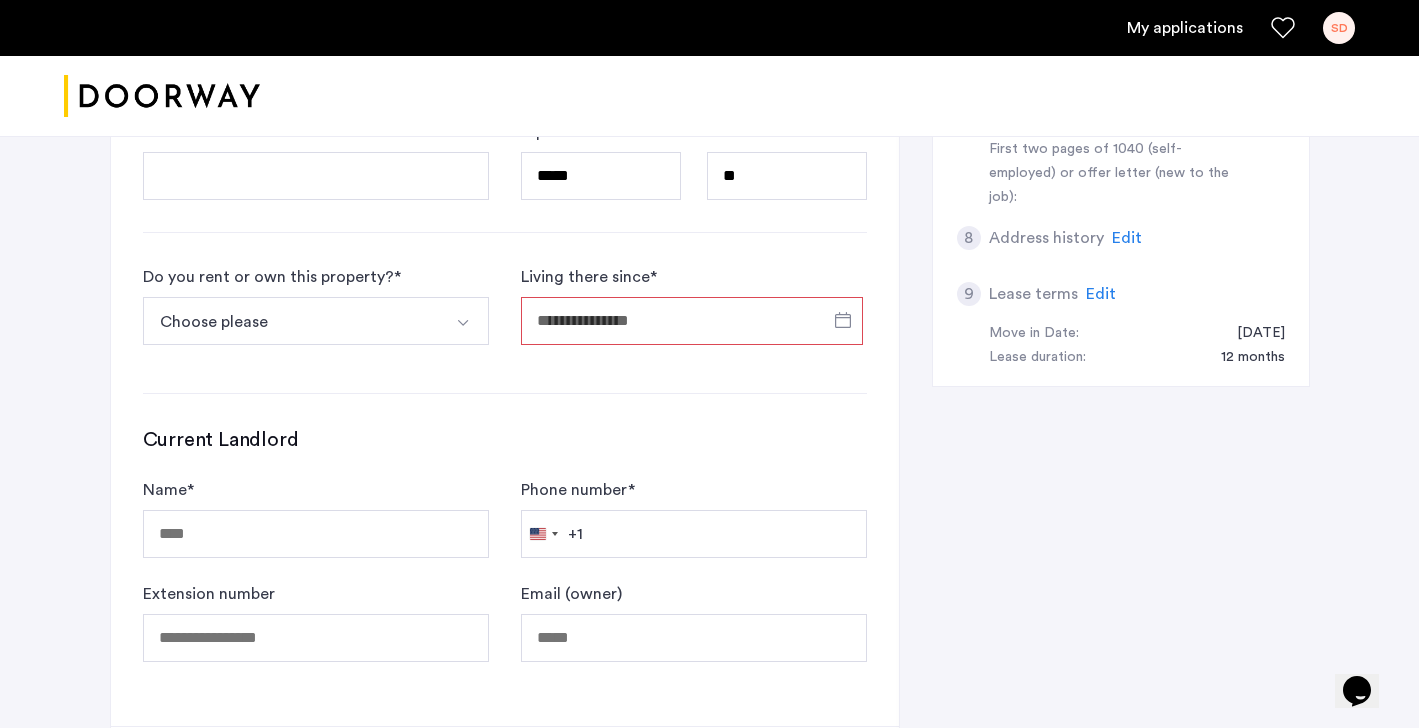 scroll, scrollTop: 1013, scrollLeft: 0, axis: vertical 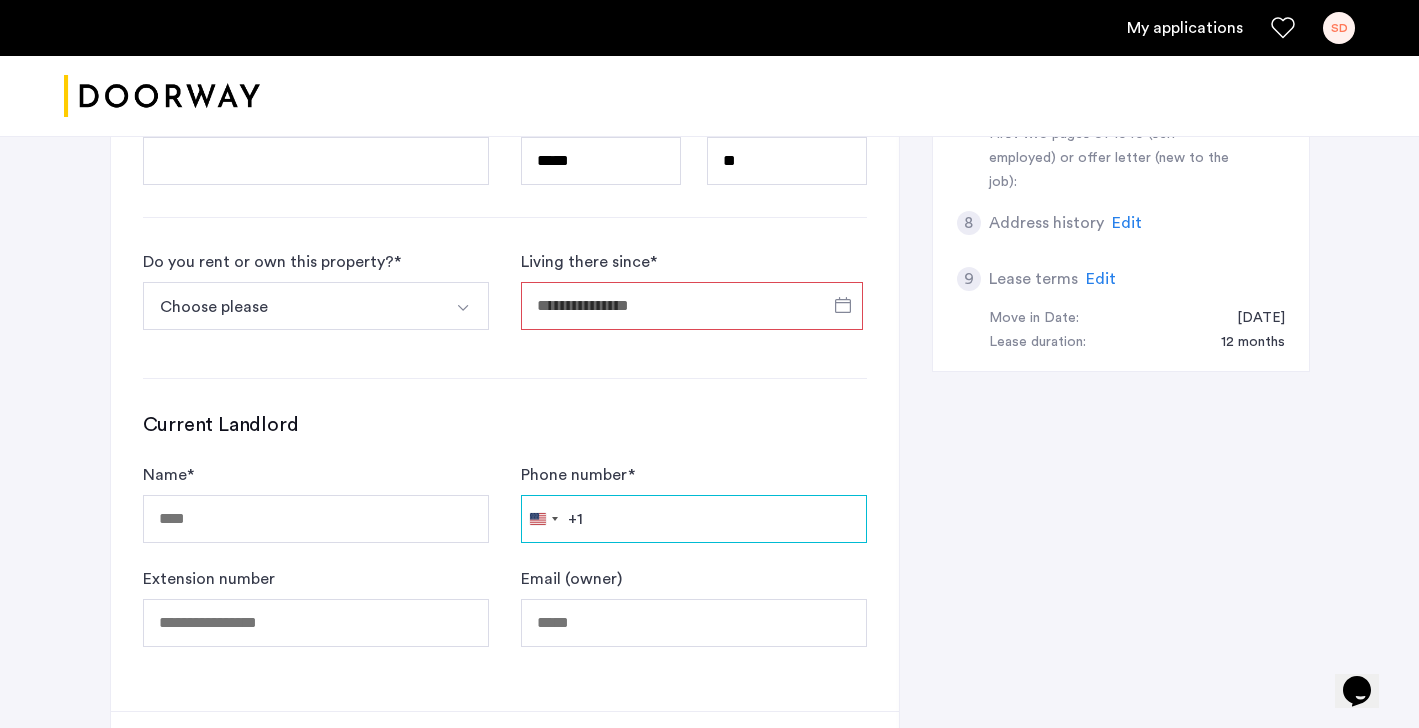 click on "Phone number  *" at bounding box center [694, 519] 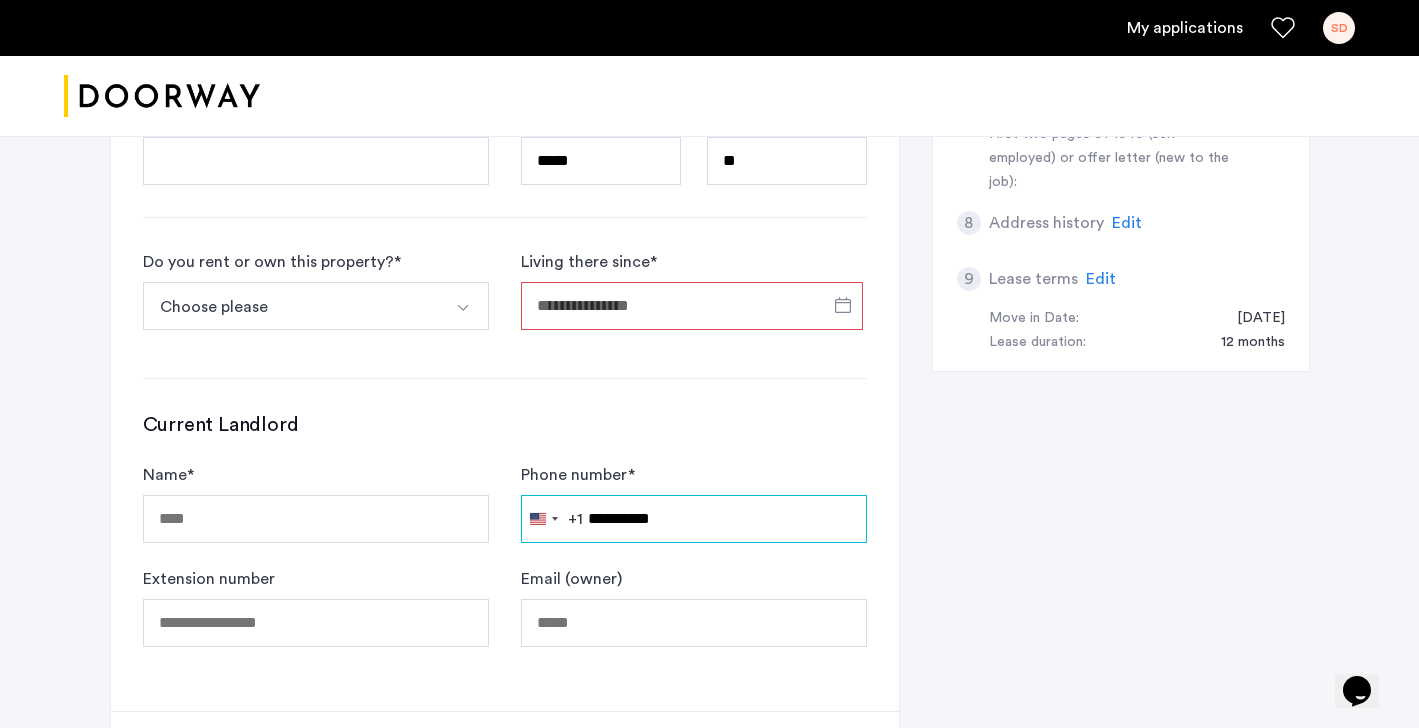 type on "**********" 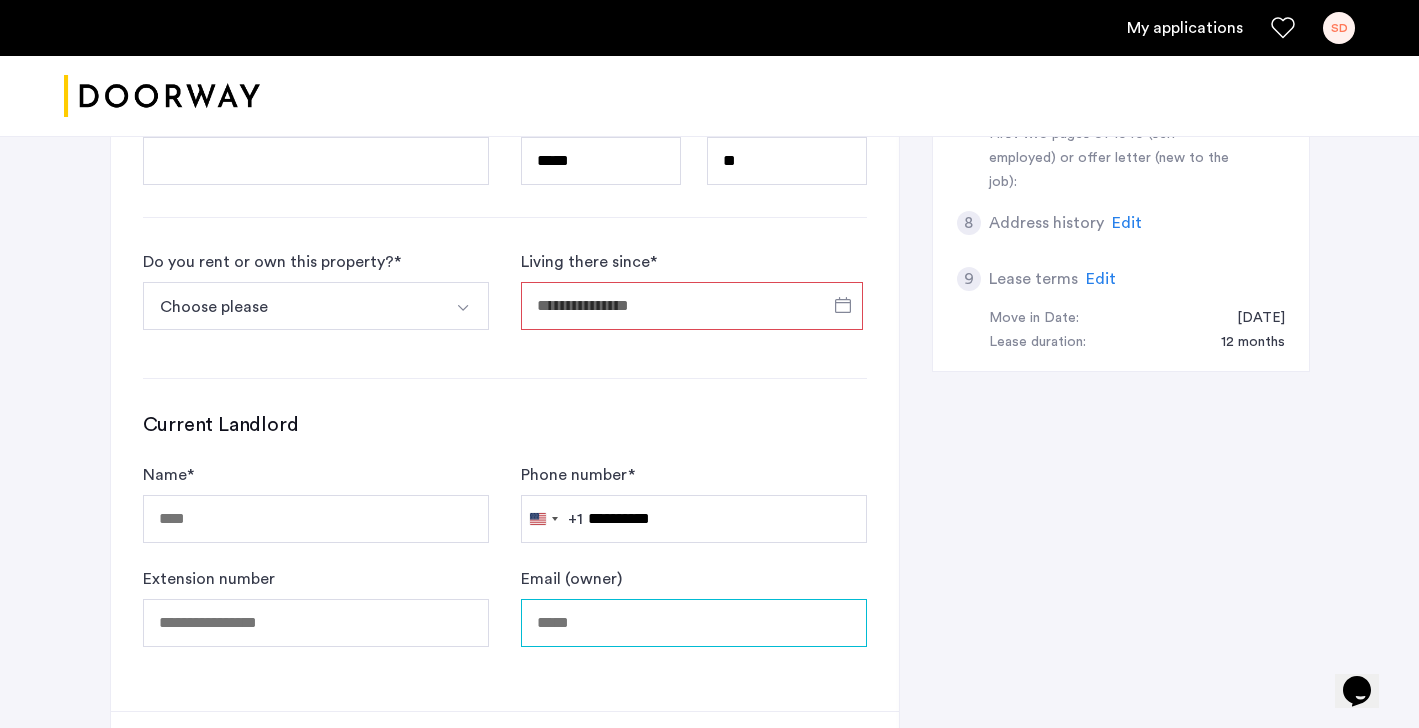 click on "Email (owner)" at bounding box center (694, 623) 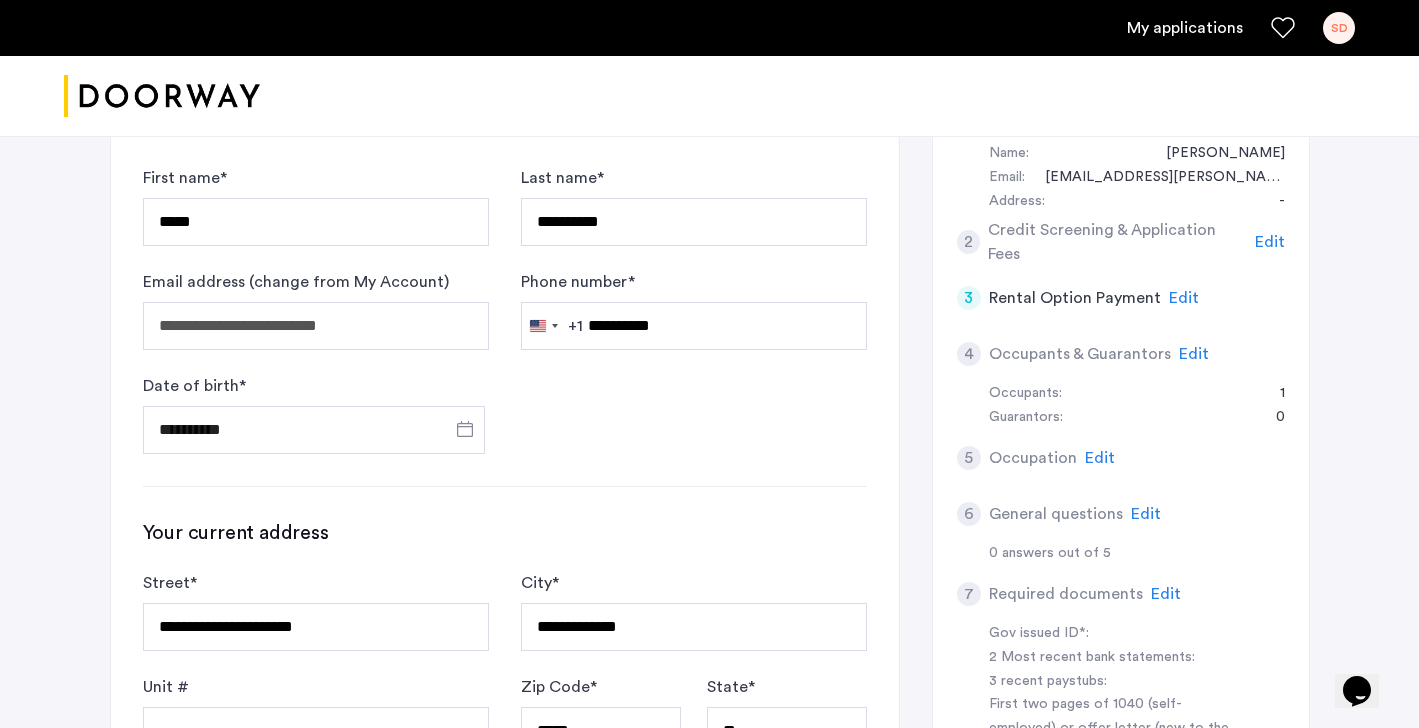 scroll, scrollTop: 846, scrollLeft: 0, axis: vertical 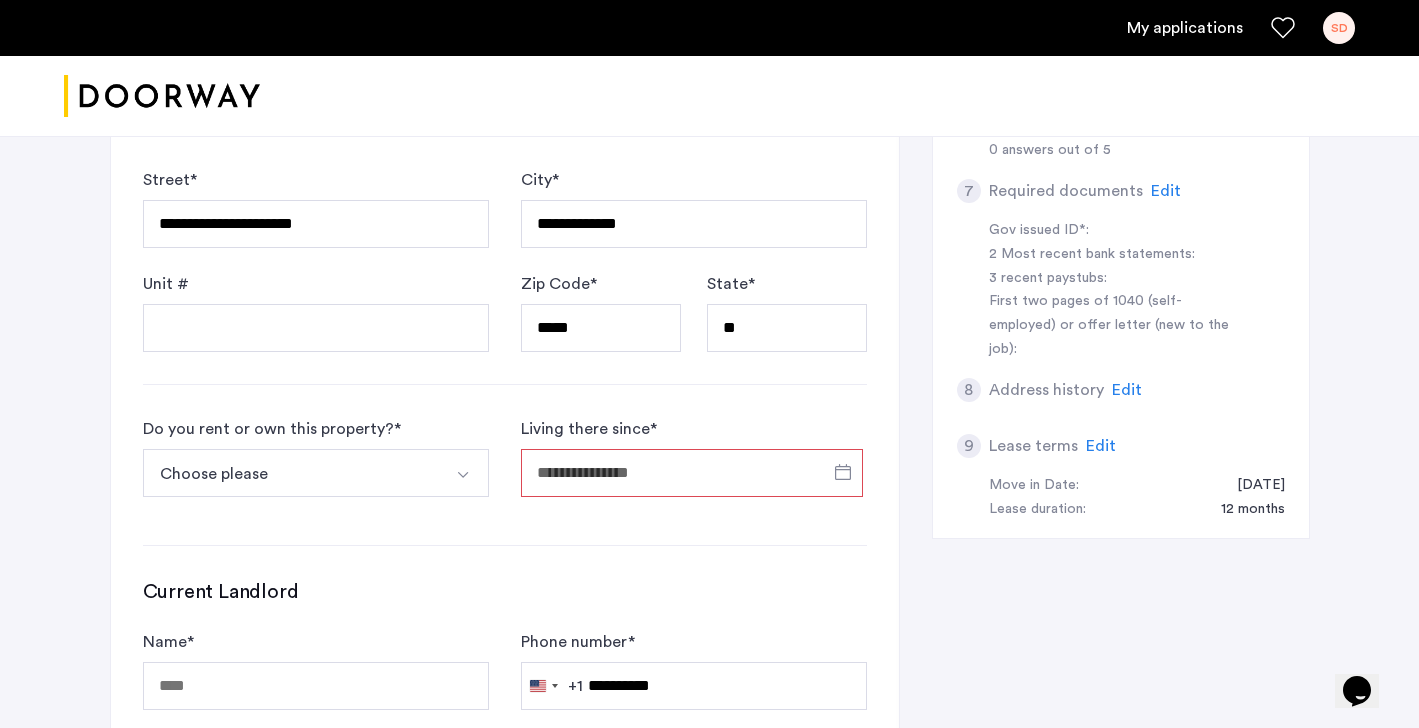 click on "**********" 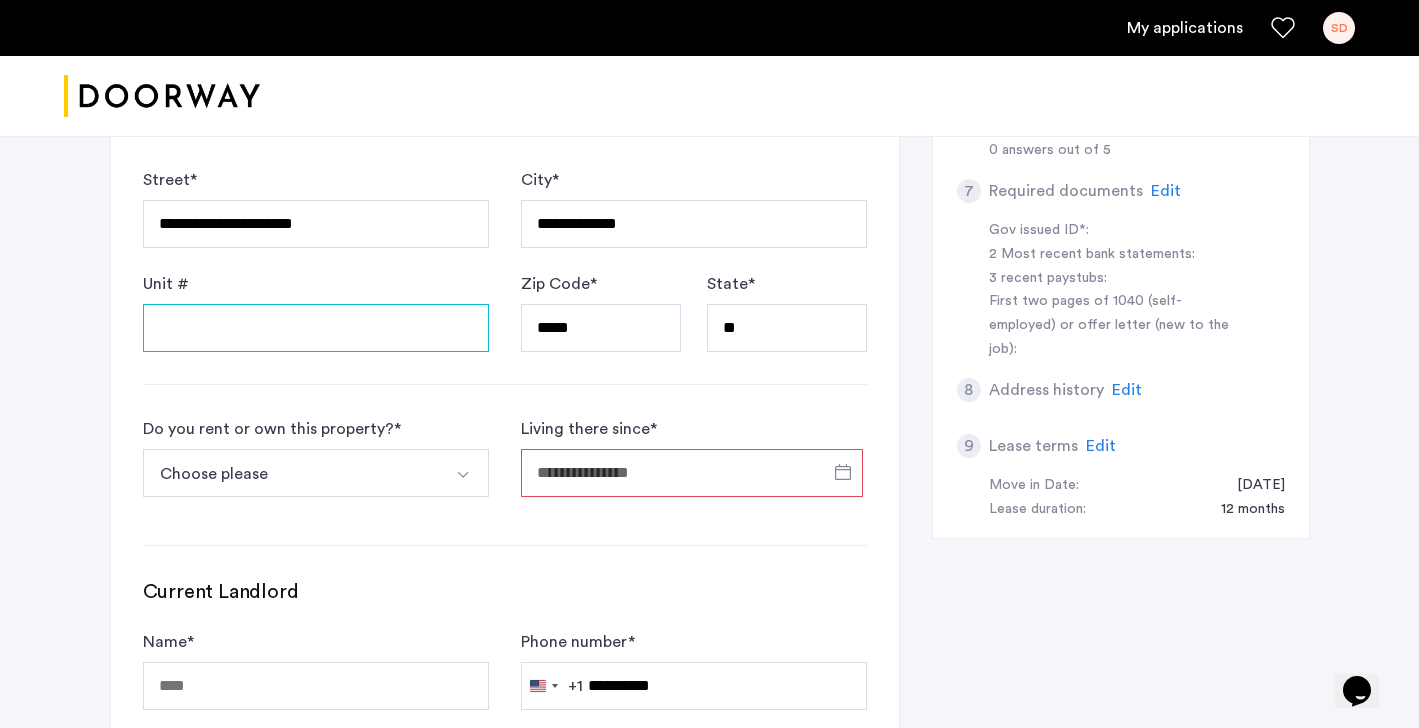 click on "Unit #" at bounding box center [316, 328] 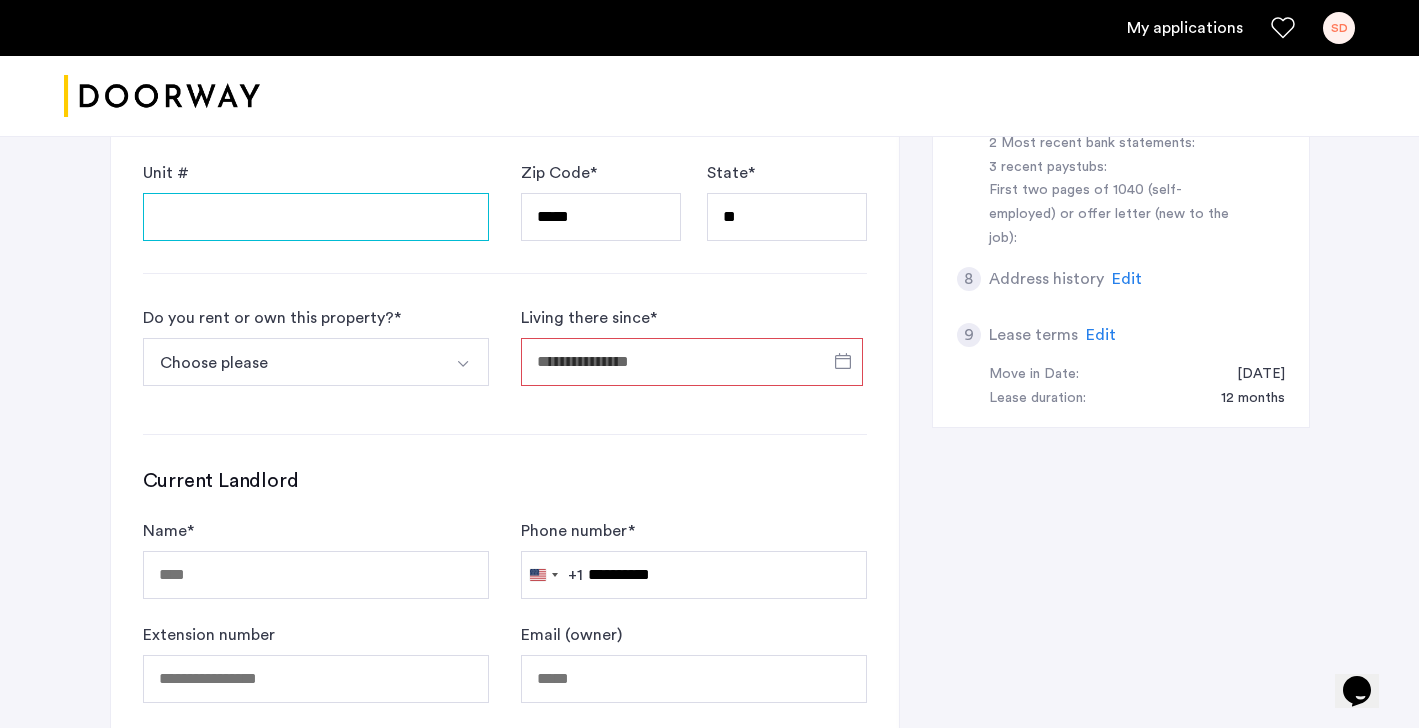 scroll, scrollTop: 945, scrollLeft: 0, axis: vertical 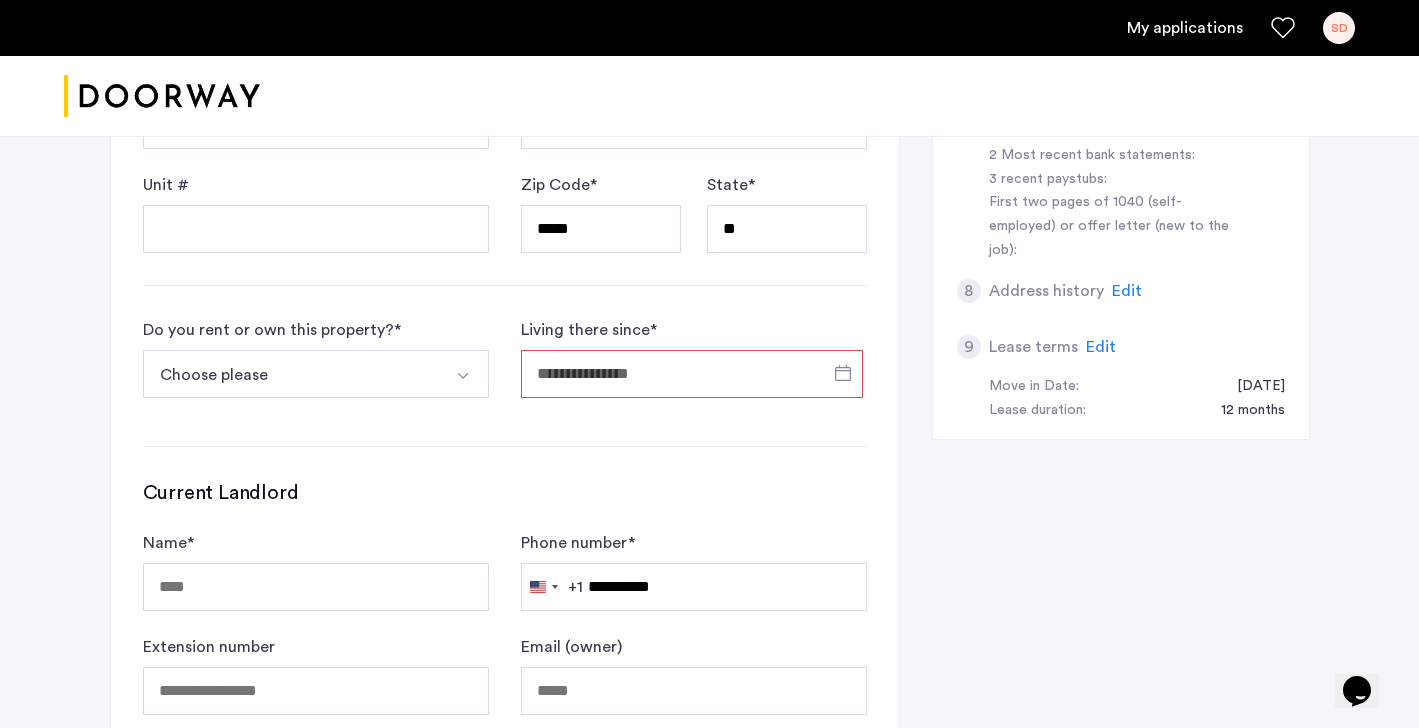 click on "Choose please" at bounding box center [292, 374] 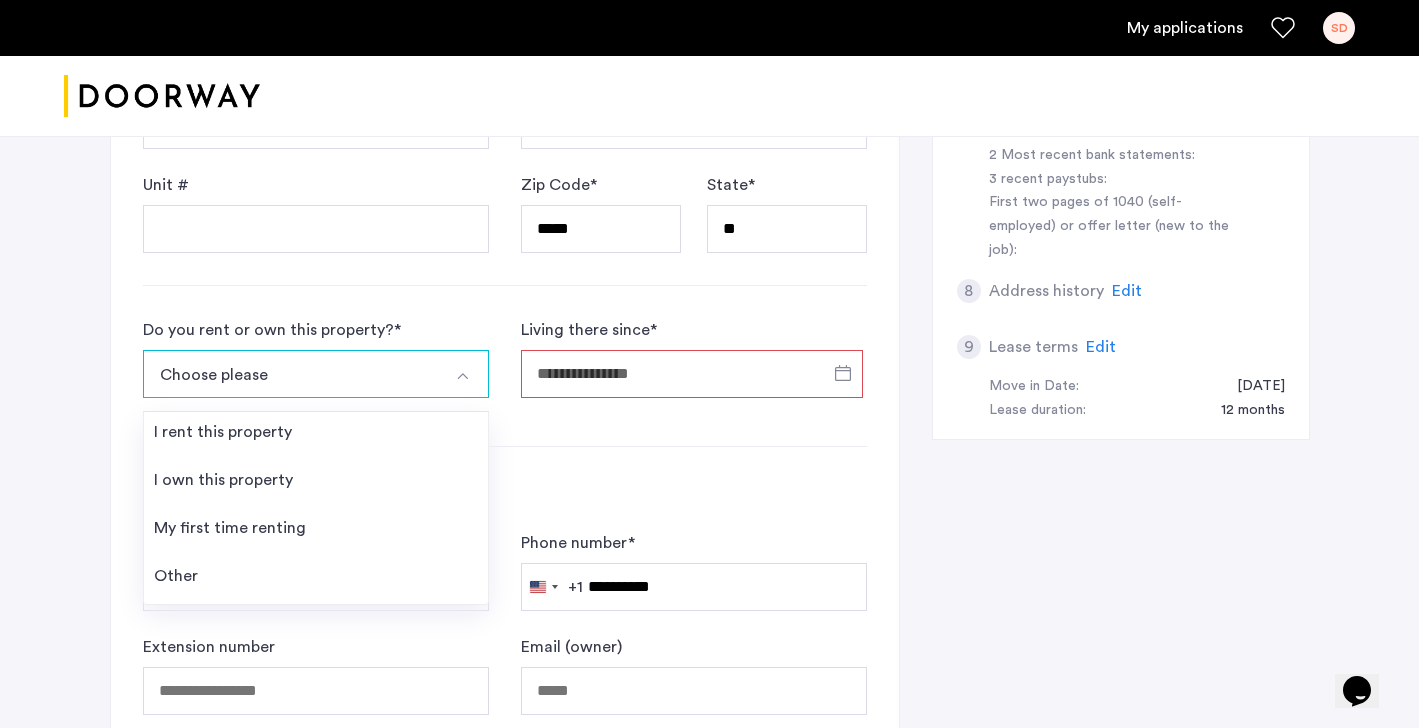 click on "Current Landlord" 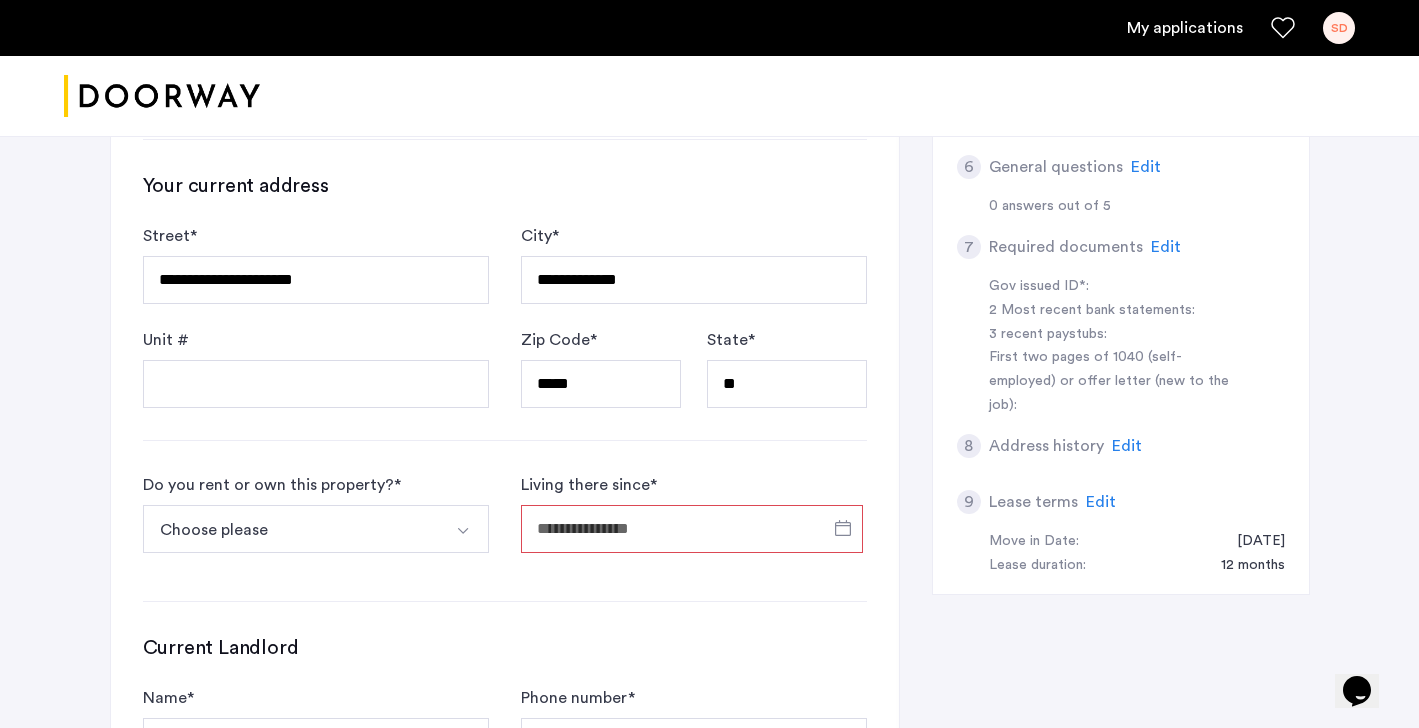 scroll, scrollTop: 789, scrollLeft: 0, axis: vertical 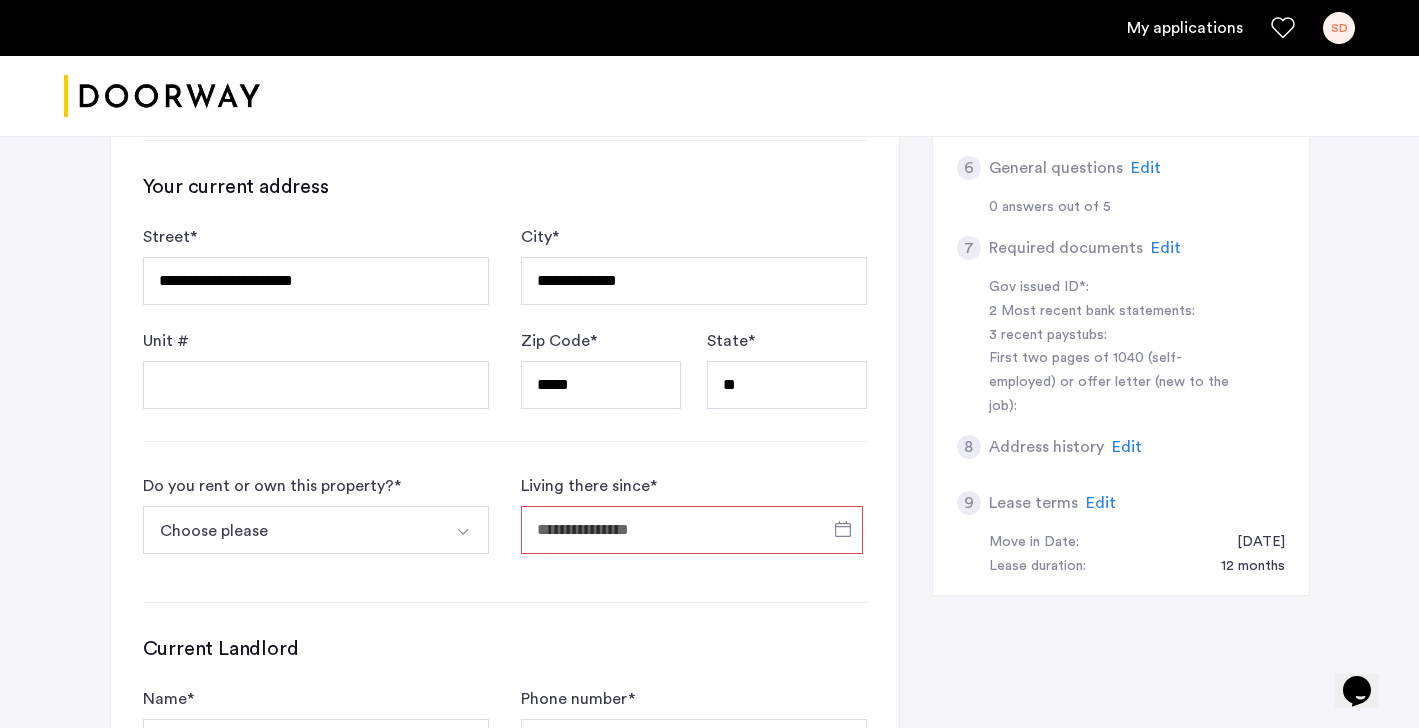 click at bounding box center [463, 532] 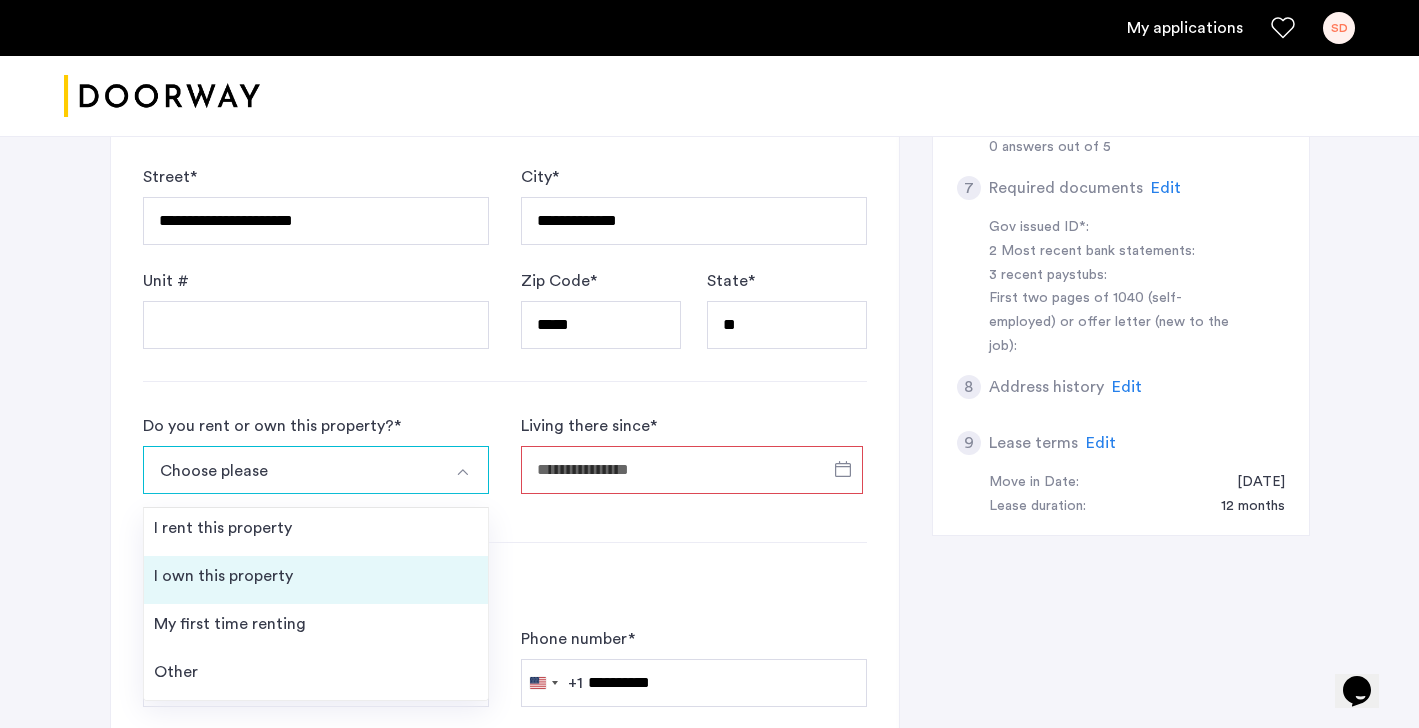 scroll, scrollTop: 863, scrollLeft: 0, axis: vertical 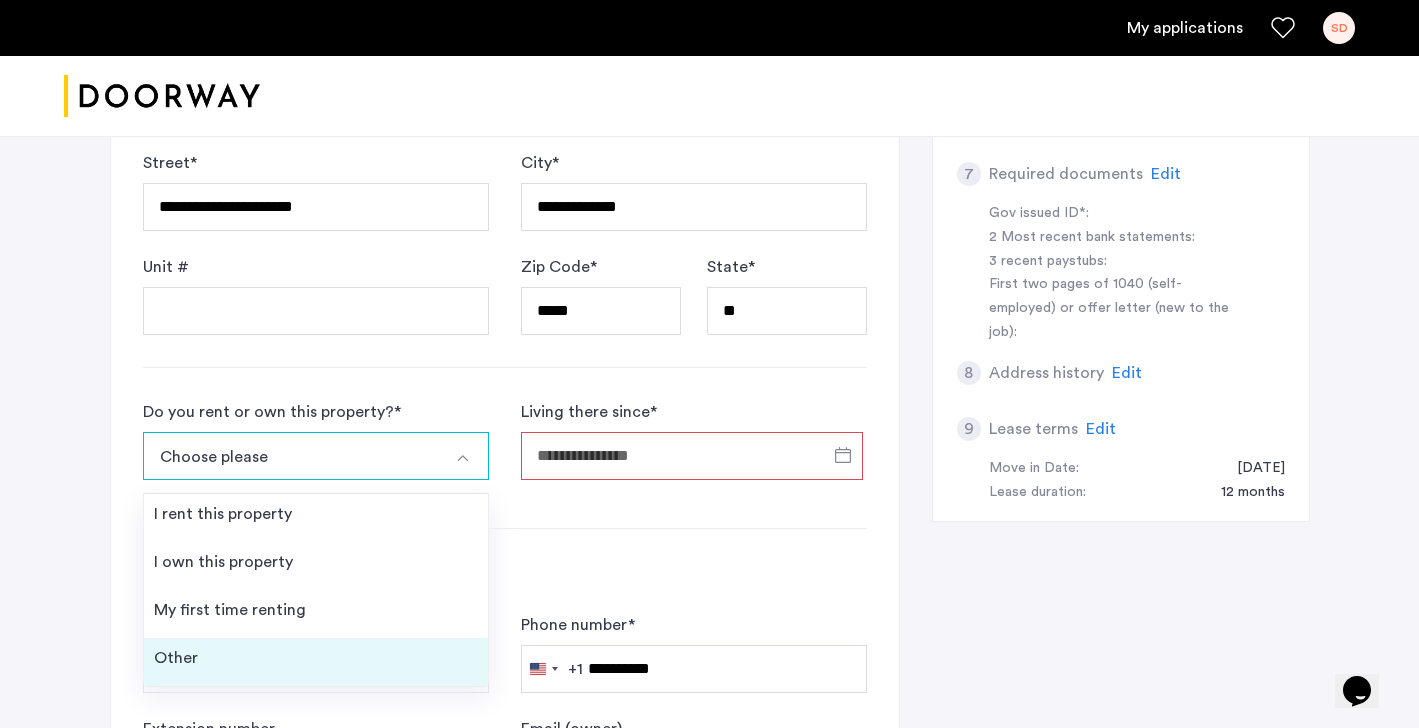click on "Other" at bounding box center (316, 662) 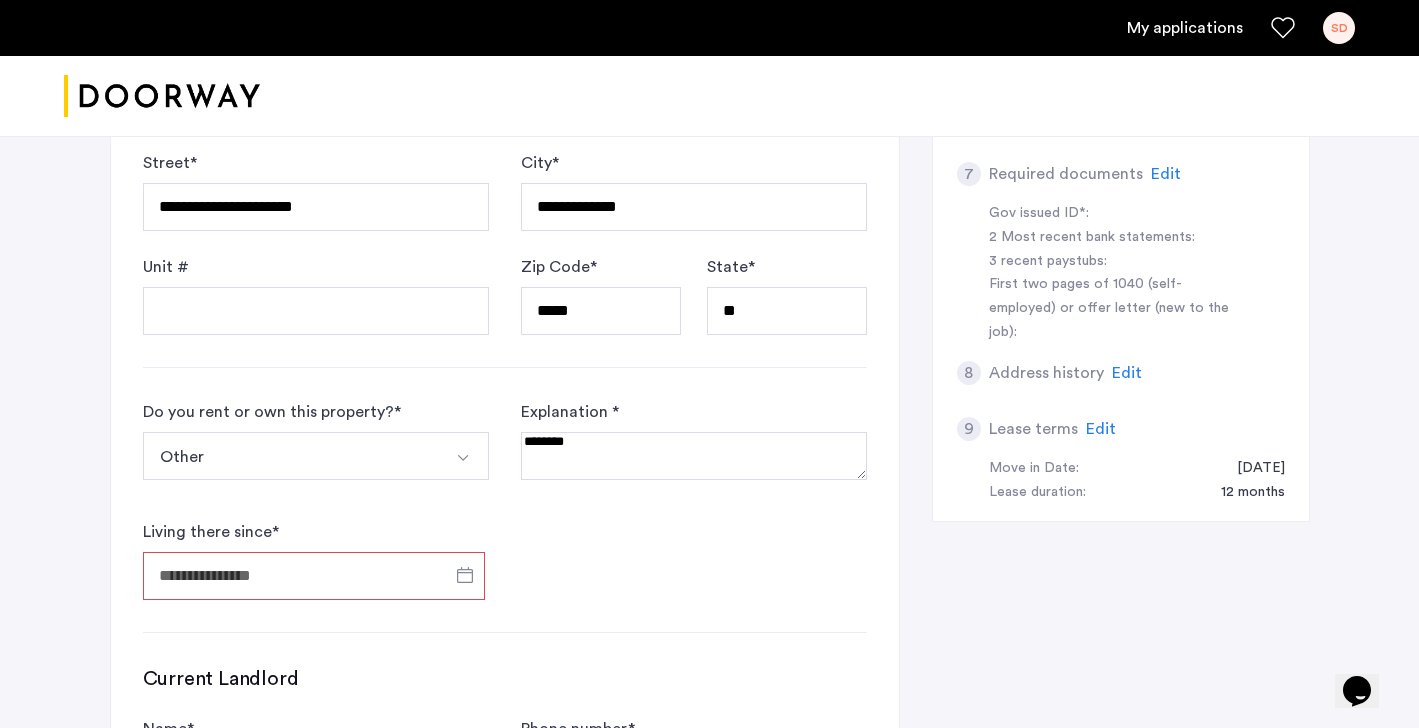 click on "Explanation *" 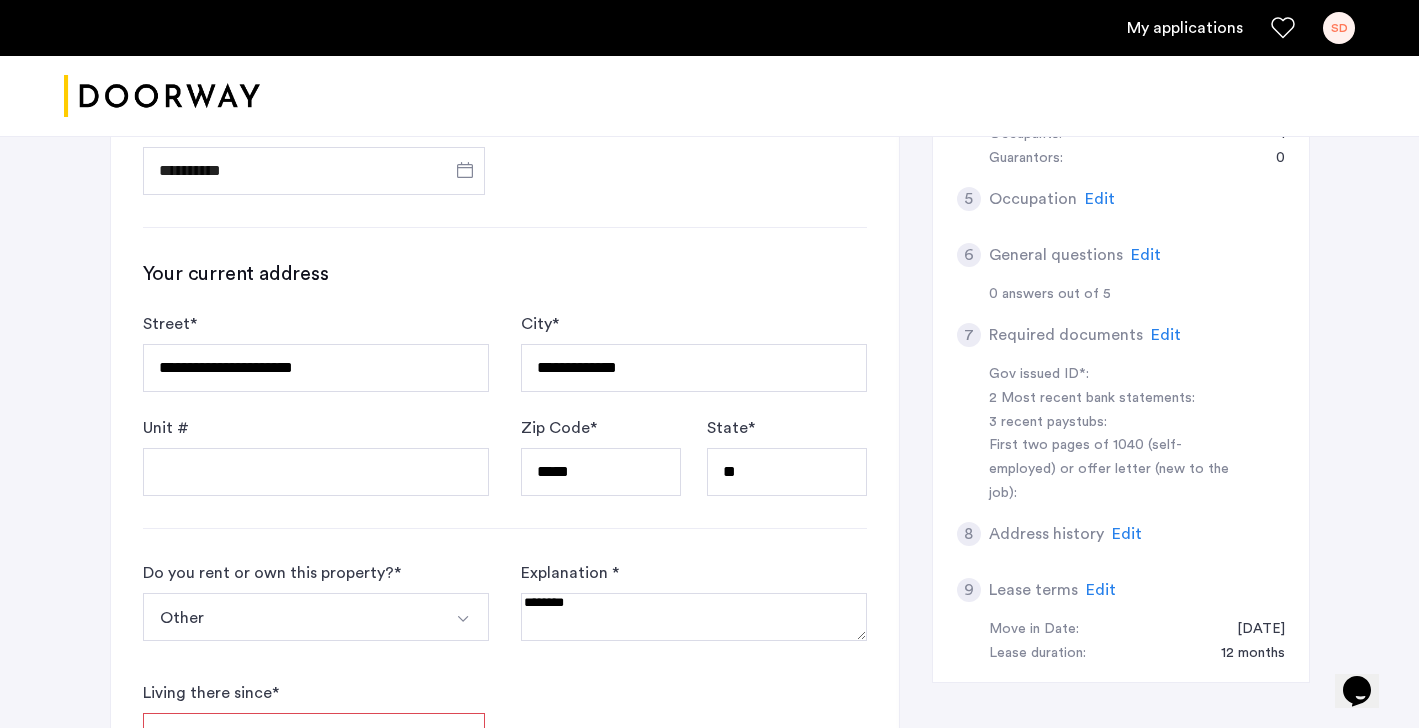 scroll, scrollTop: 698, scrollLeft: 0, axis: vertical 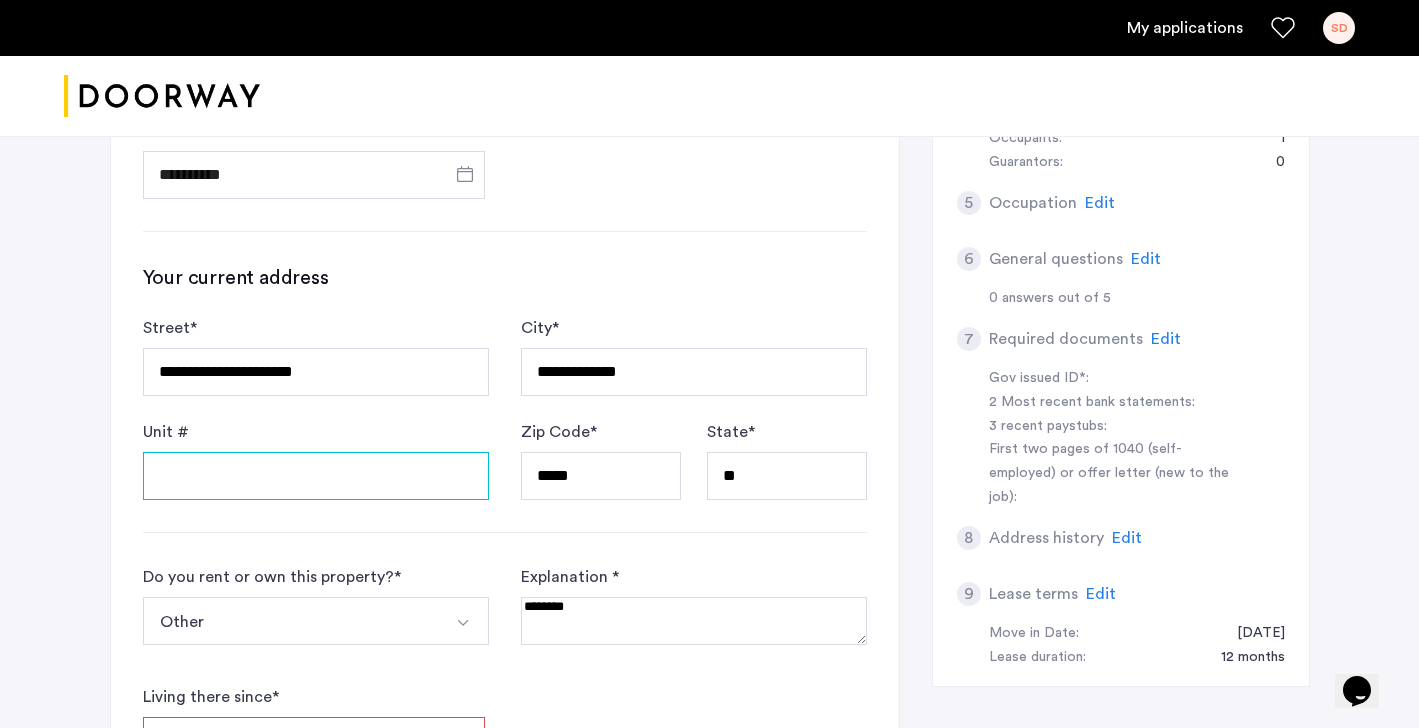 click on "Unit #" at bounding box center [316, 476] 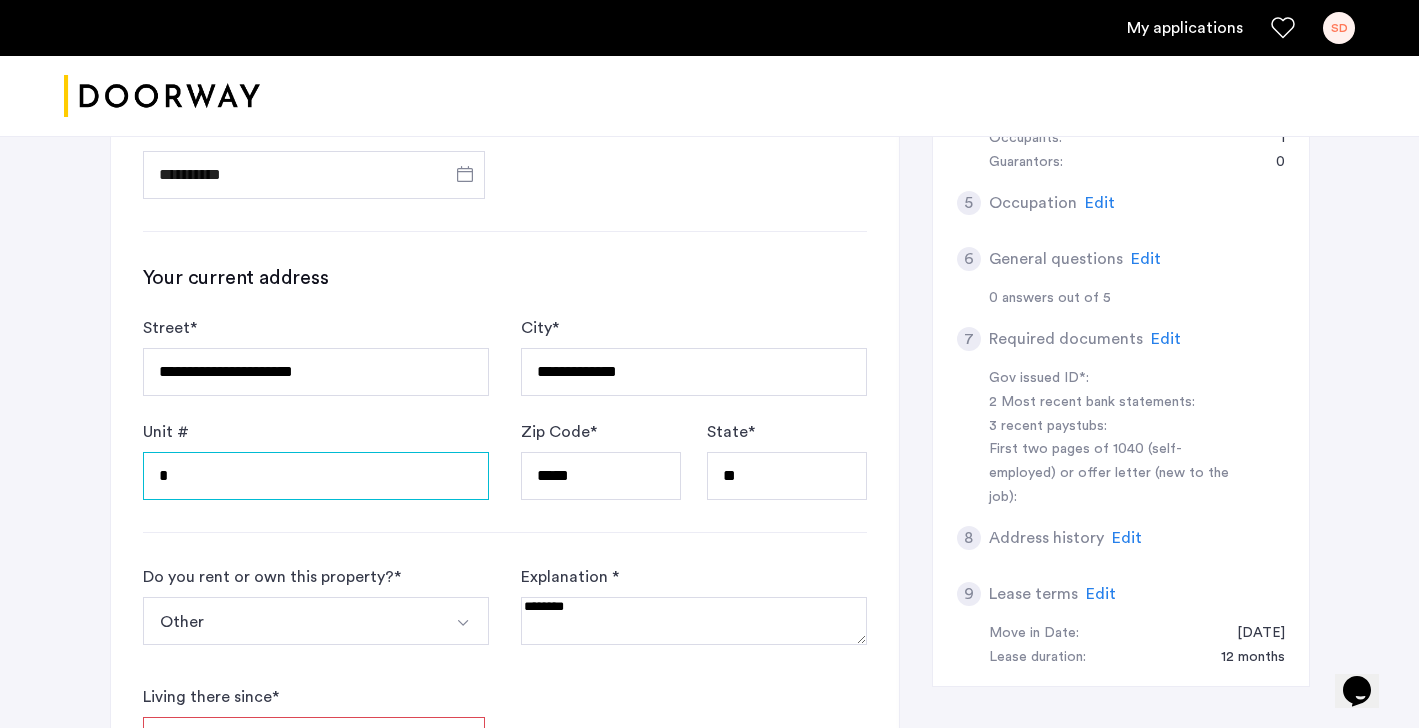 type 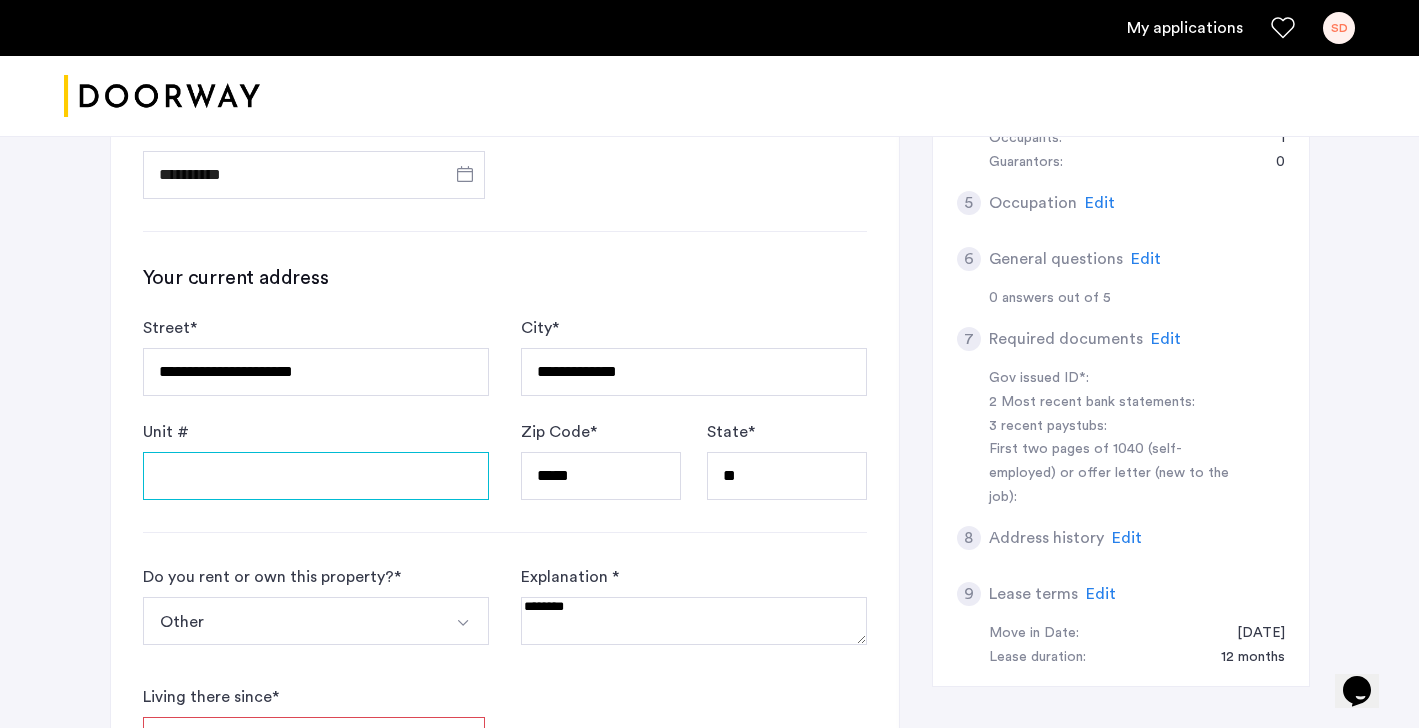 click on "Unit #" at bounding box center (316, 476) 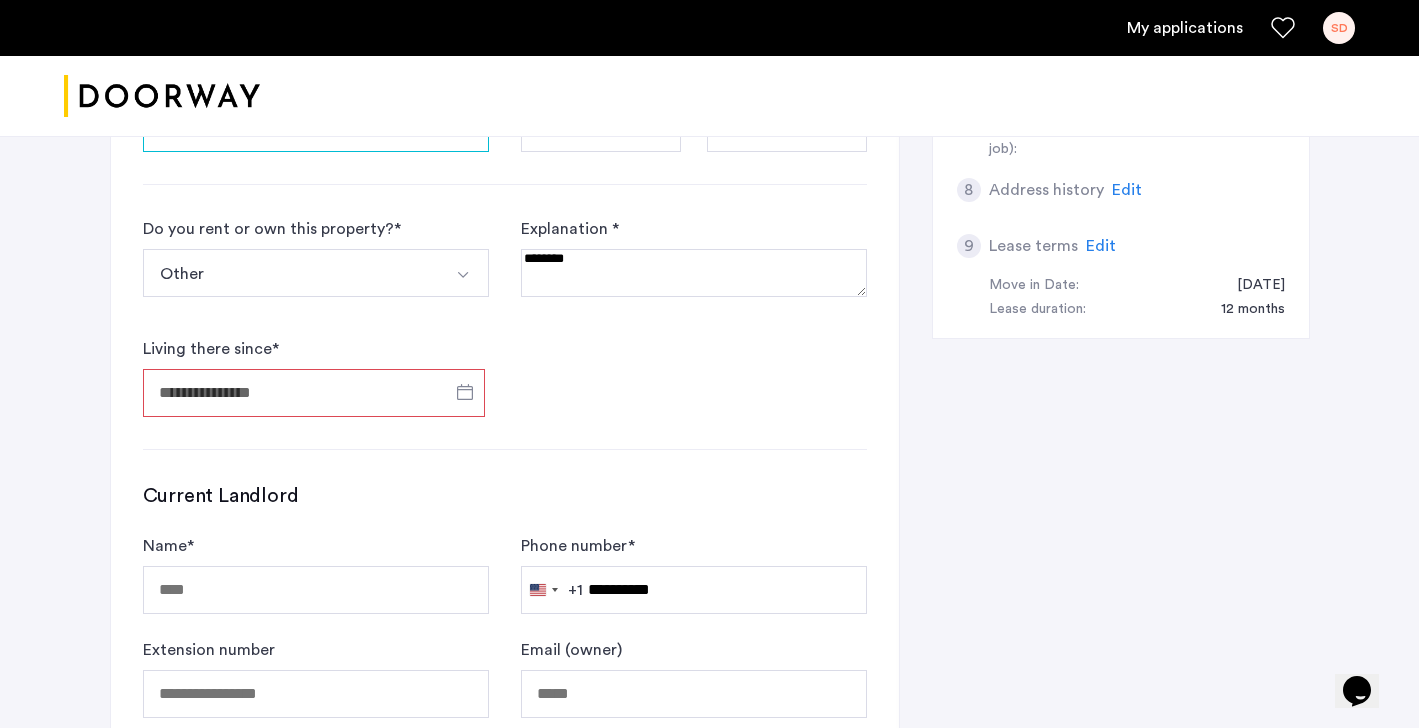 scroll, scrollTop: 1057, scrollLeft: 0, axis: vertical 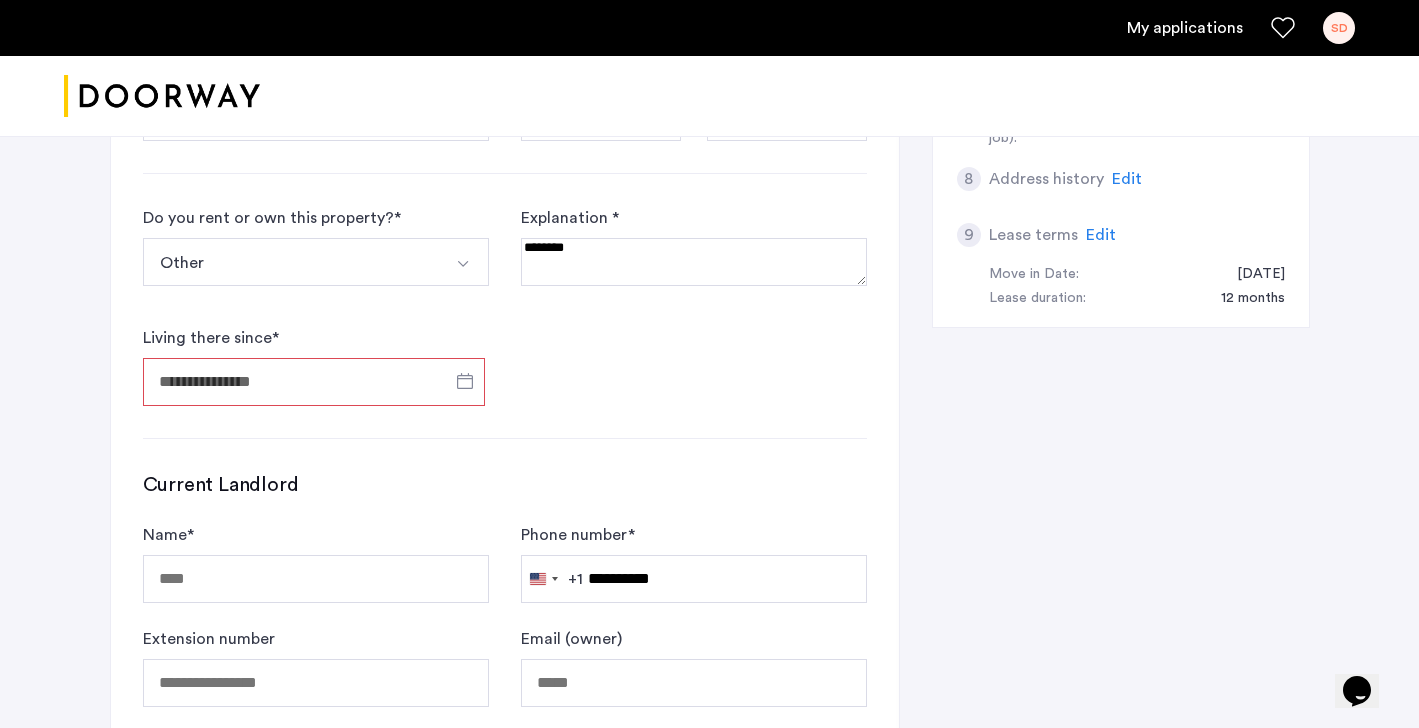 click on "Living there since  *" at bounding box center [314, 382] 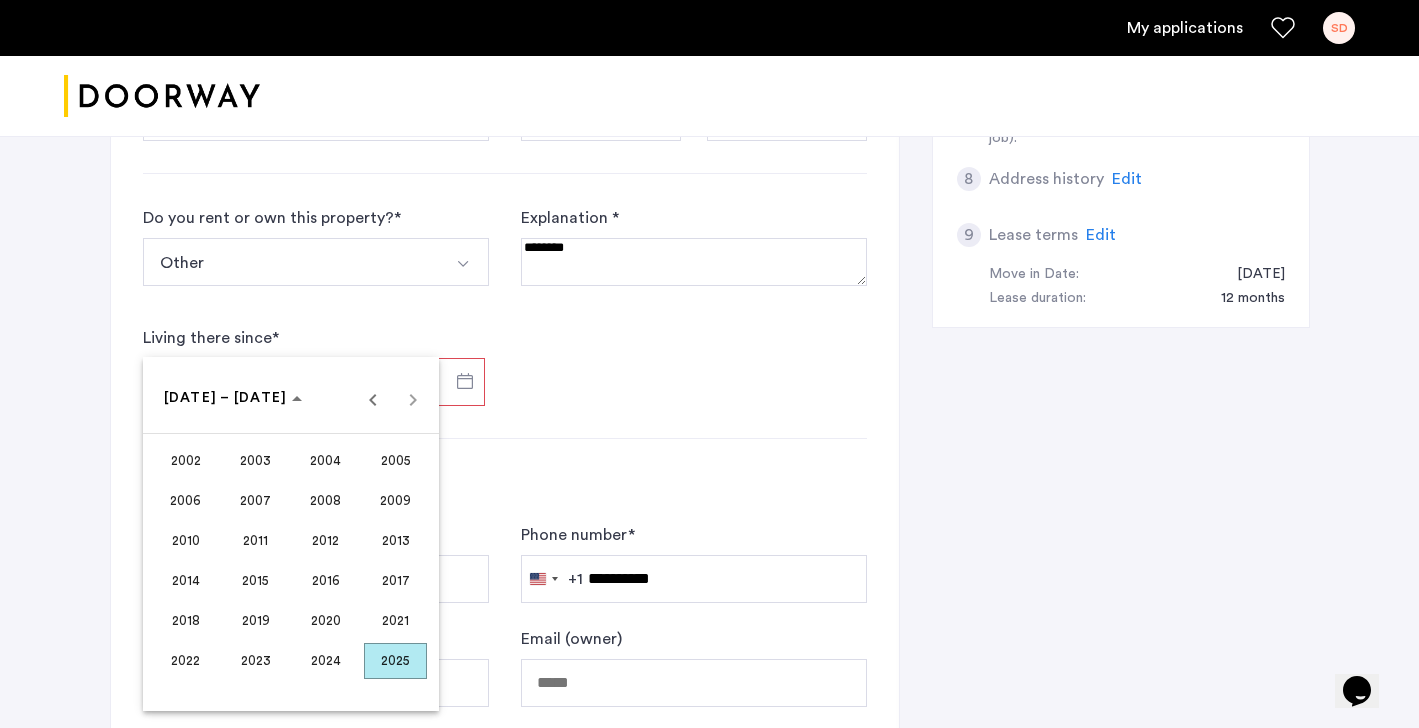 click on "2022" at bounding box center [185, 661] 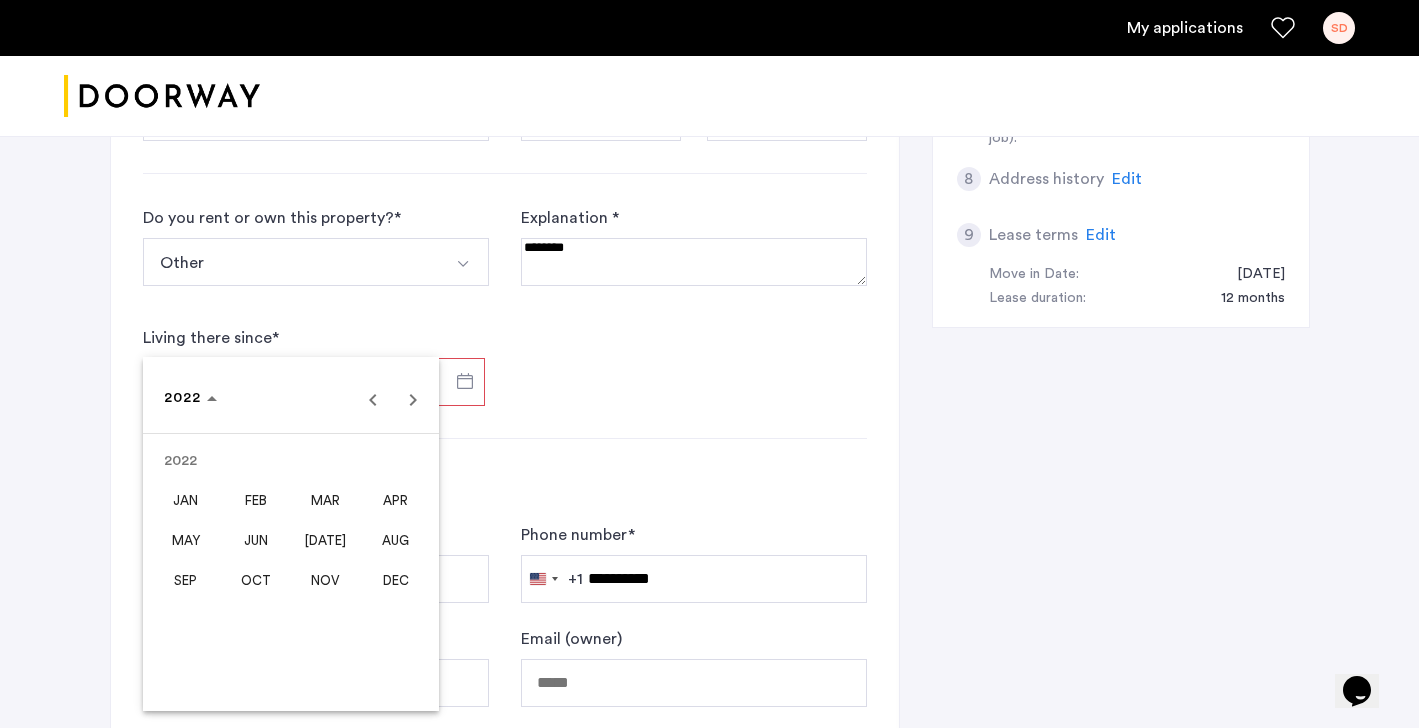 click on "MAY" at bounding box center [185, 541] 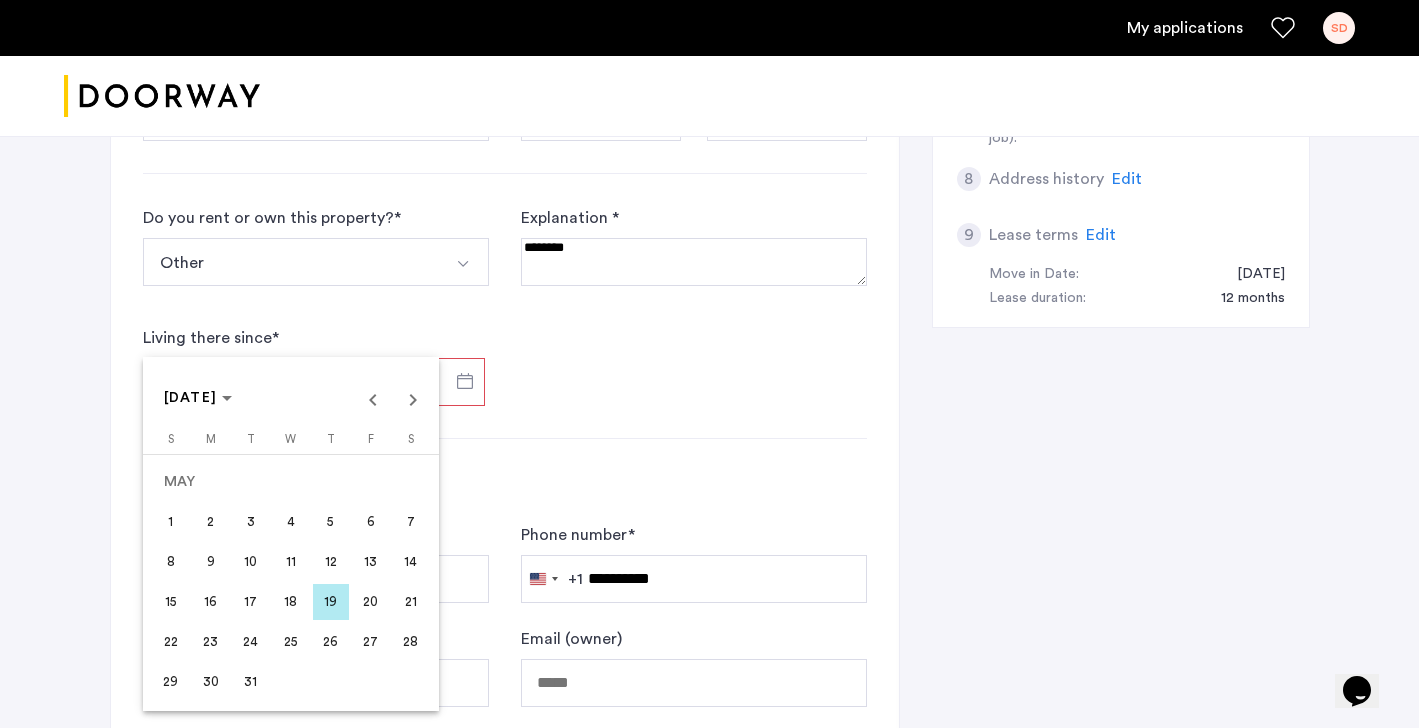 click on "20" at bounding box center [371, 602] 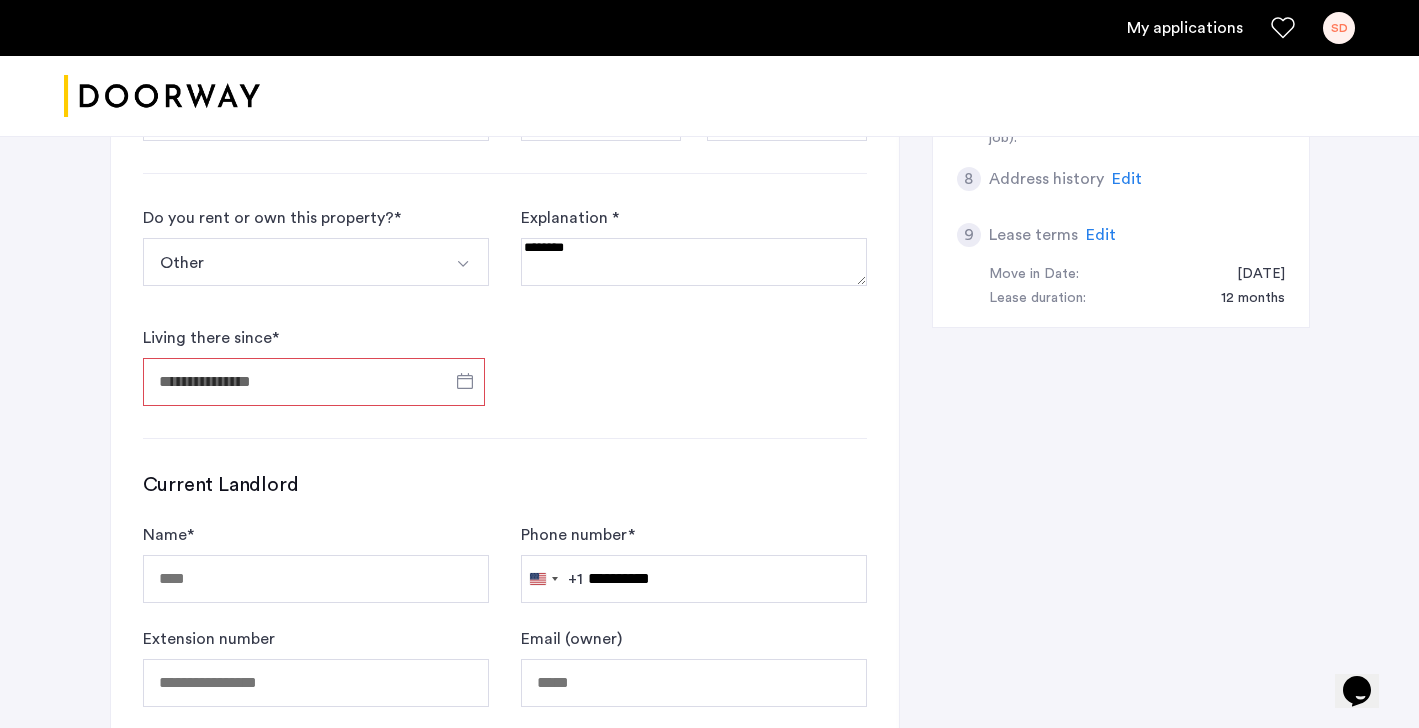 type on "**********" 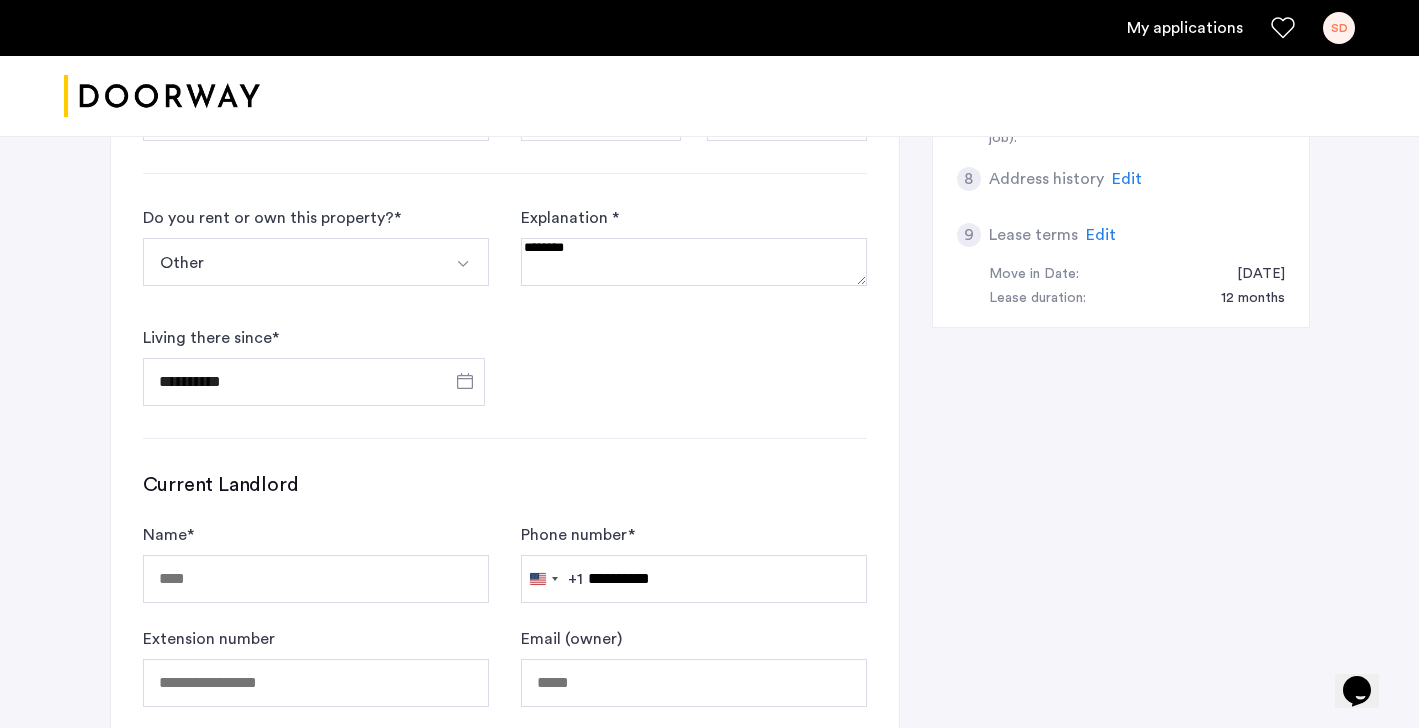 click on "**********" 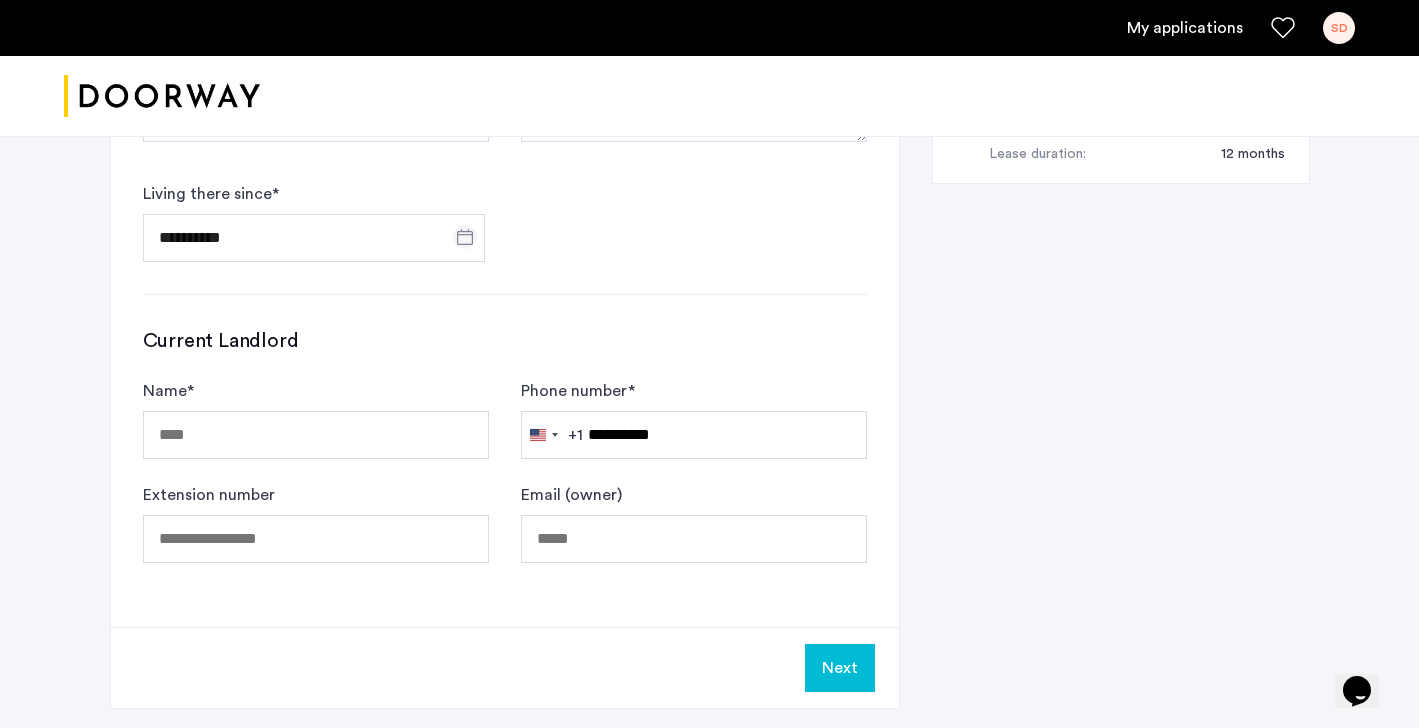scroll, scrollTop: 1213, scrollLeft: 0, axis: vertical 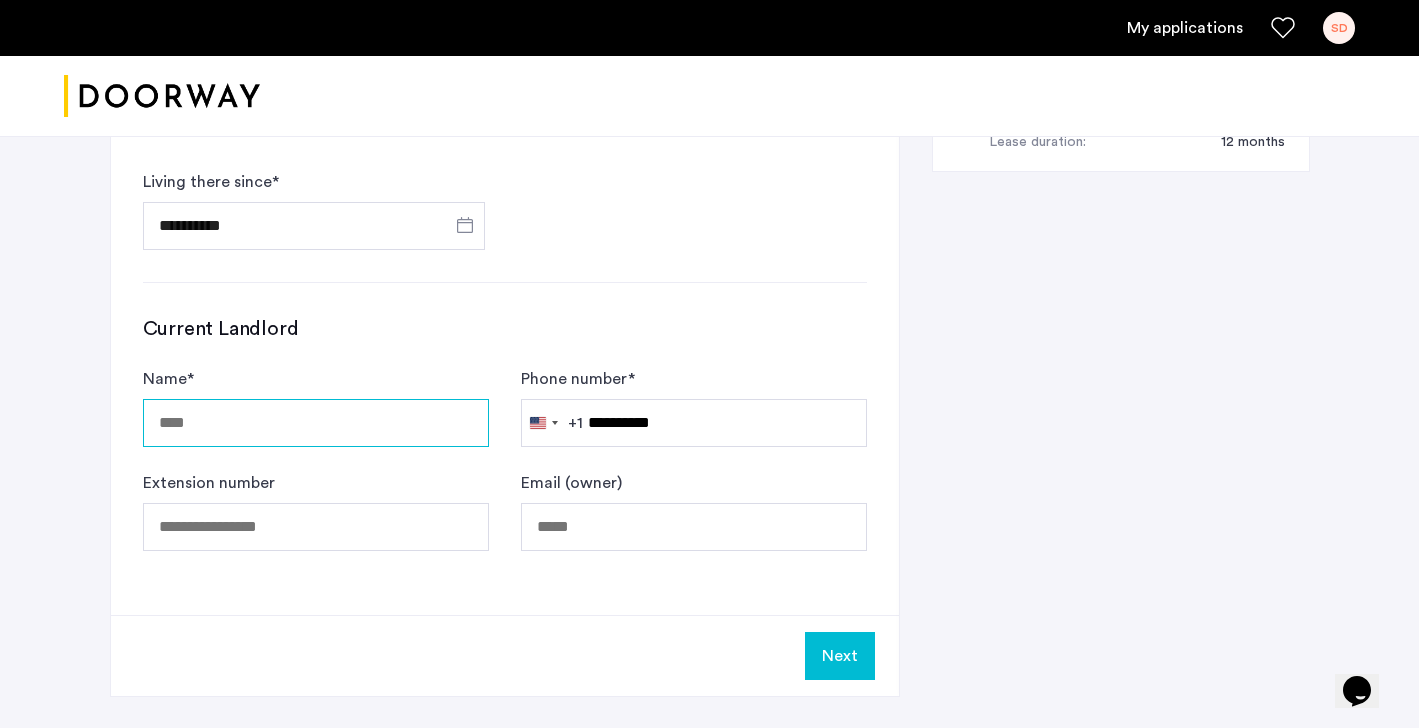 click on "Name  *" at bounding box center [316, 423] 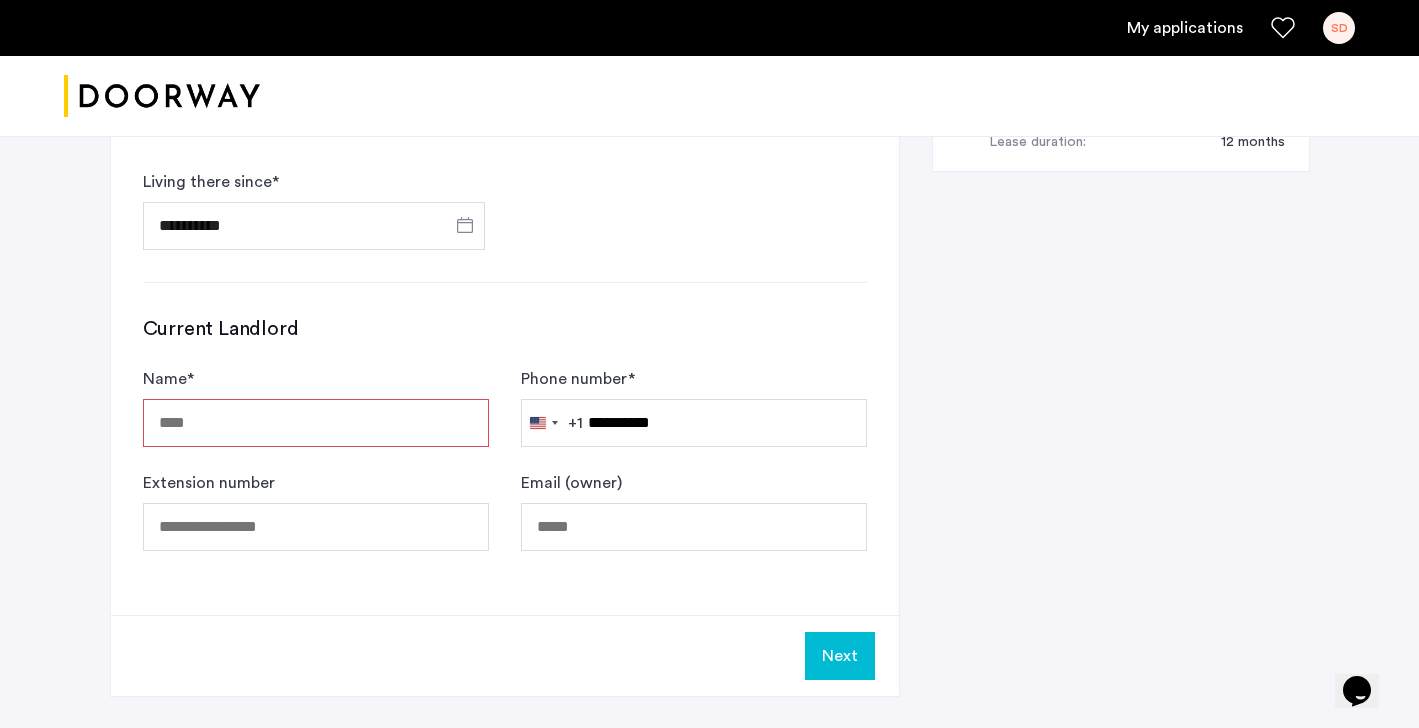 click on "Name  * Phone number  *  [GEOGRAPHIC_DATA] +1 +1 244 results found [GEOGRAPHIC_DATA] +93 [GEOGRAPHIC_DATA] +358 [GEOGRAPHIC_DATA] +355 [GEOGRAPHIC_DATA] +213 [US_STATE] +1 [GEOGRAPHIC_DATA] +376 [GEOGRAPHIC_DATA] +244 [GEOGRAPHIC_DATA] +1 [GEOGRAPHIC_DATA] +1 [GEOGRAPHIC_DATA] +54 [GEOGRAPHIC_DATA] +374 [GEOGRAPHIC_DATA] +297 [DATE][GEOGRAPHIC_DATA] +247 [GEOGRAPHIC_DATA] +61 [GEOGRAPHIC_DATA] +43 [GEOGRAPHIC_DATA] +994 [GEOGRAPHIC_DATA] +1 [GEOGRAPHIC_DATA] +973 [GEOGRAPHIC_DATA] +880 [GEOGRAPHIC_DATA] +1 [GEOGRAPHIC_DATA] +375 [GEOGRAPHIC_DATA] +32 [GEOGRAPHIC_DATA] +501 [GEOGRAPHIC_DATA] +229 [GEOGRAPHIC_DATA] +1 [GEOGRAPHIC_DATA] +975 [GEOGRAPHIC_DATA] +591 [GEOGRAPHIC_DATA] +387 [GEOGRAPHIC_DATA] +267 [GEOGRAPHIC_DATA] +55 [GEOGRAPHIC_DATA] +246 [GEOGRAPHIC_DATA] +1 [GEOGRAPHIC_DATA] +673 [GEOGRAPHIC_DATA] +359 [GEOGRAPHIC_DATA] +226 [GEOGRAPHIC_DATA] +257 [GEOGRAPHIC_DATA] +855 [GEOGRAPHIC_DATA] +237 [GEOGRAPHIC_DATA] +1 [GEOGRAPHIC_DATA] +238 [GEOGRAPHIC_DATA] [GEOGRAPHIC_DATA] +599 [GEOGRAPHIC_DATA] +1 [GEOGRAPHIC_DATA] +236 [GEOGRAPHIC_DATA] +235 [GEOGRAPHIC_DATA] +56 [GEOGRAPHIC_DATA] +86 [GEOGRAPHIC_DATA] +61 [GEOGRAPHIC_DATA] +61 [GEOGRAPHIC_DATA] +57 [GEOGRAPHIC_DATA] +269 [GEOGRAPHIC_DATA] - [GEOGRAPHIC_DATA] +242 [GEOGRAPHIC_DATA] - [GEOGRAPHIC_DATA] +243 [GEOGRAPHIC_DATA] +682 [GEOGRAPHIC_DATA] +506 [GEOGRAPHIC_DATA] +225 [GEOGRAPHIC_DATA] +385 [GEOGRAPHIC_DATA] +53 [GEOGRAPHIC_DATA] +599 [GEOGRAPHIC_DATA] +357 [GEOGRAPHIC_DATA] +420 [GEOGRAPHIC_DATA] +45 +253" 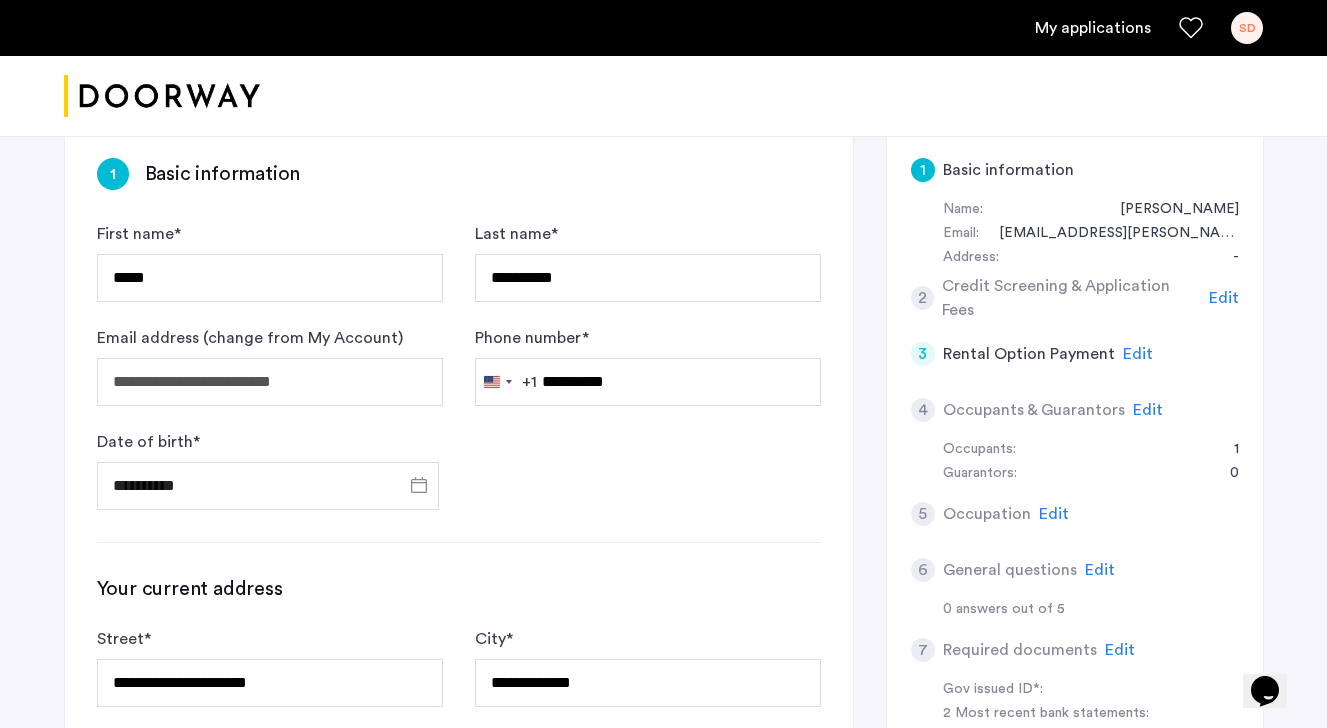 scroll, scrollTop: 0, scrollLeft: 0, axis: both 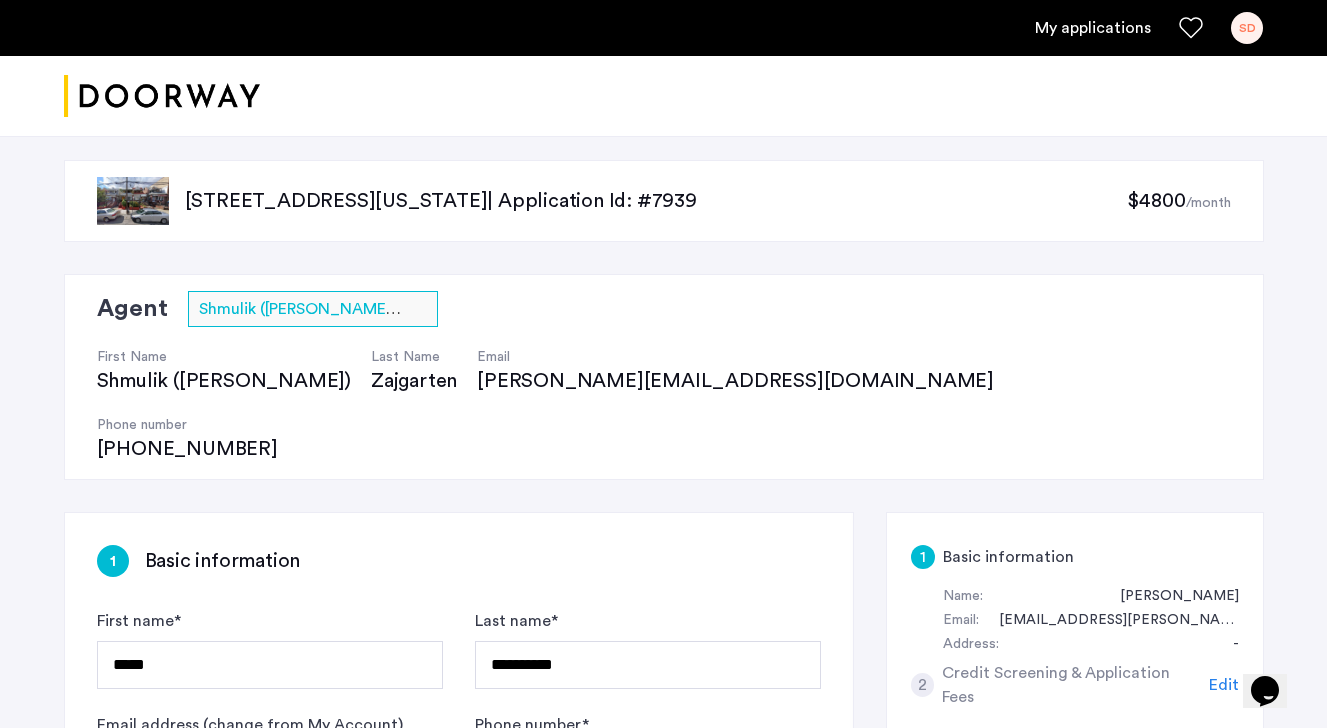 click on "[STREET_ADDRESS][US_STATE]  | Application Id: #7939 $4800  /month" 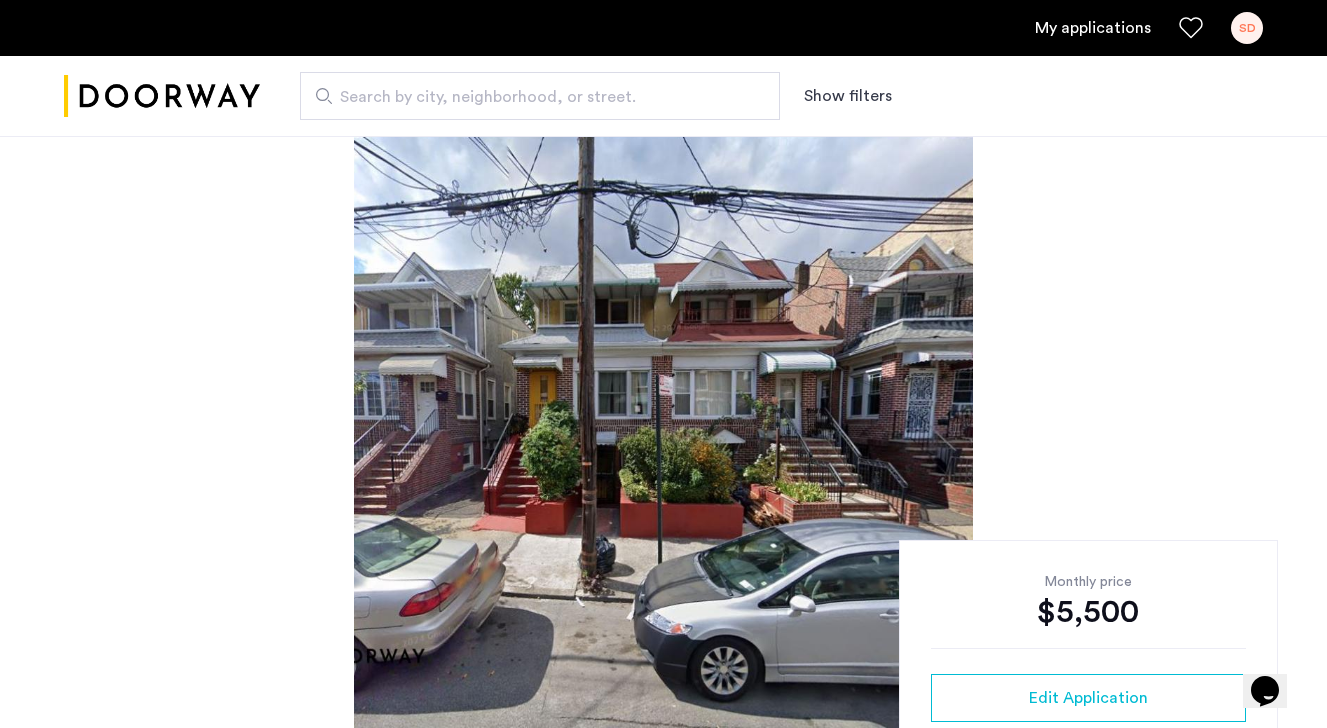 click at bounding box center (162, 96) 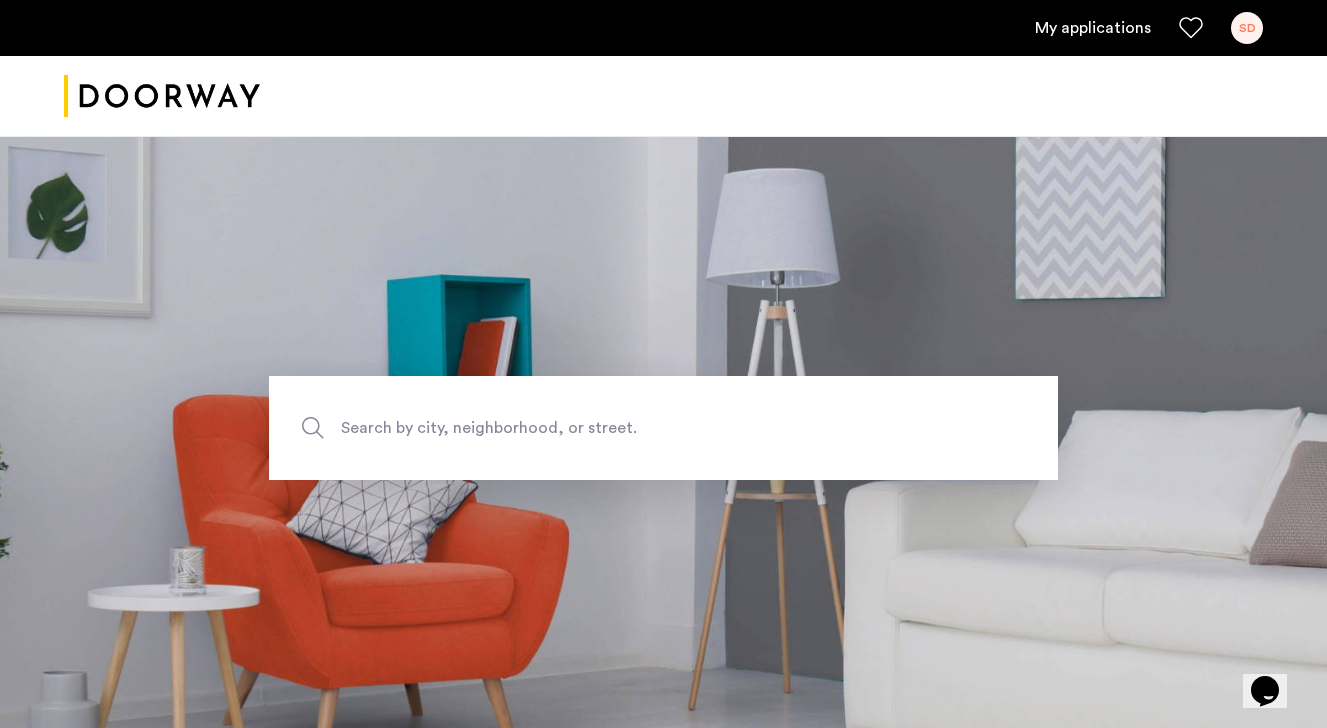 click on "My applications" at bounding box center (1093, 28) 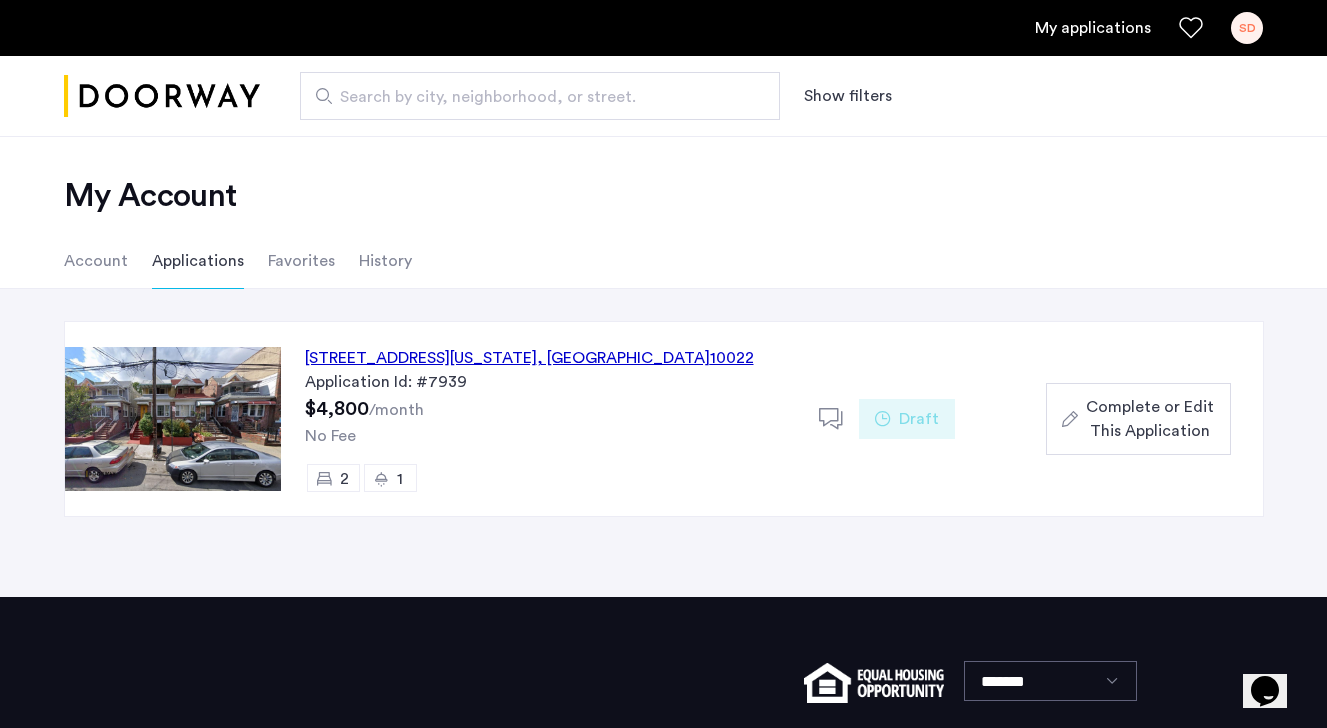 click on "[STREET_ADDRESS][US_STATE]" 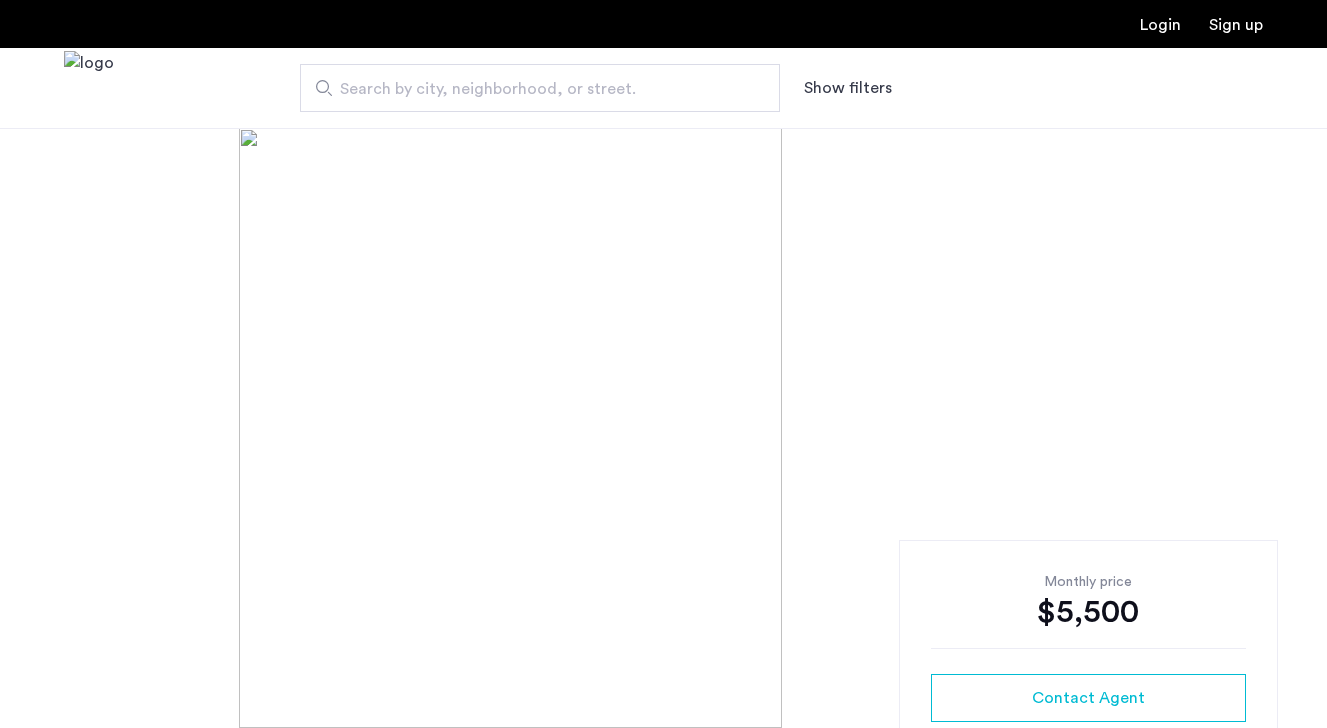 scroll, scrollTop: 0, scrollLeft: 0, axis: both 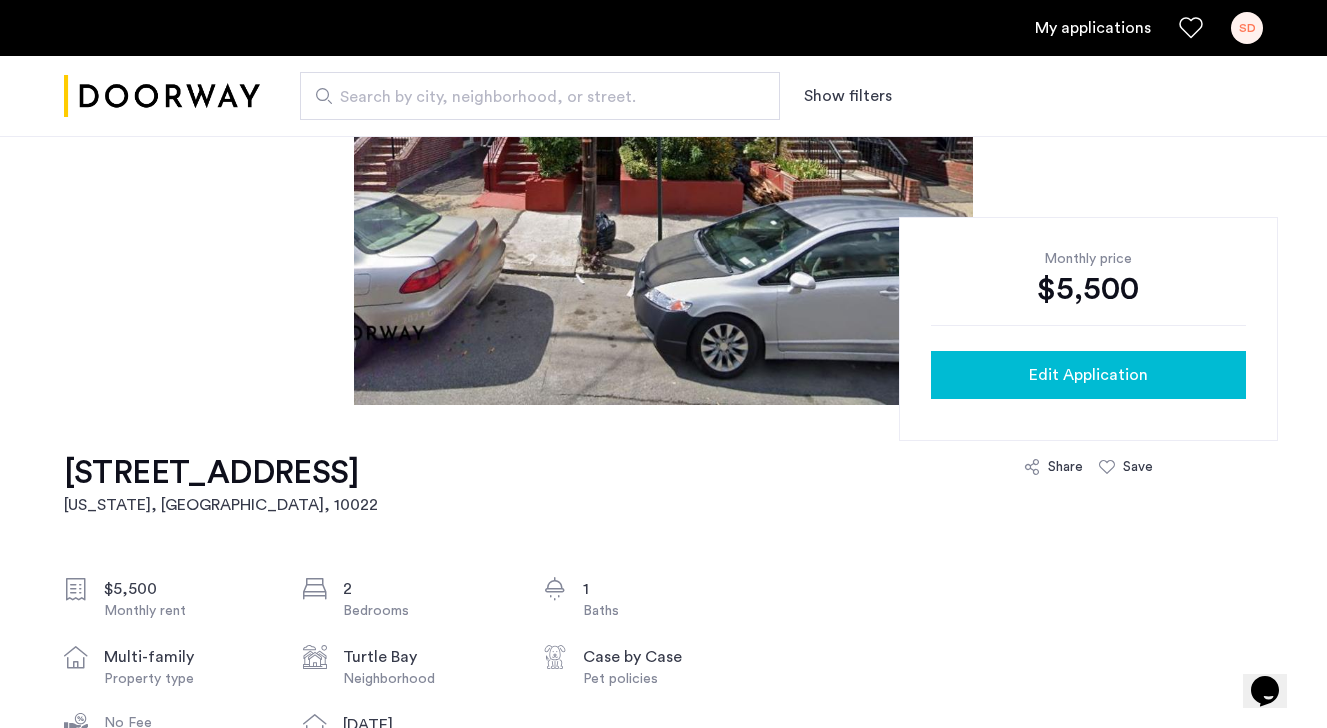 click on "Edit Application" 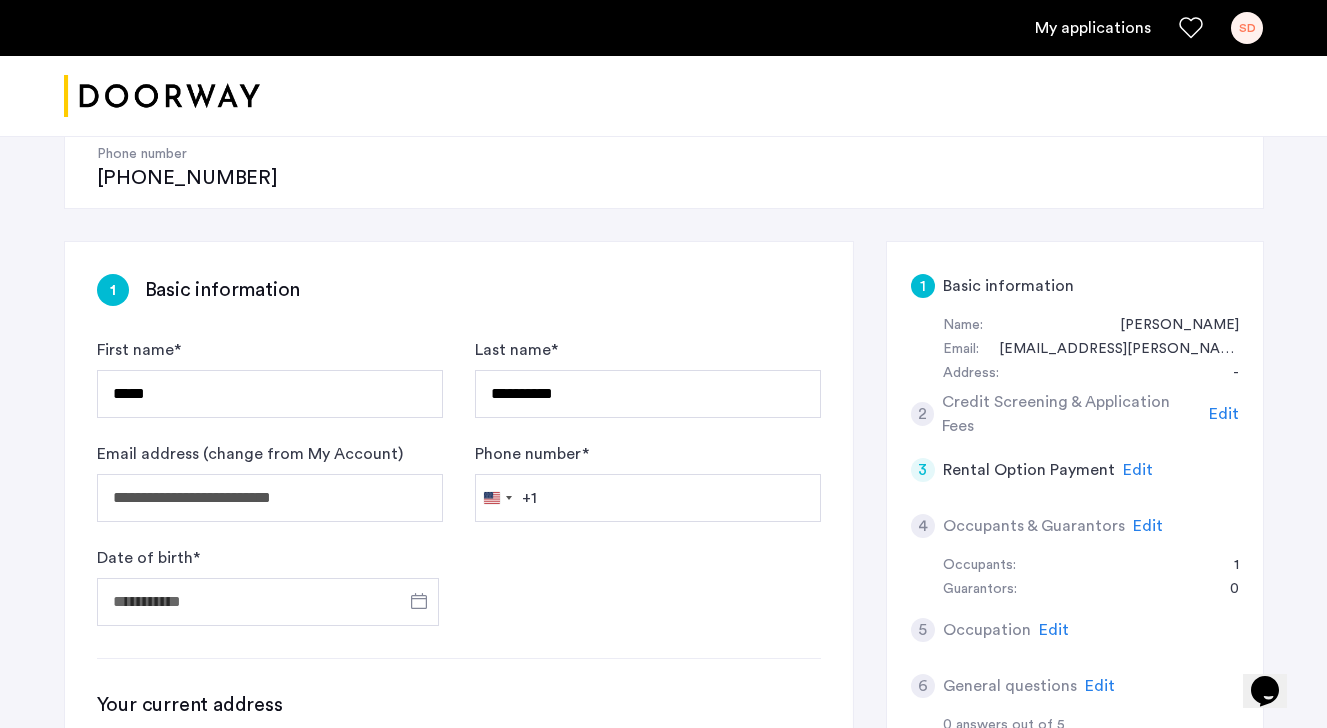scroll, scrollTop: 296, scrollLeft: 0, axis: vertical 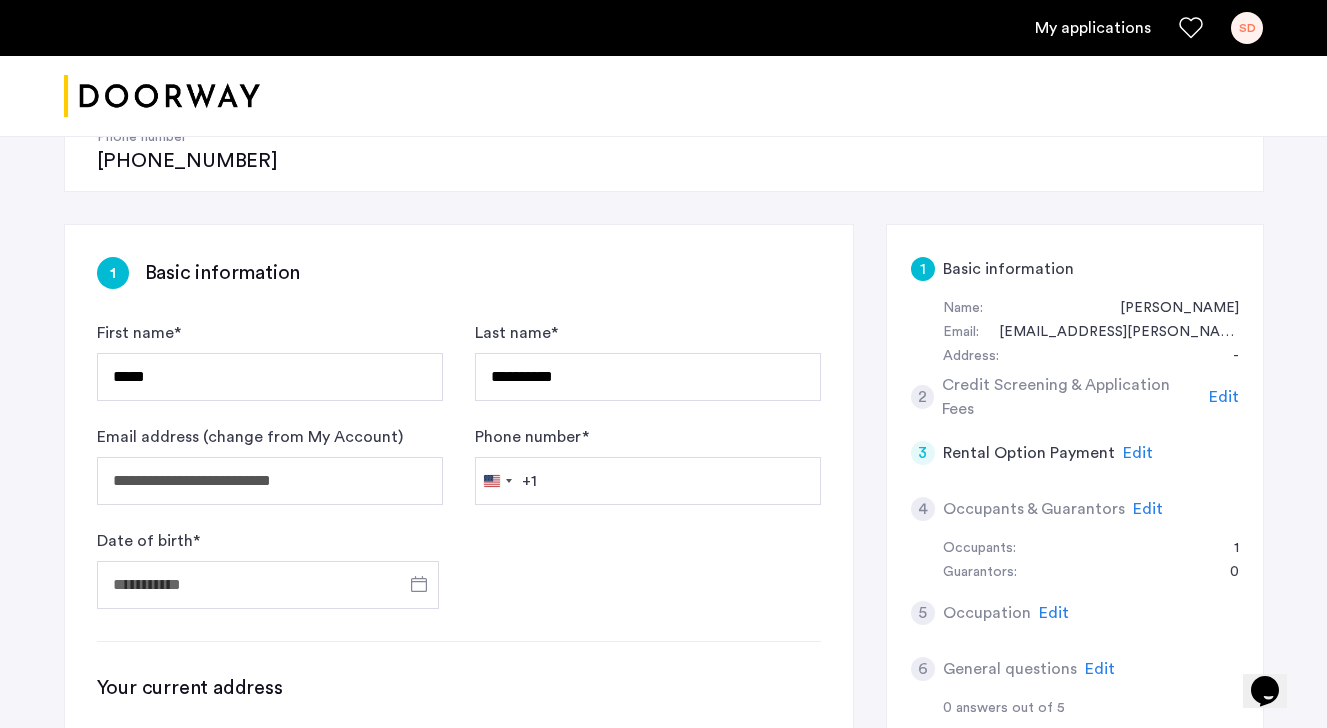 click on "Rental Option Payment" 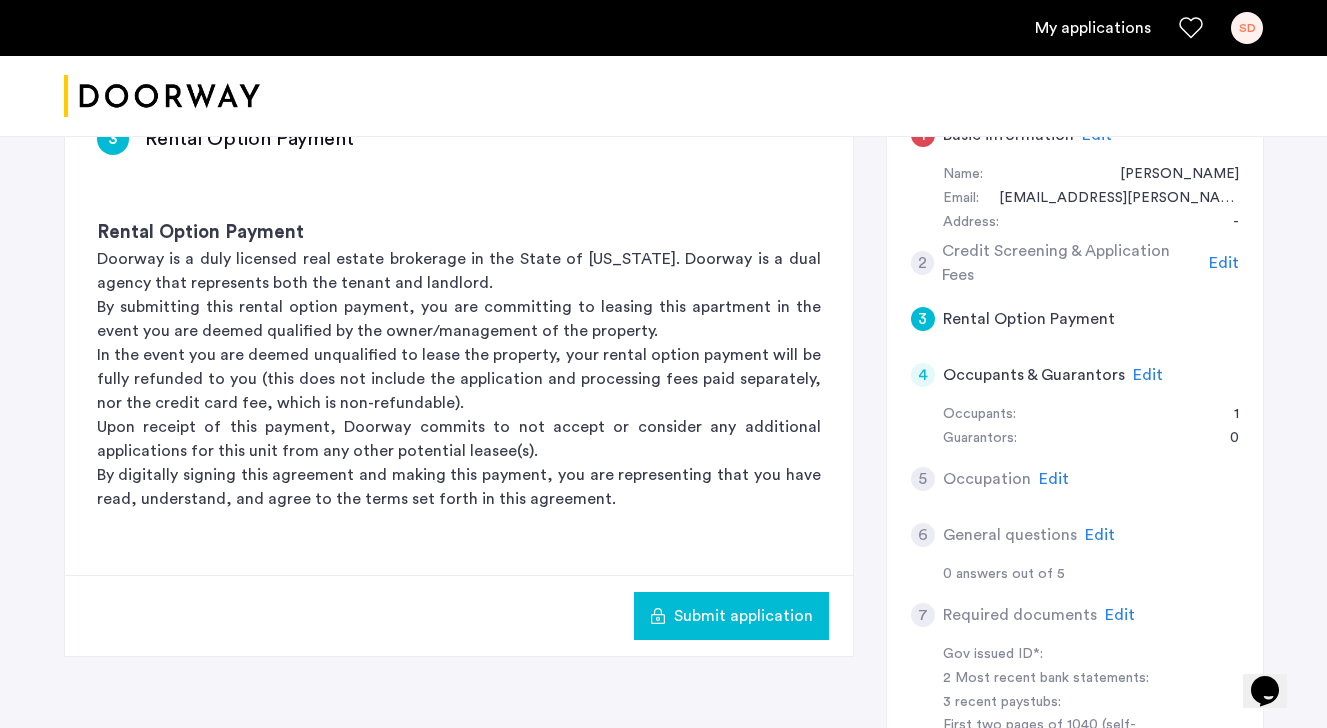 scroll, scrollTop: 363, scrollLeft: 0, axis: vertical 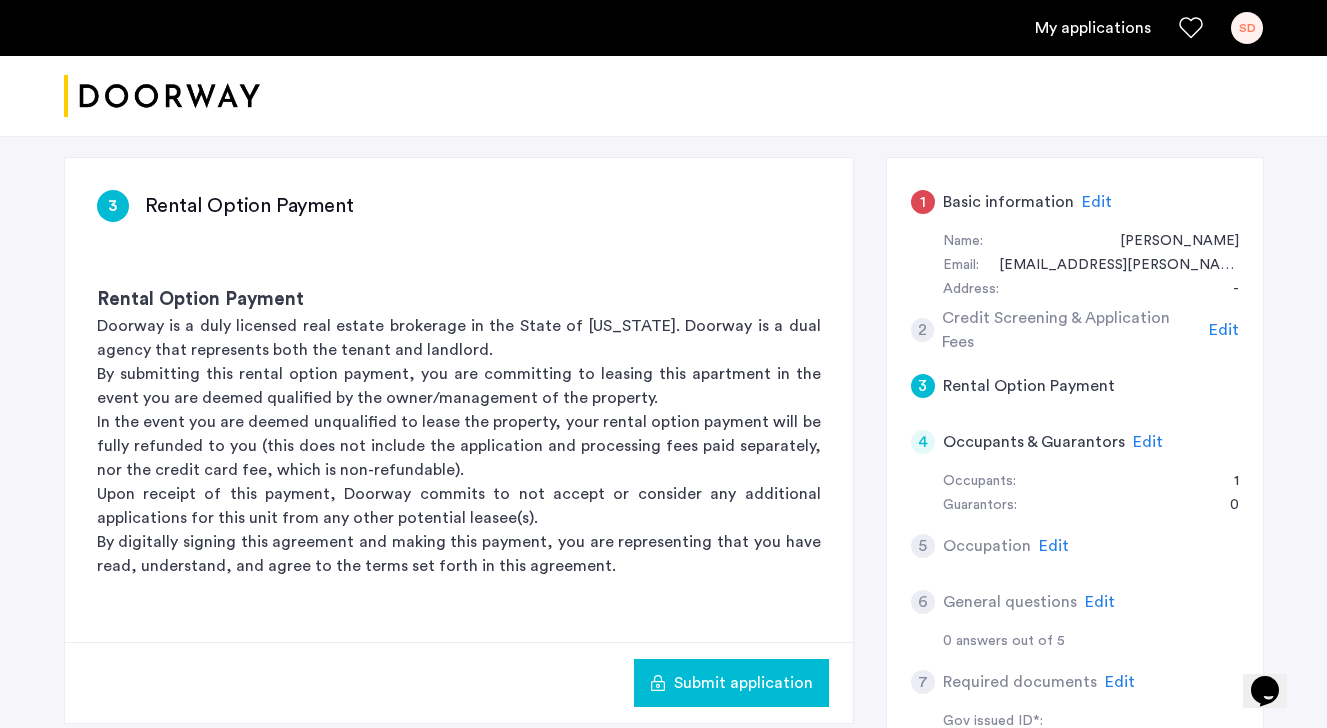 click on "Edit" 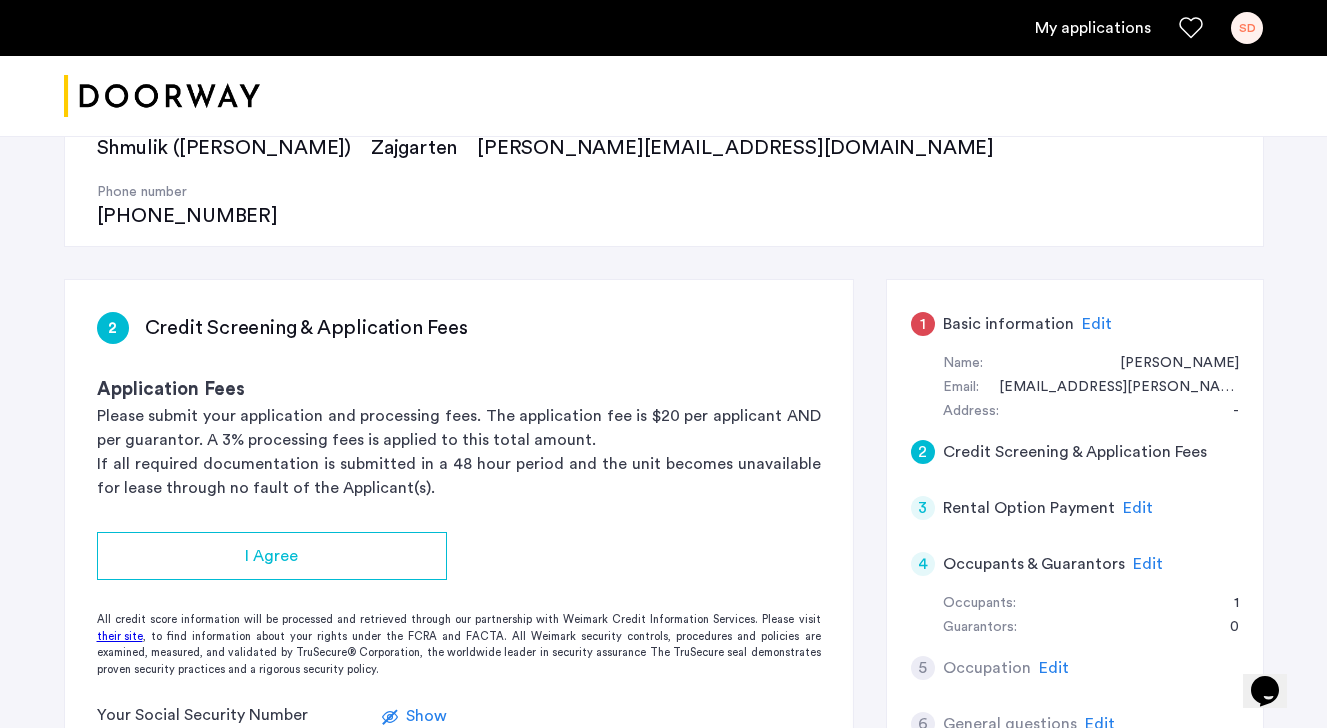 scroll, scrollTop: 239, scrollLeft: 0, axis: vertical 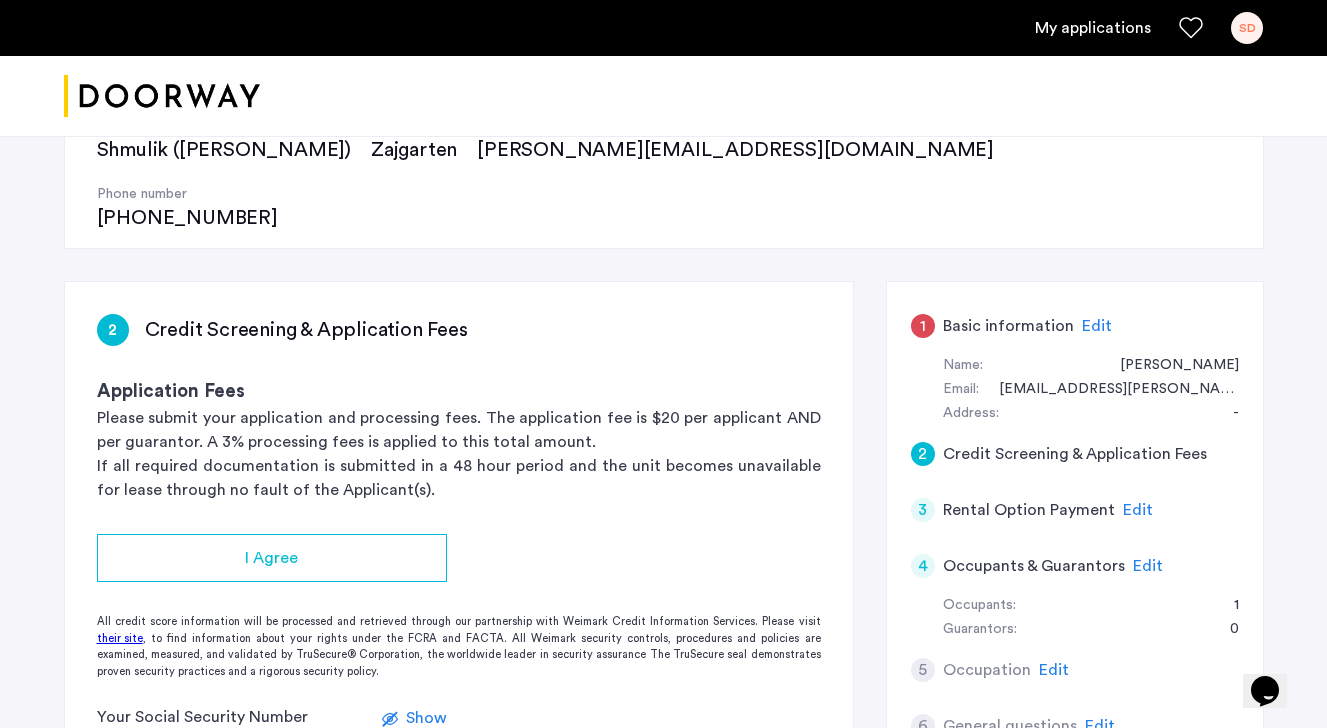 click on "Credit Screening & Application Fees" 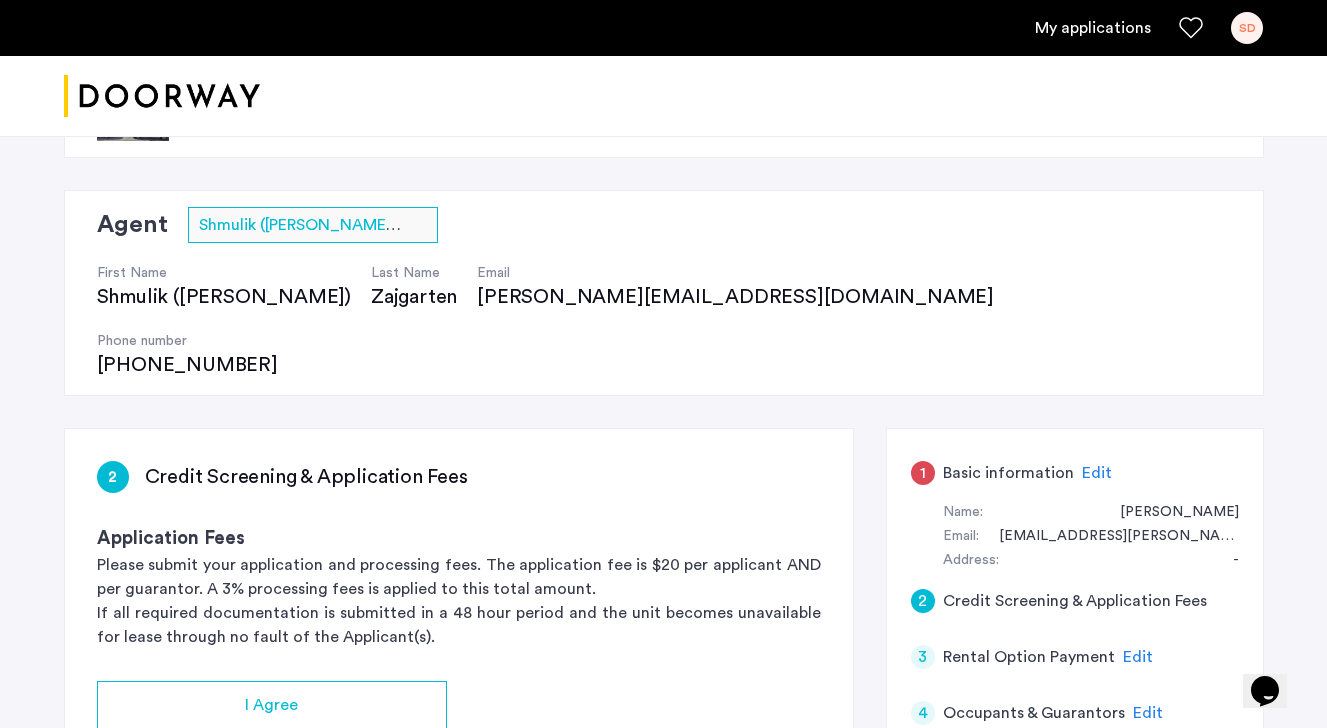 scroll, scrollTop: 86, scrollLeft: 0, axis: vertical 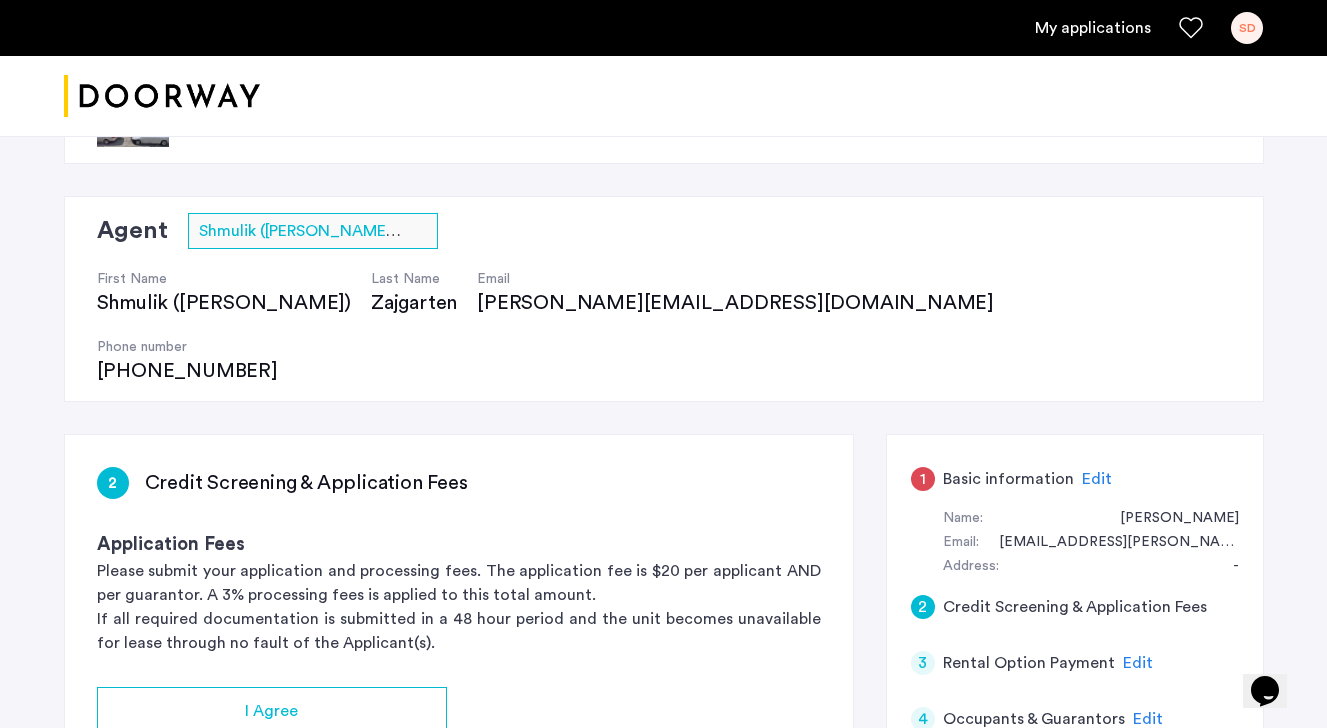 click on "Edit" 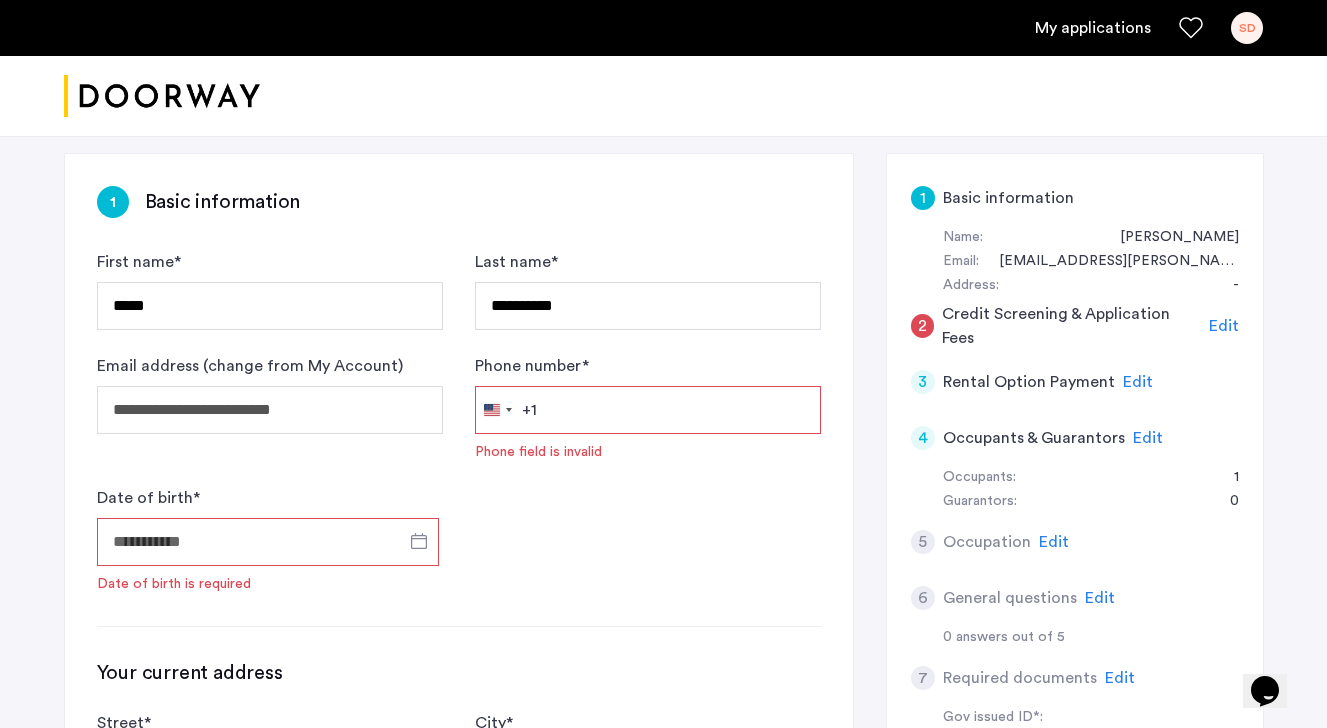 scroll, scrollTop: 389, scrollLeft: 0, axis: vertical 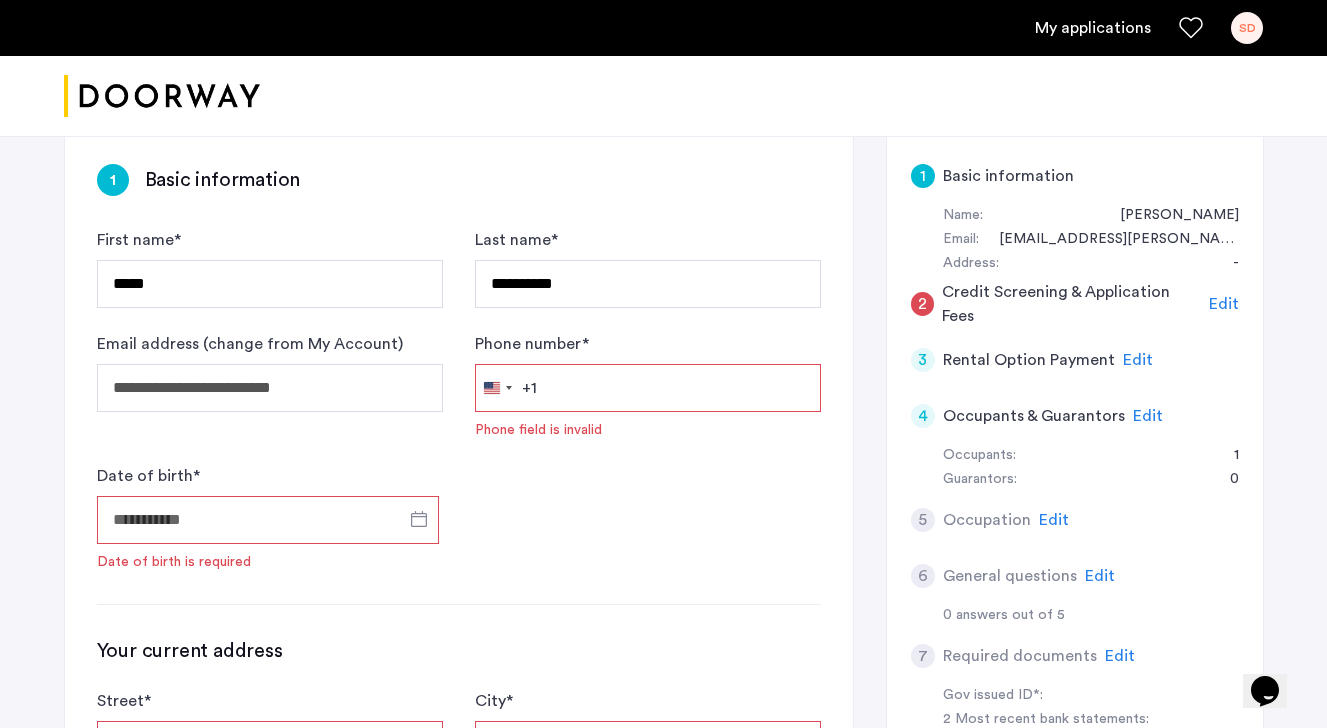 click on "Phone number  *" at bounding box center [648, 388] 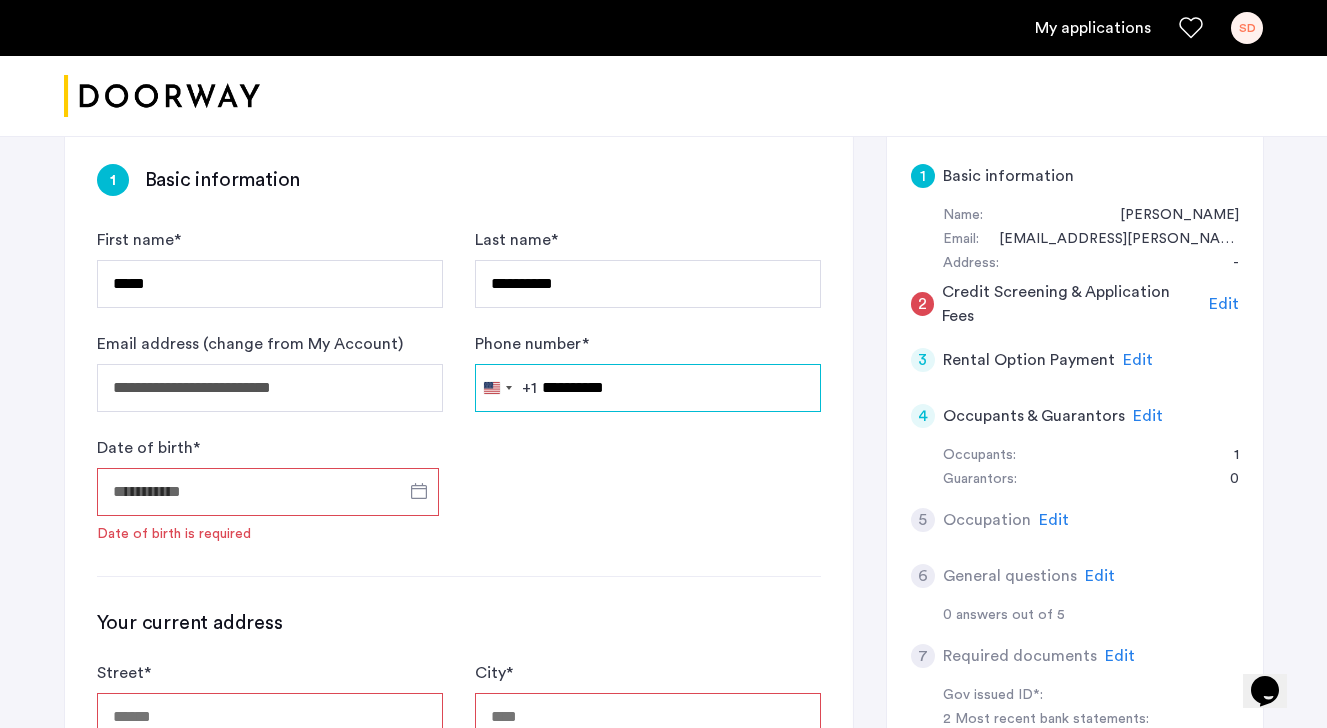 type on "**********" 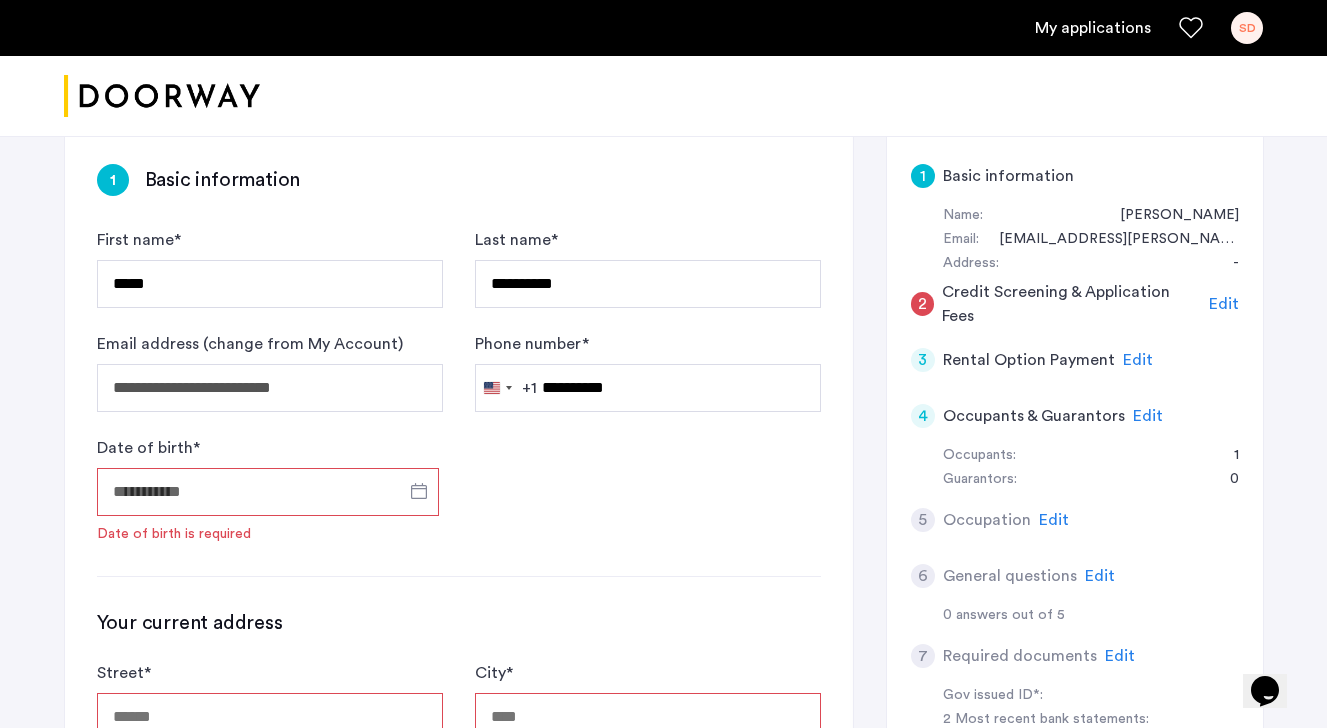 click on "Date of birth  *" at bounding box center [268, 492] 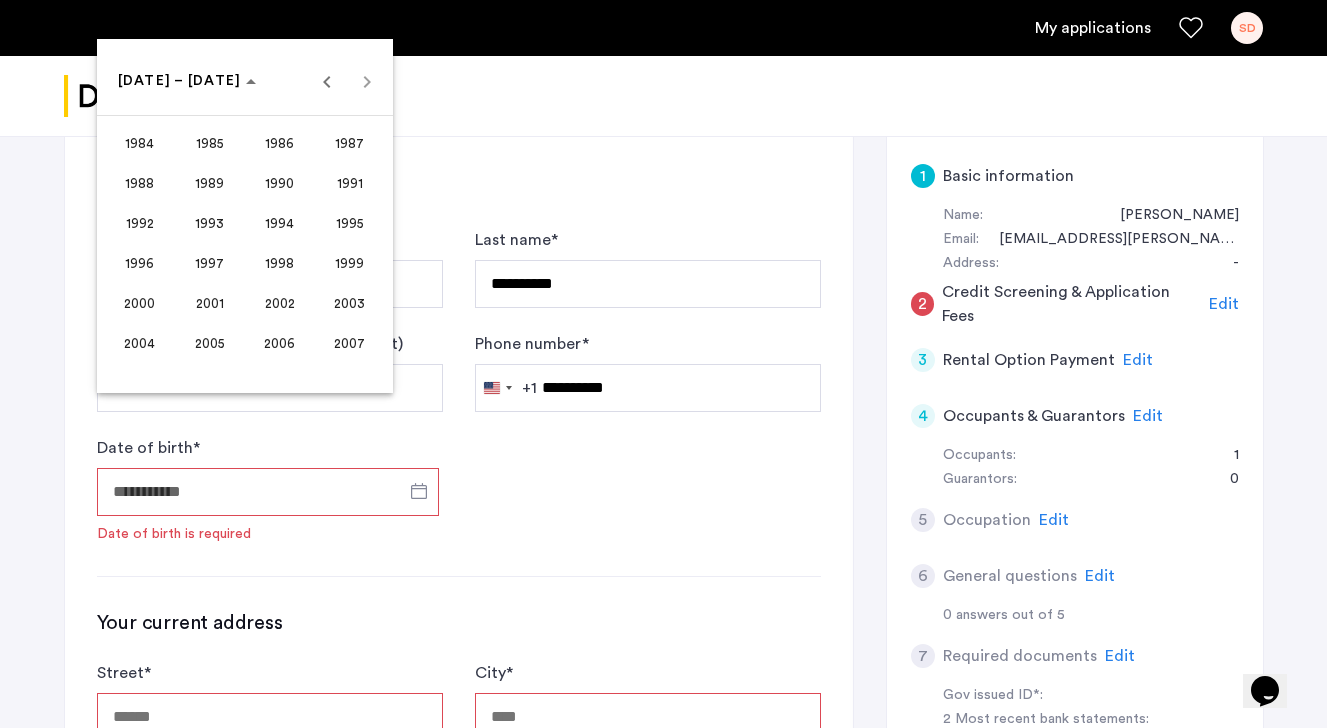 click on "2002" at bounding box center (279, 303) 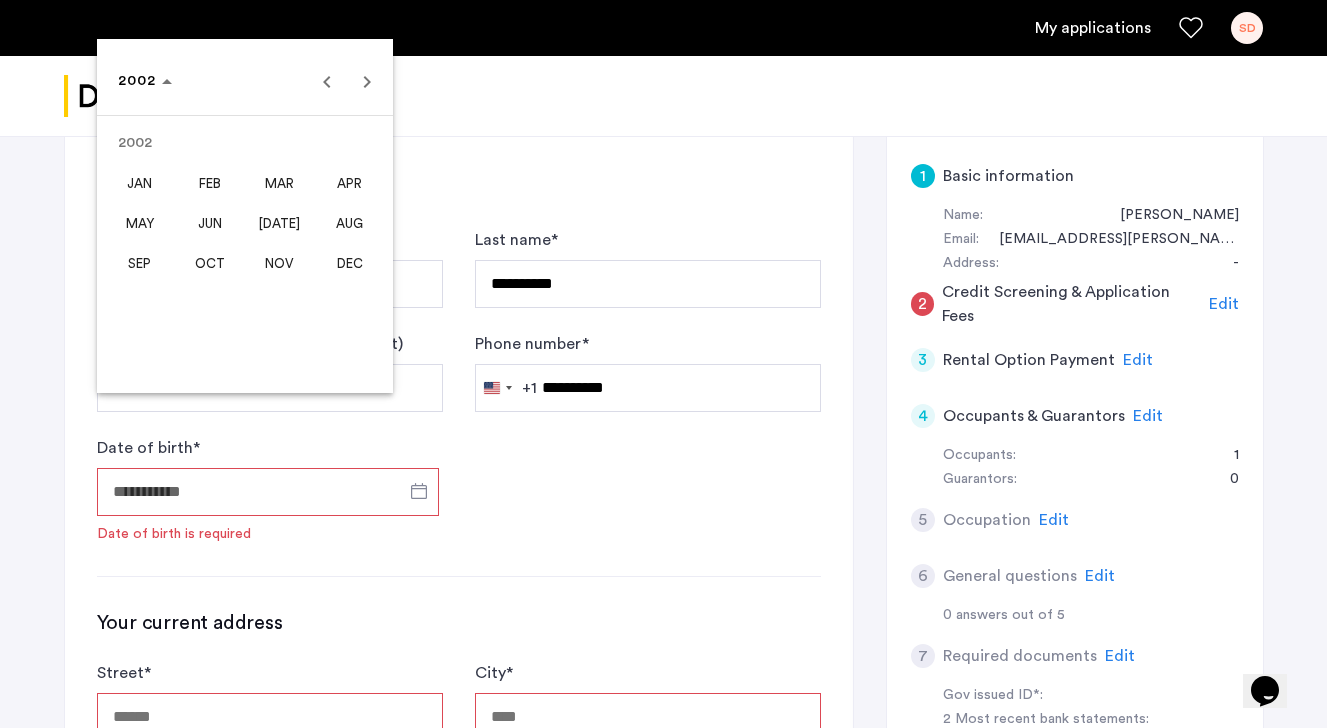 click on "OCT" at bounding box center (209, 263) 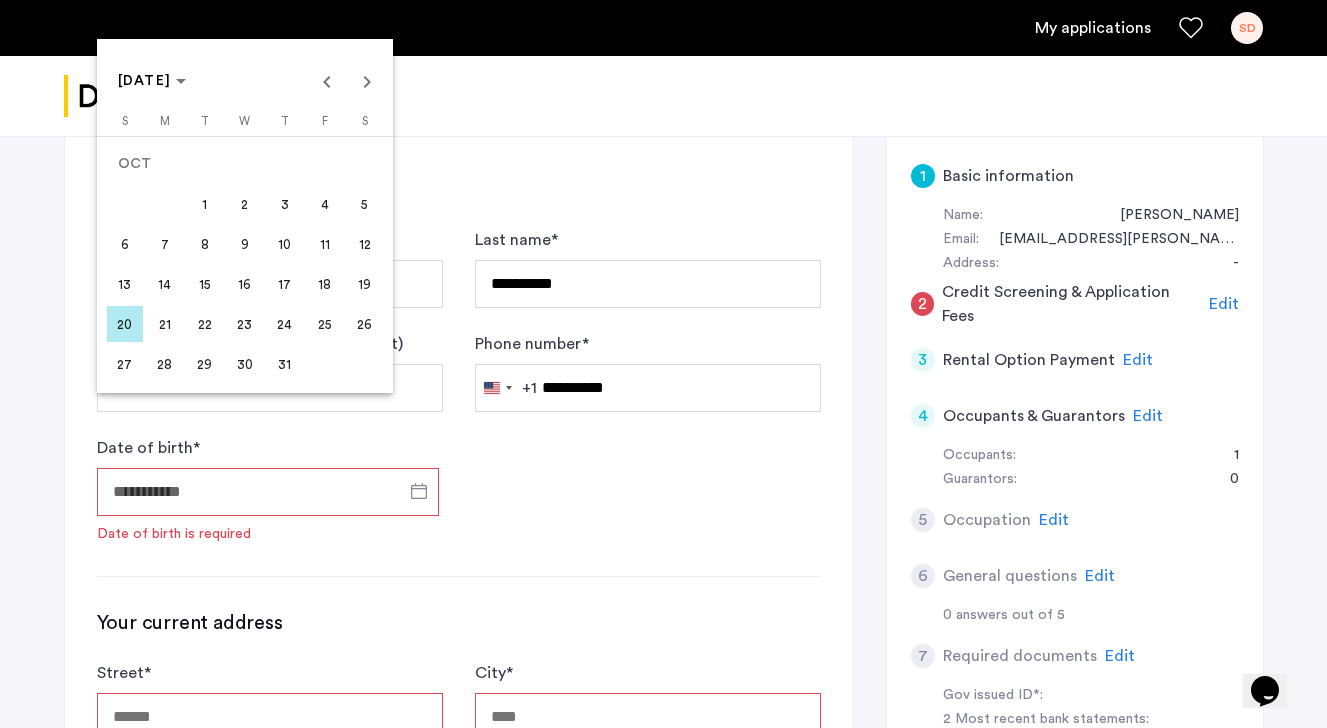 click on "28" at bounding box center [165, 364] 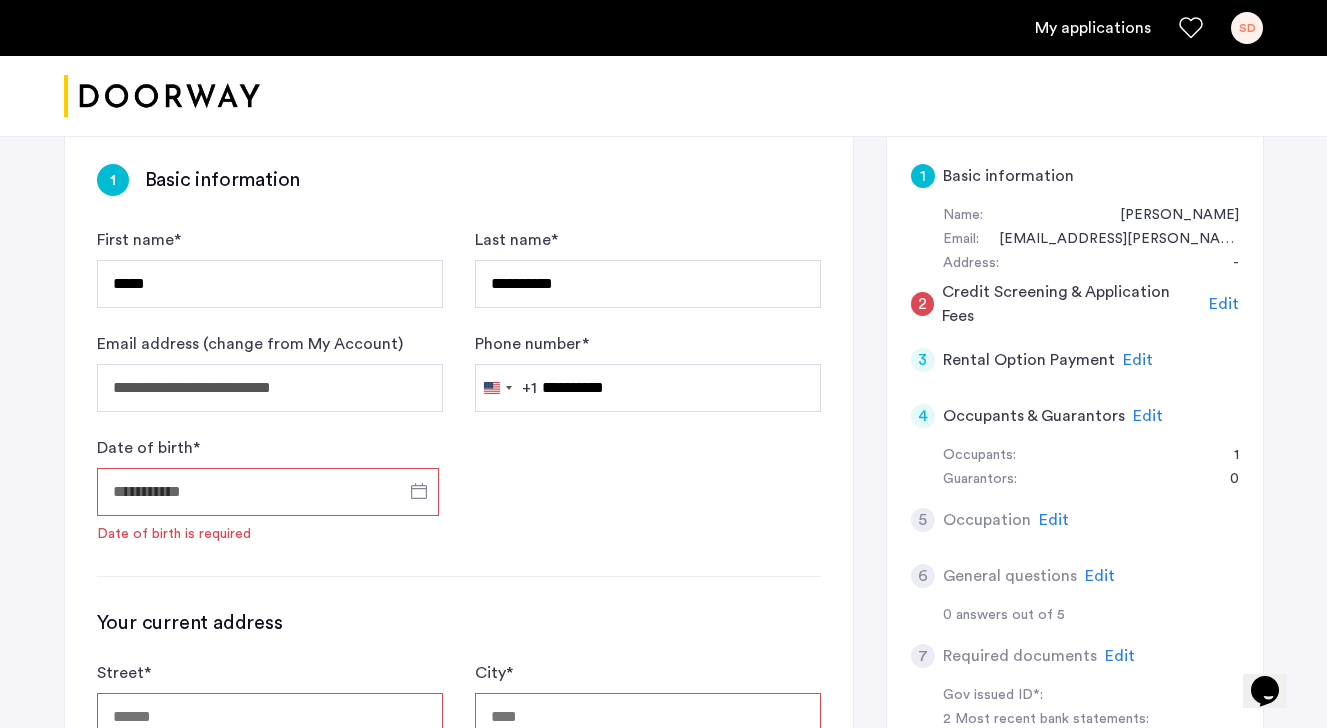 type on "**********" 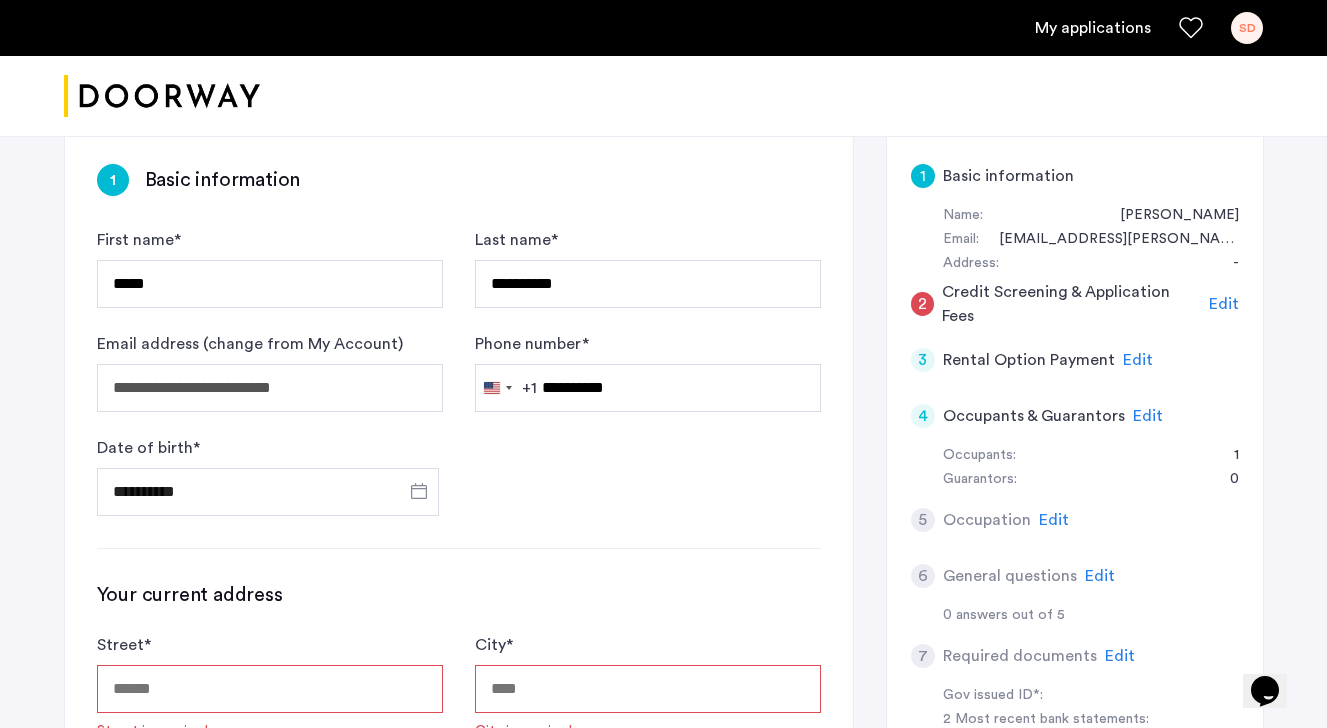 click on "**********" 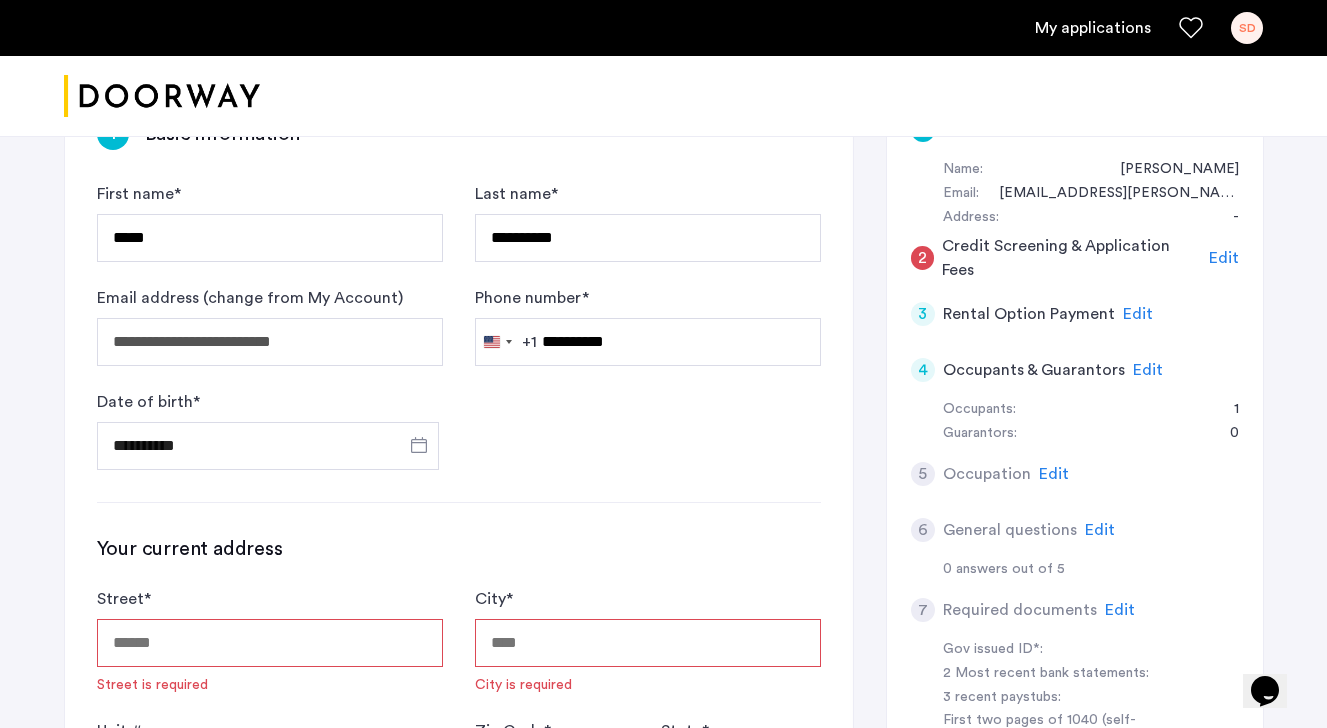 scroll, scrollTop: 414, scrollLeft: 0, axis: vertical 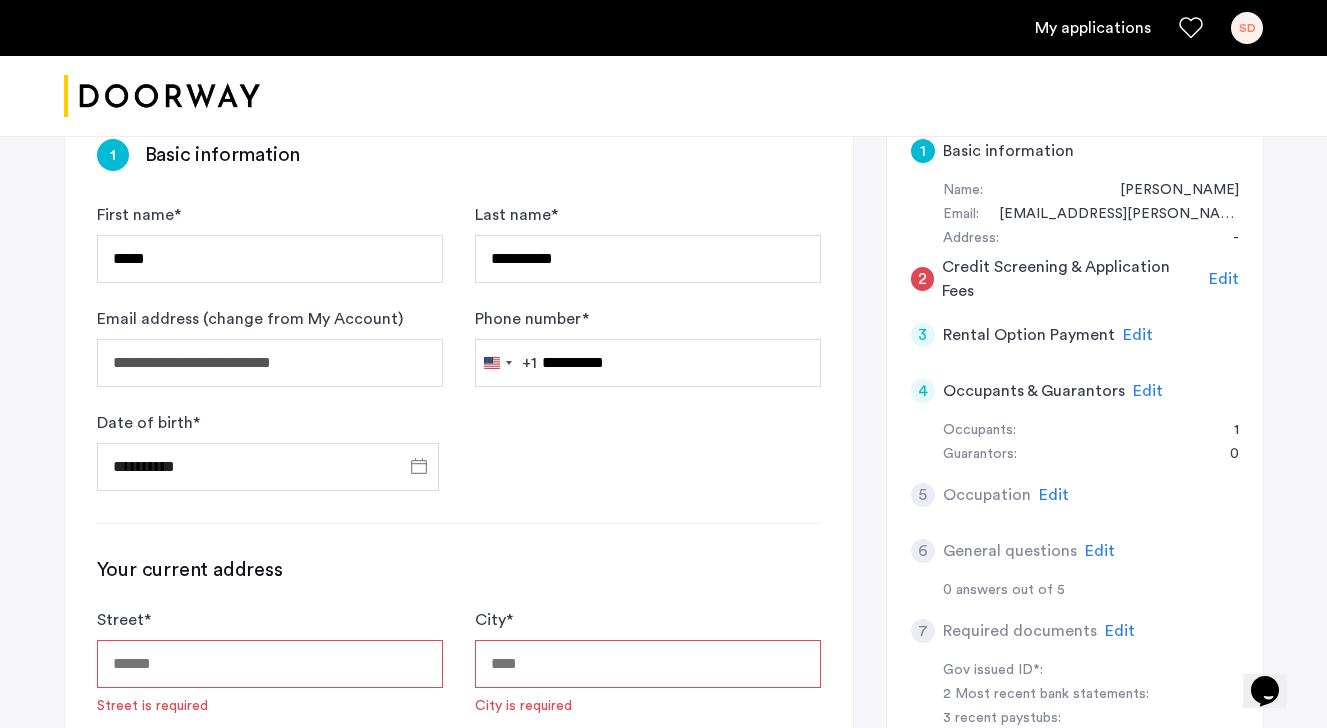 click on "Edit" 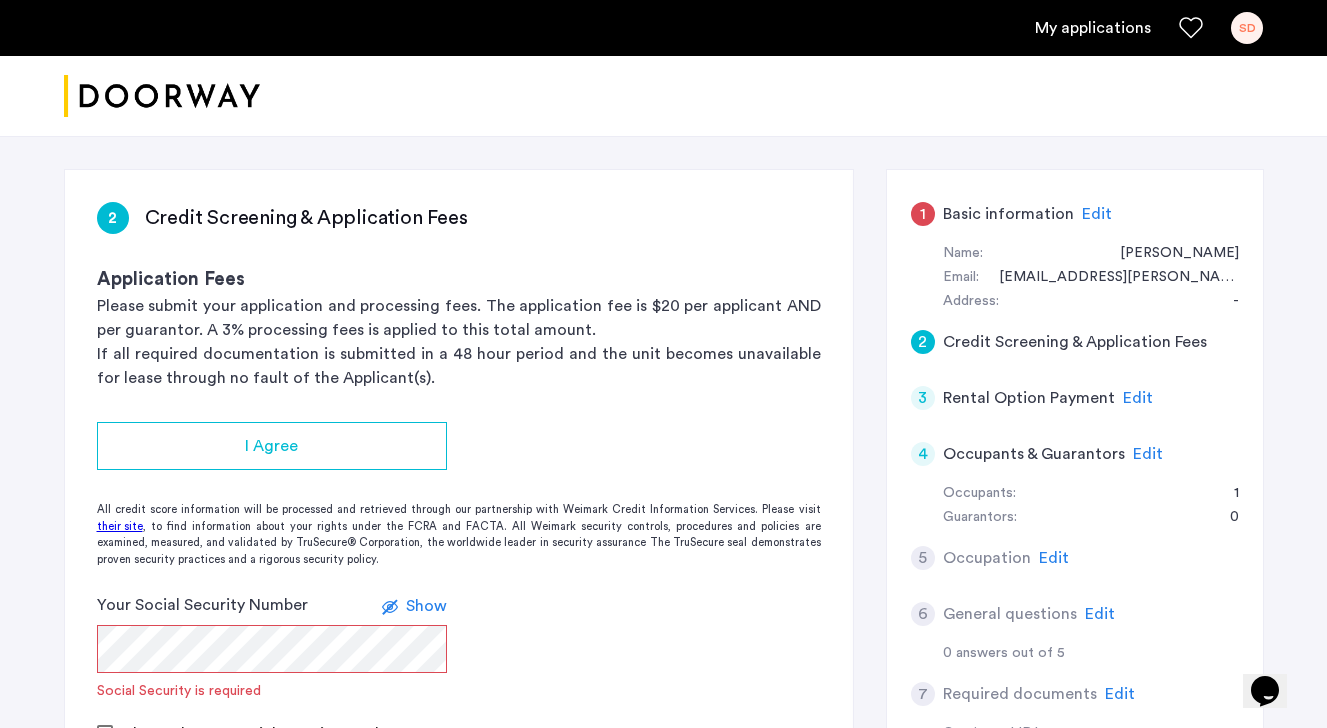 scroll, scrollTop: 319, scrollLeft: 0, axis: vertical 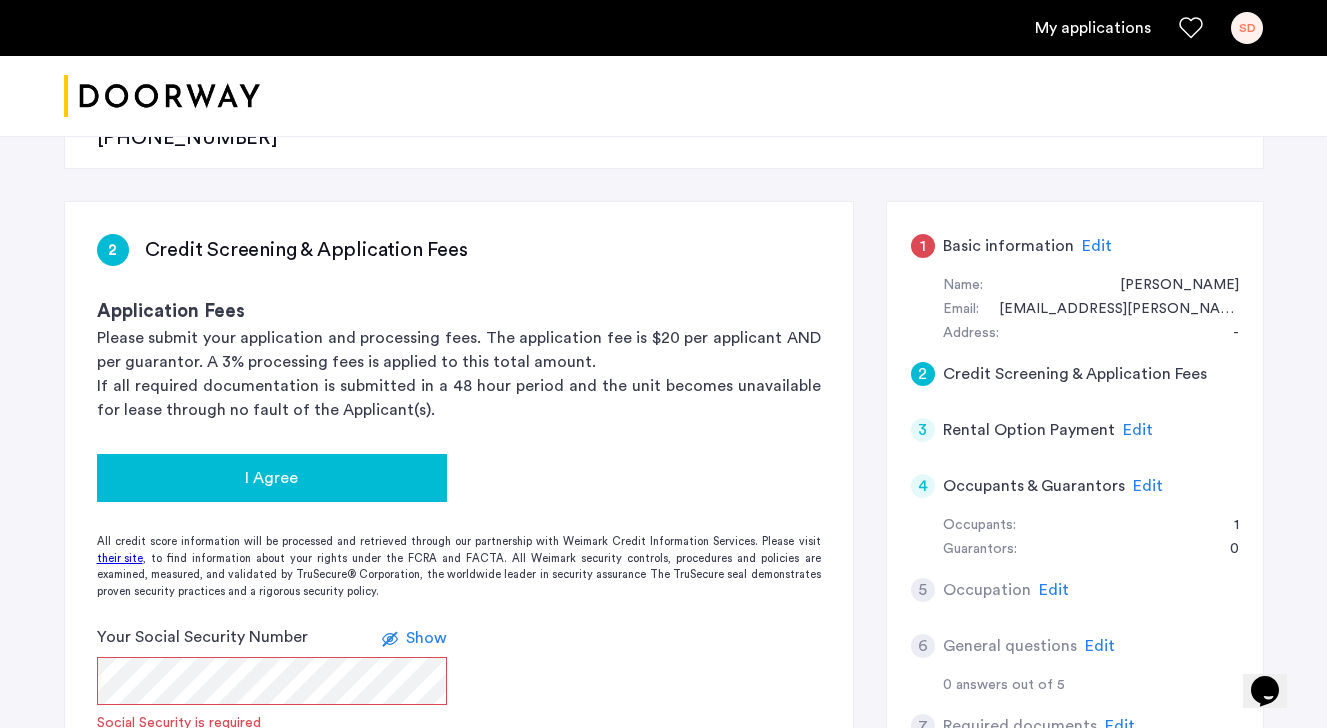 click on "I Agree" 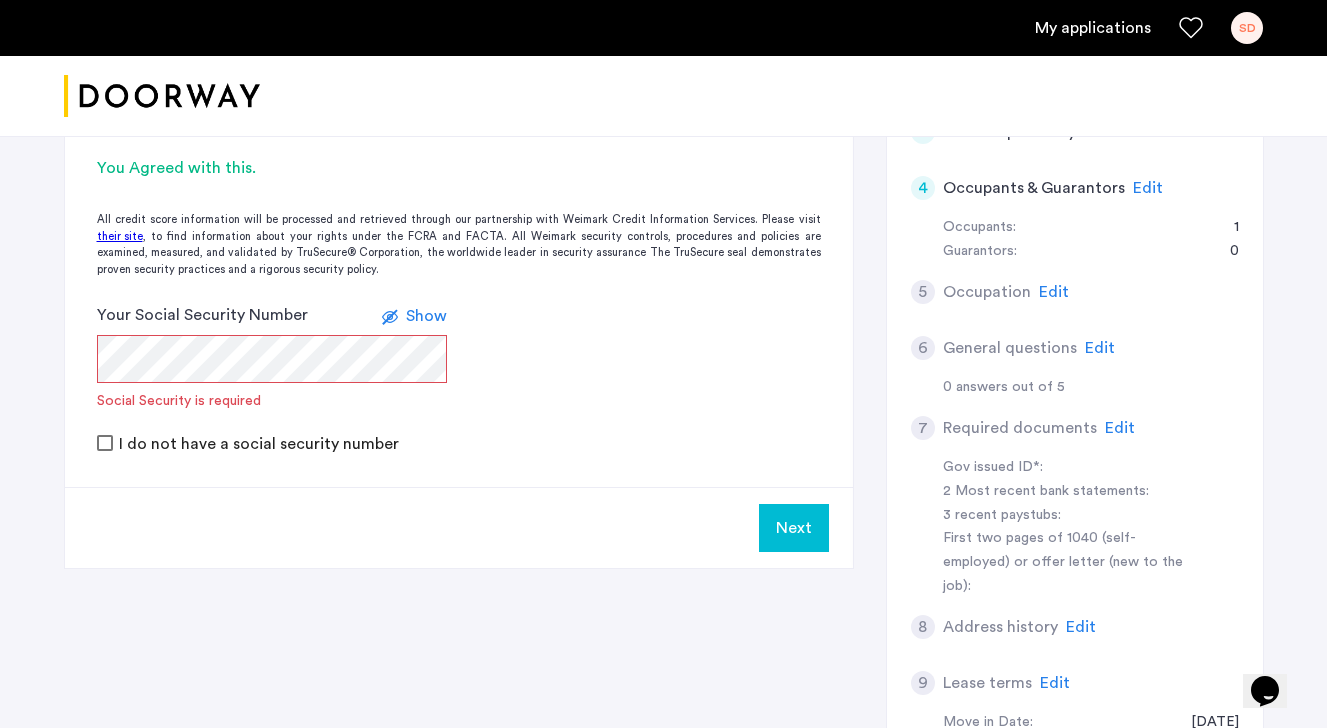 scroll, scrollTop: 631, scrollLeft: 0, axis: vertical 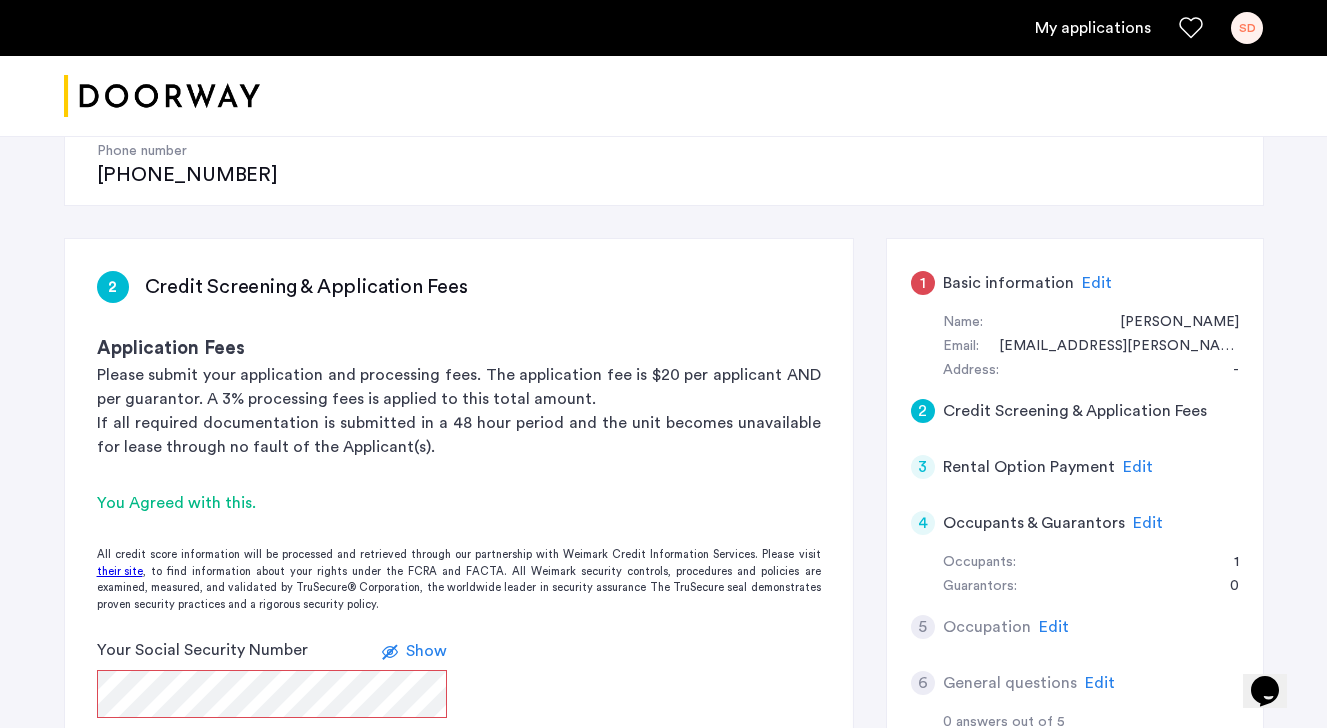 click on "Edit" 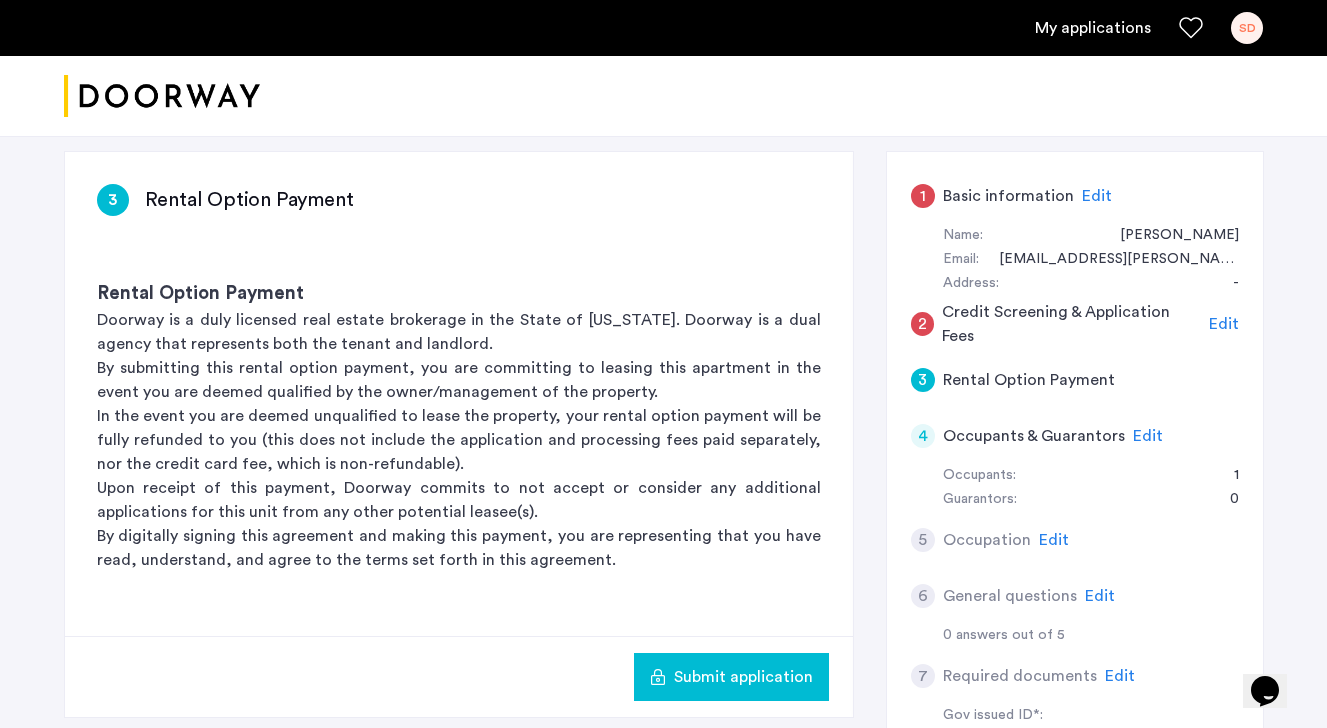 scroll, scrollTop: 339, scrollLeft: 0, axis: vertical 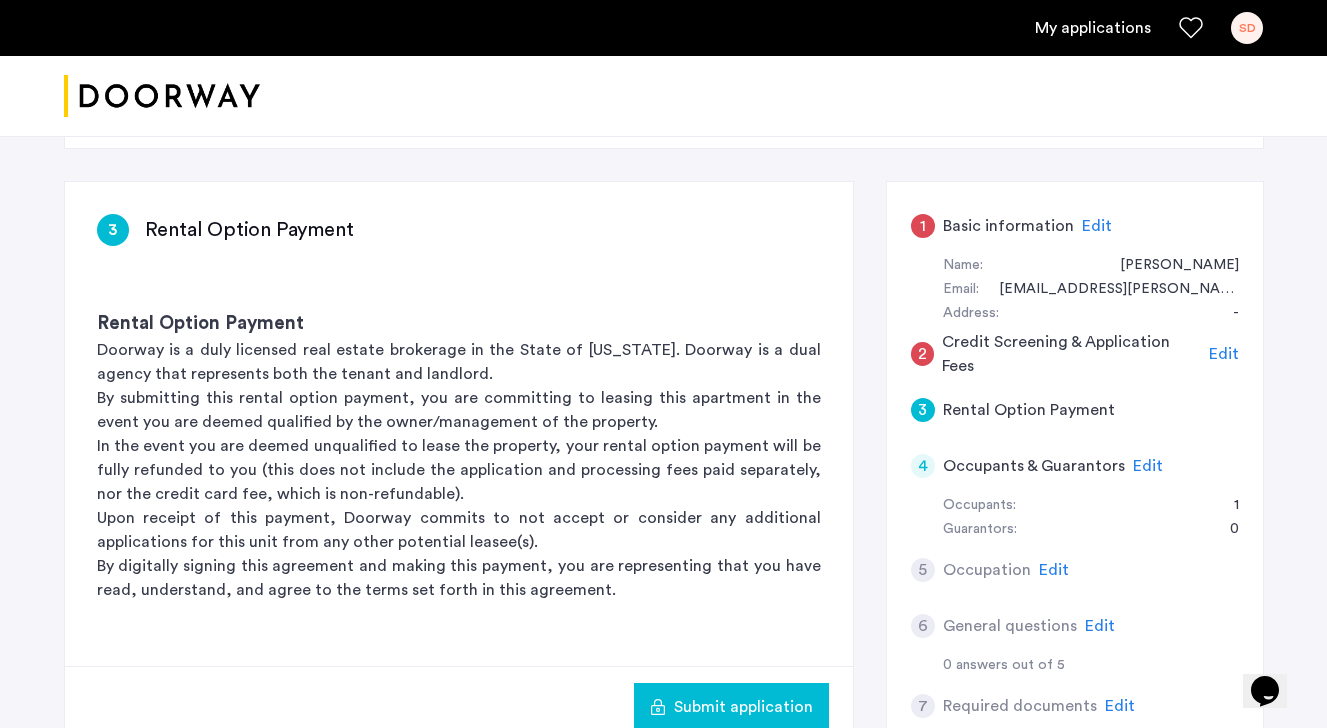 click on "Edit" 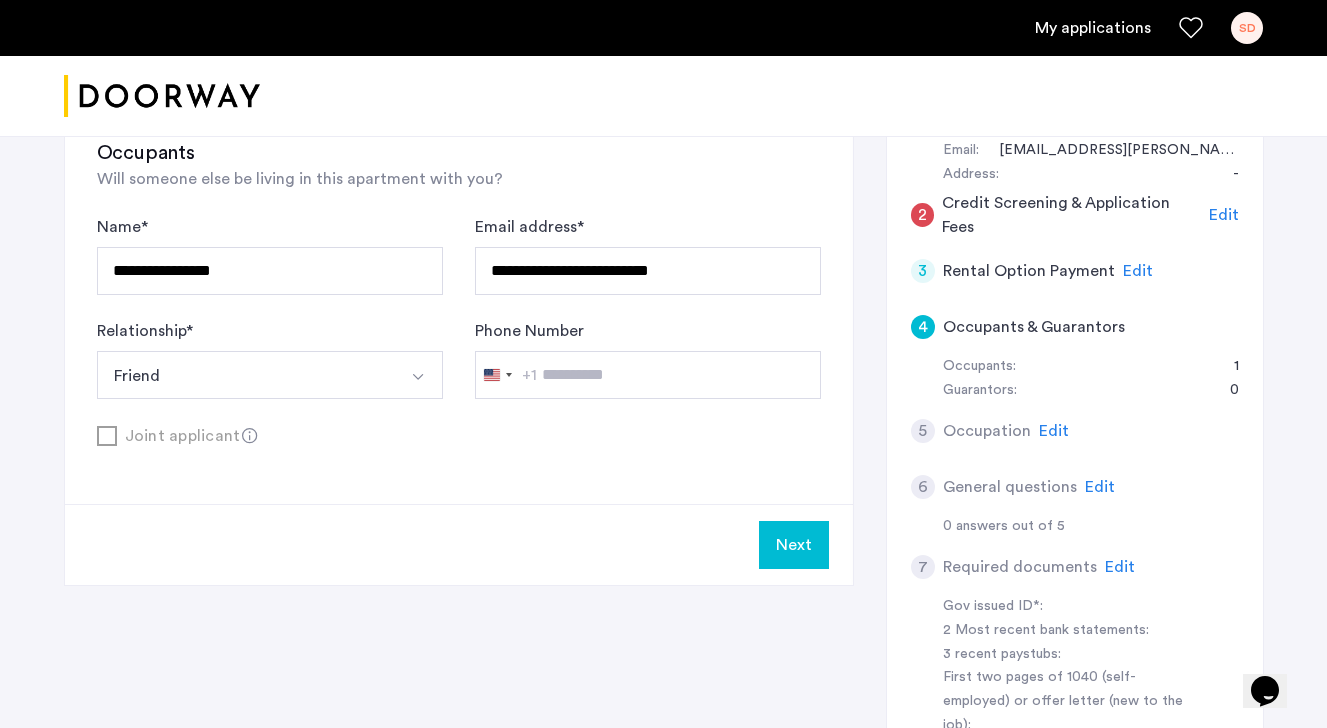 scroll, scrollTop: 497, scrollLeft: 0, axis: vertical 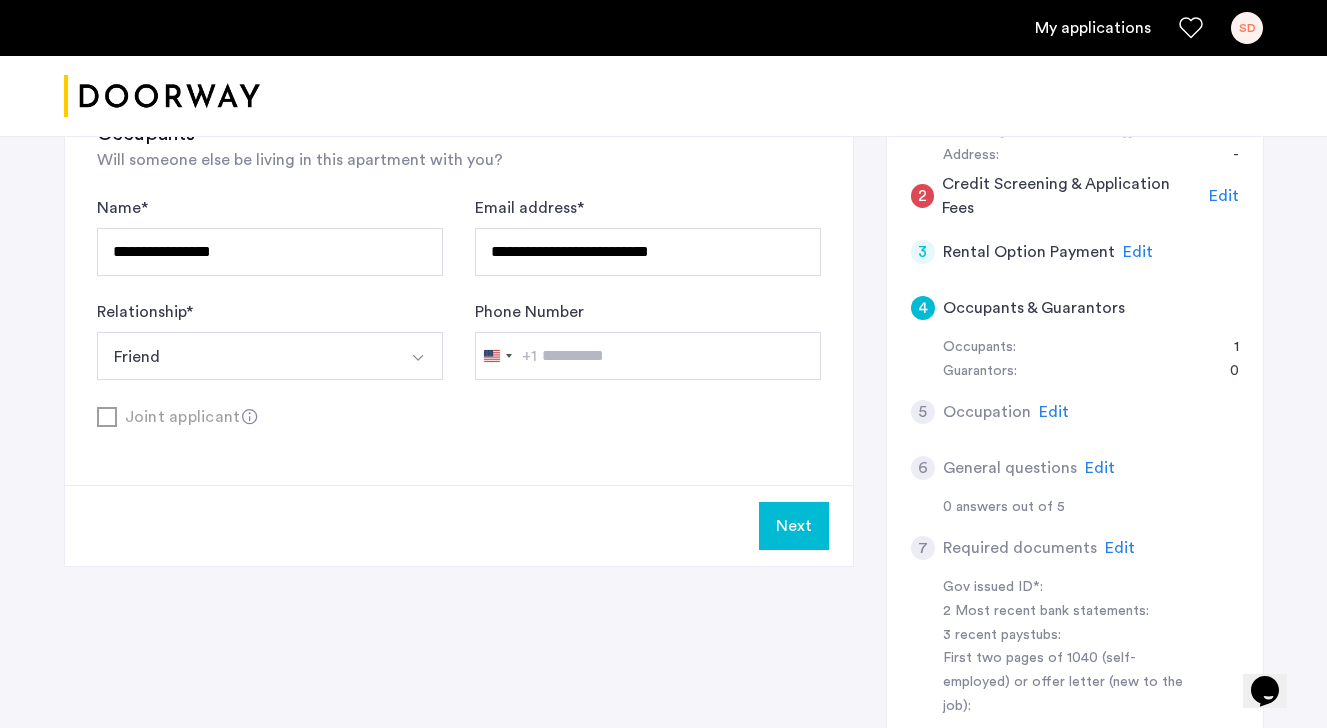click on "Edit" 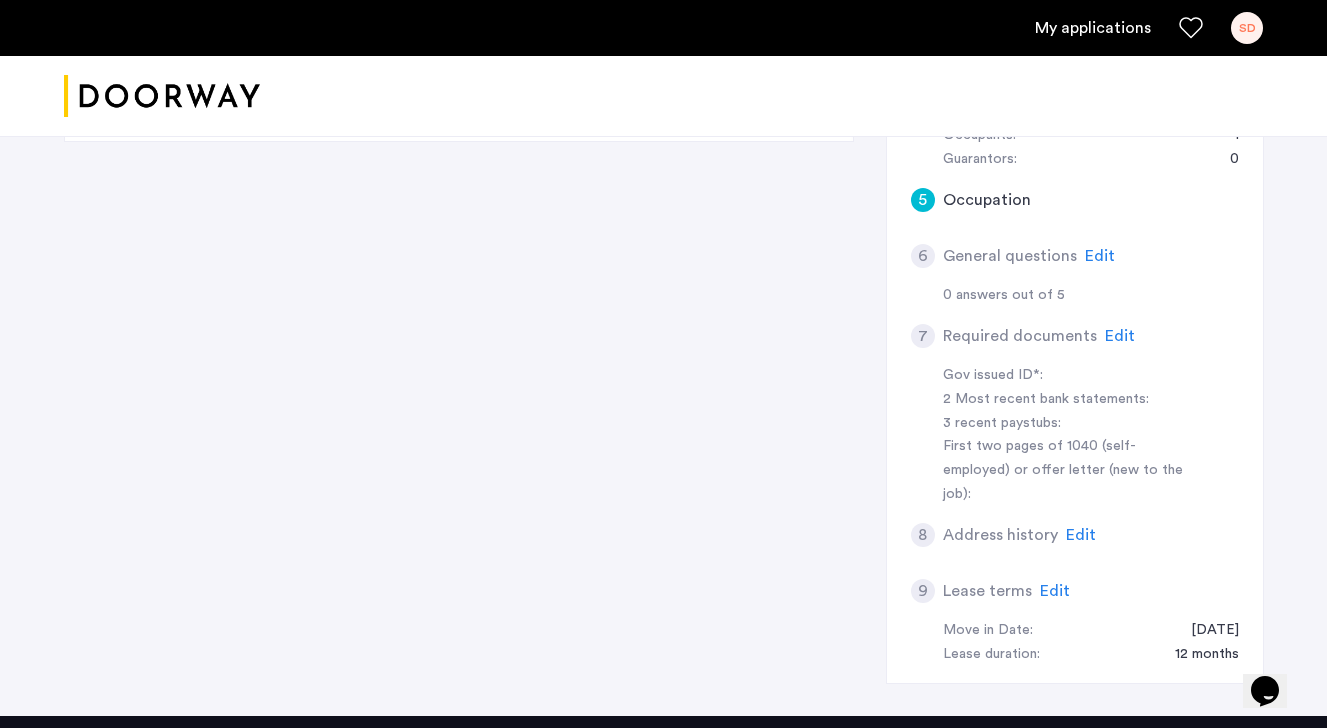 scroll, scrollTop: 710, scrollLeft: 0, axis: vertical 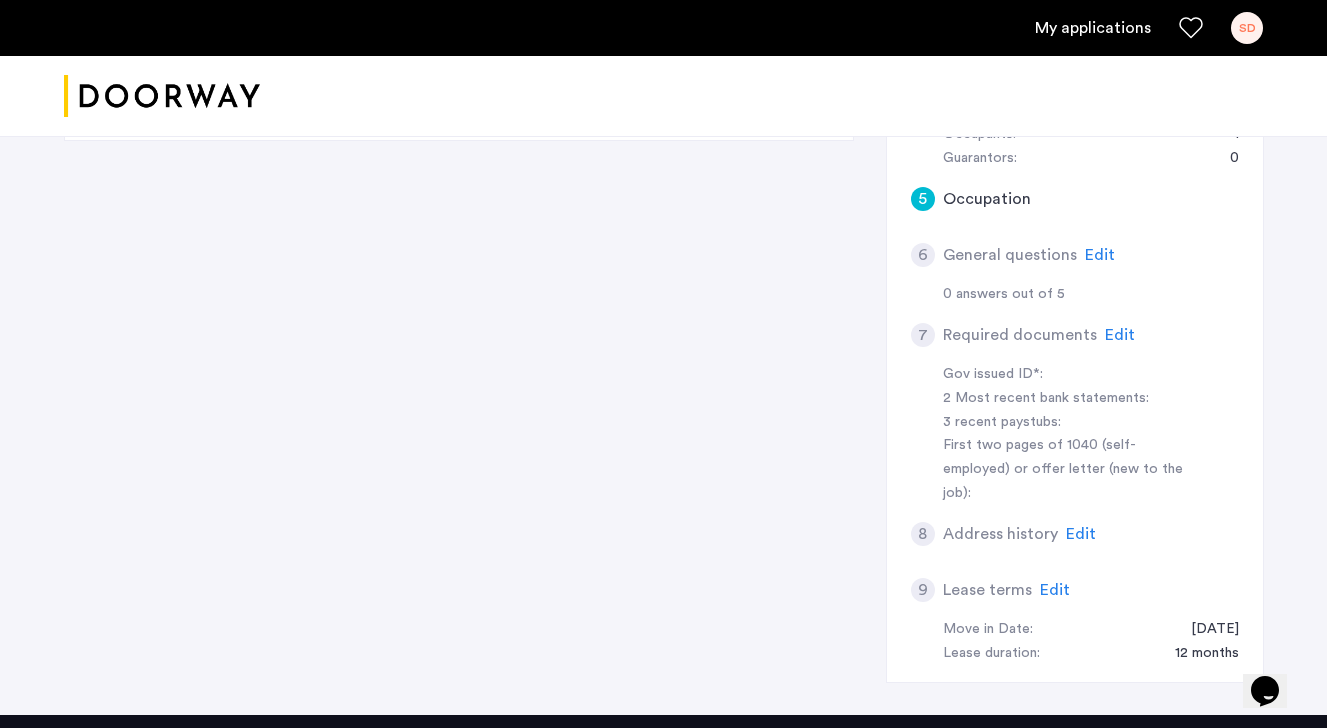click on "Edit" 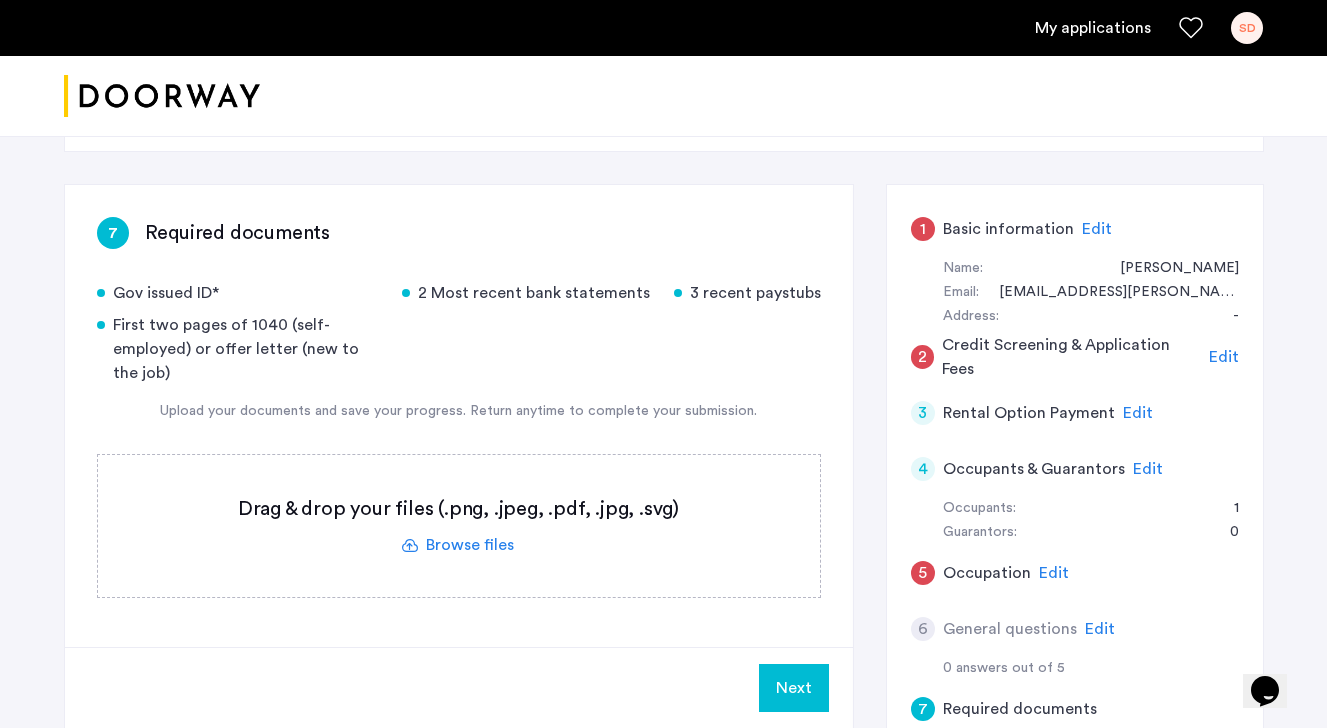 scroll, scrollTop: 404, scrollLeft: 0, axis: vertical 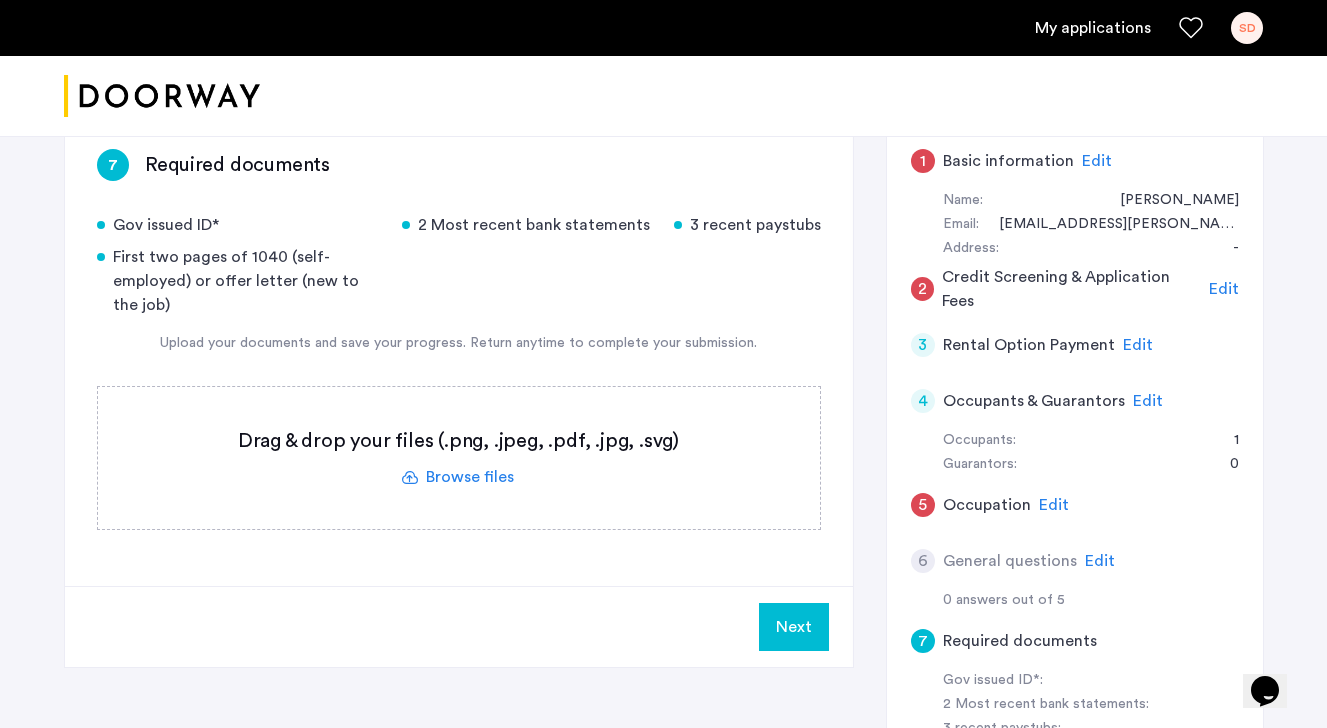 click on "Edit" 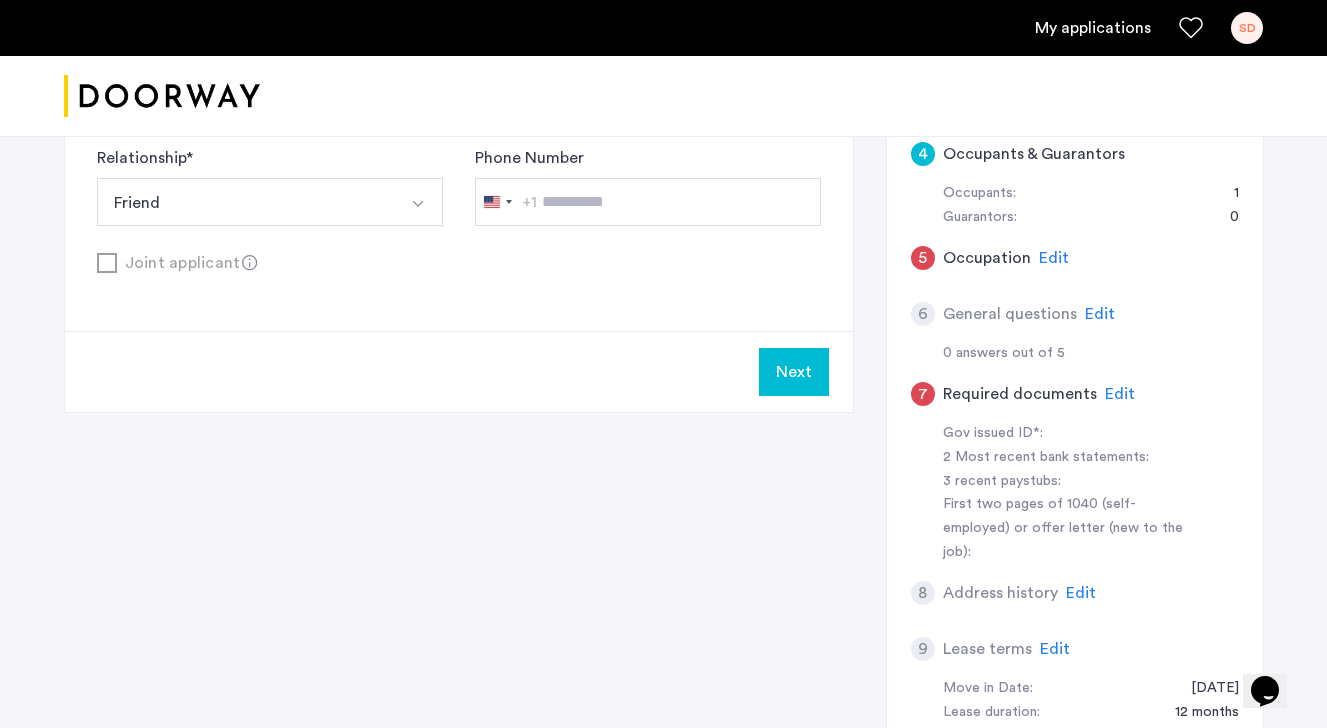 scroll, scrollTop: 678, scrollLeft: 0, axis: vertical 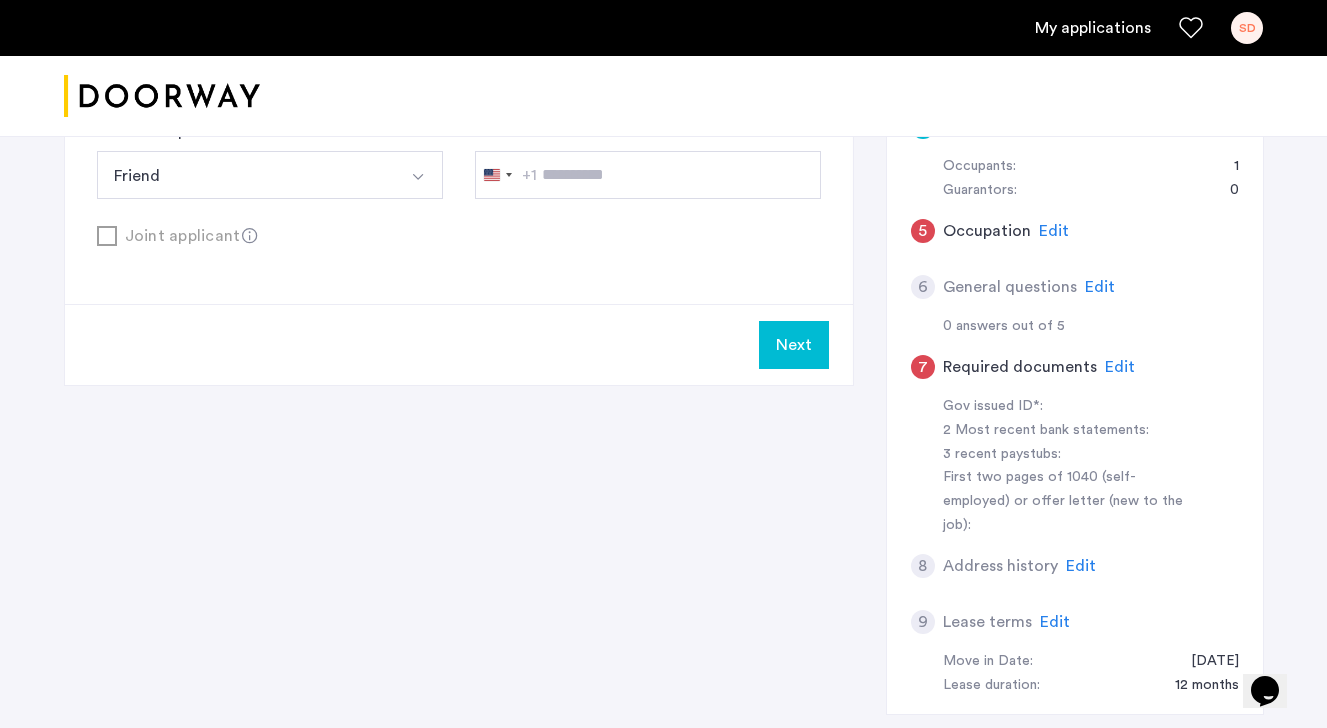 click on "Edit" 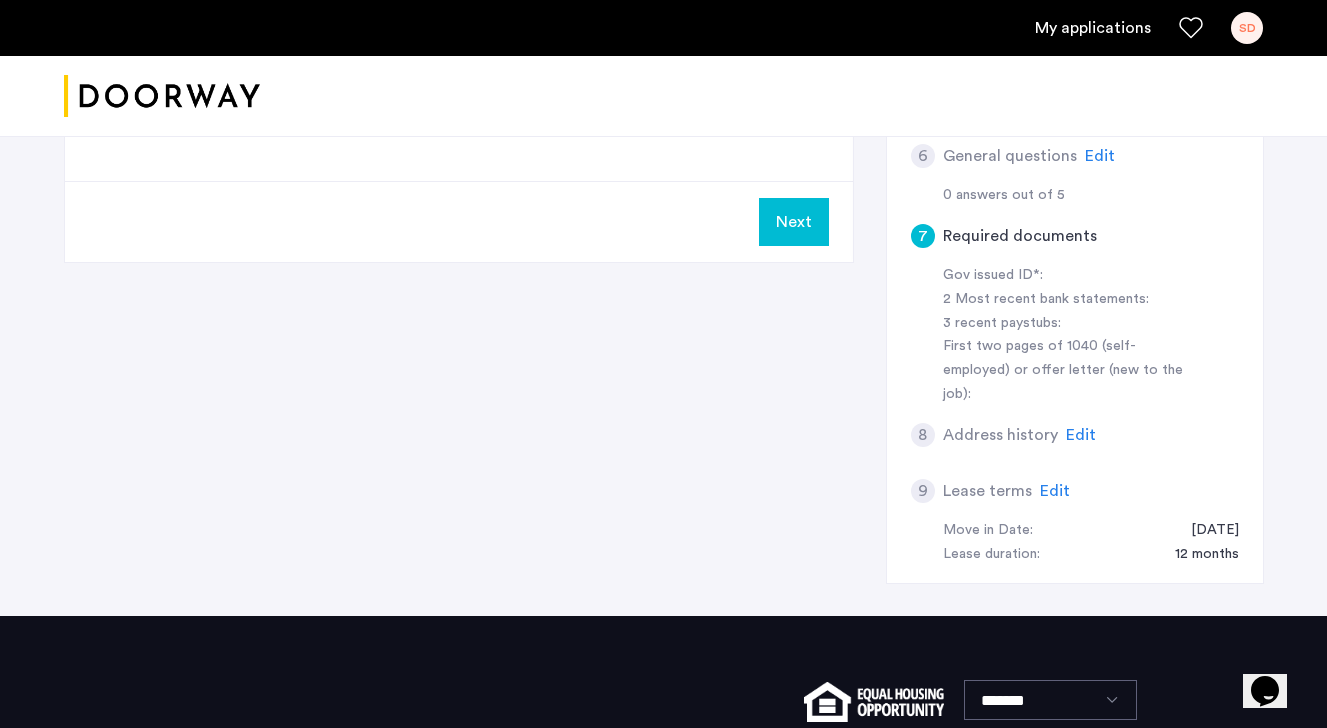 scroll, scrollTop: 896, scrollLeft: 0, axis: vertical 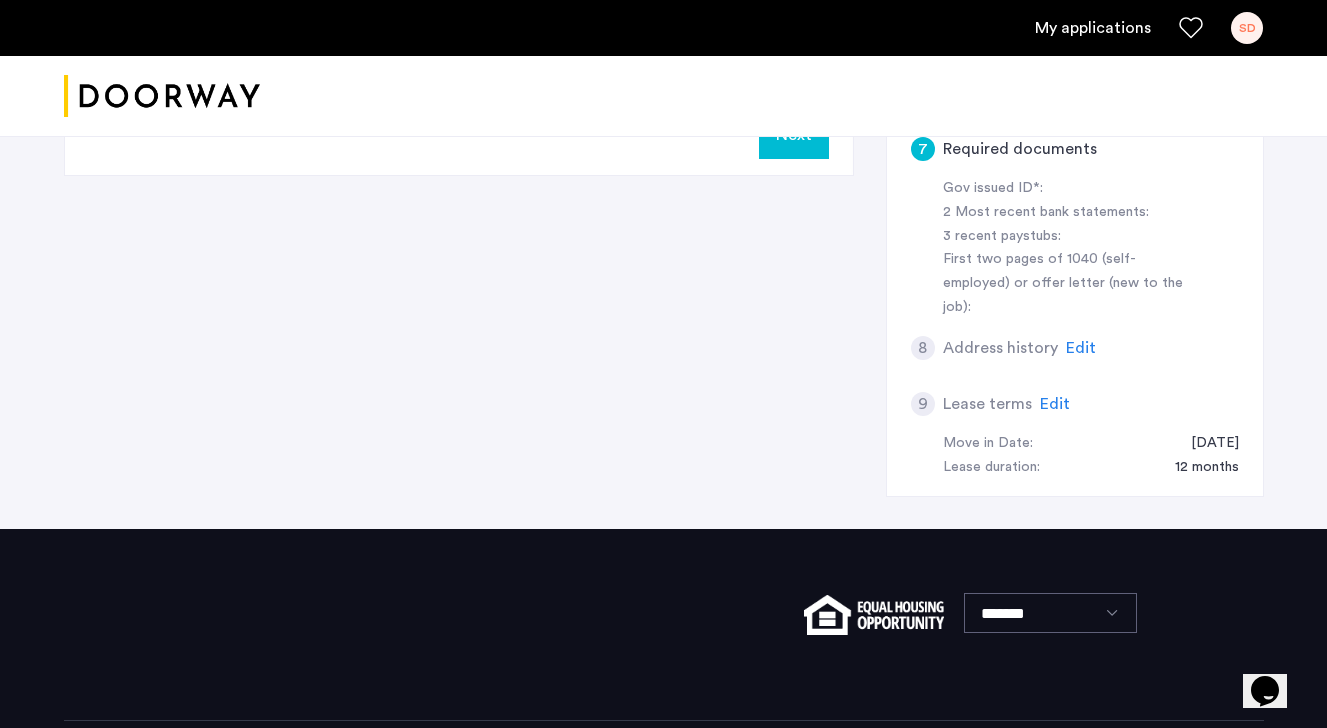 click on "Edit" 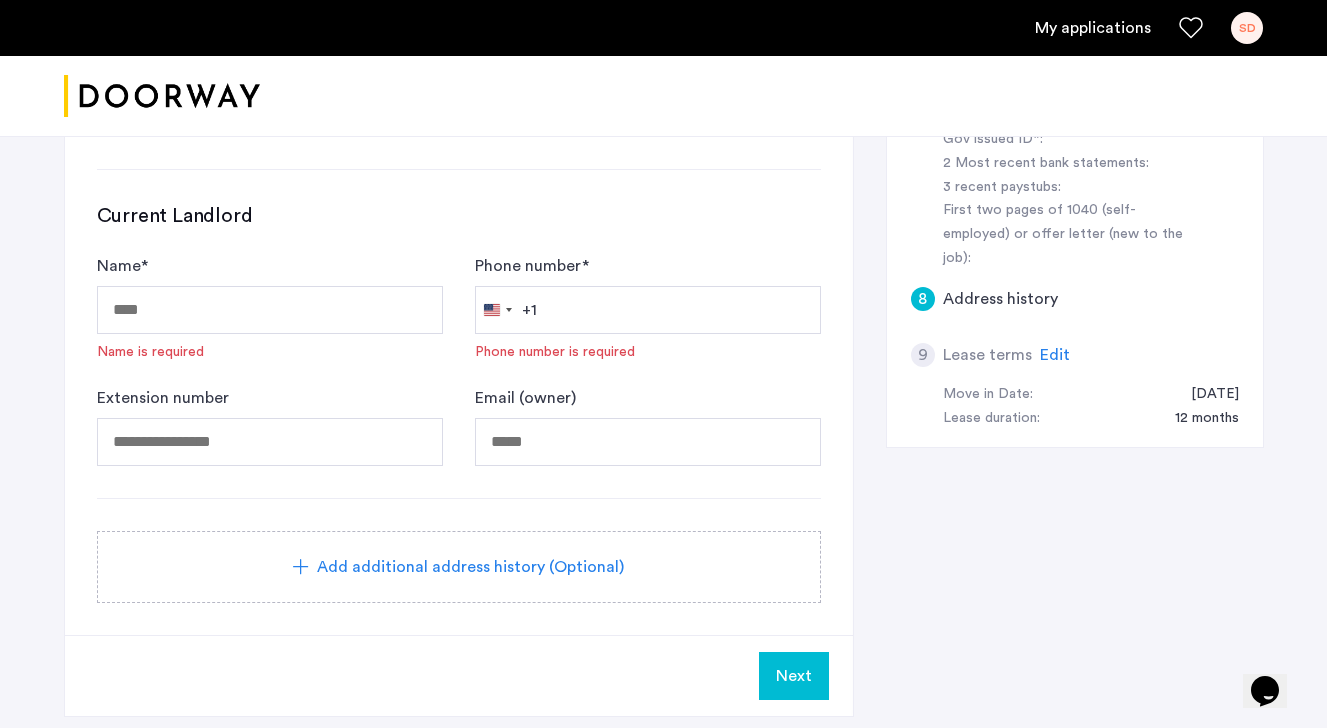 click on "Edit" 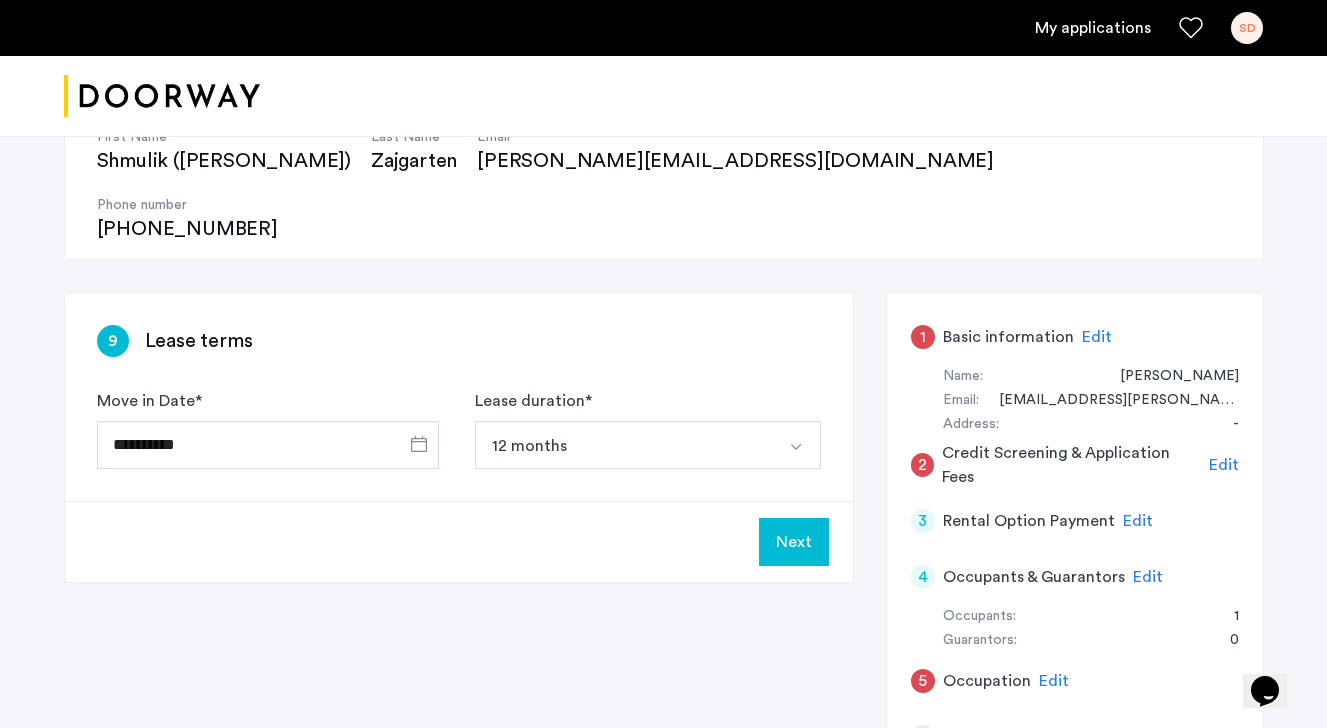 scroll, scrollTop: 227, scrollLeft: 0, axis: vertical 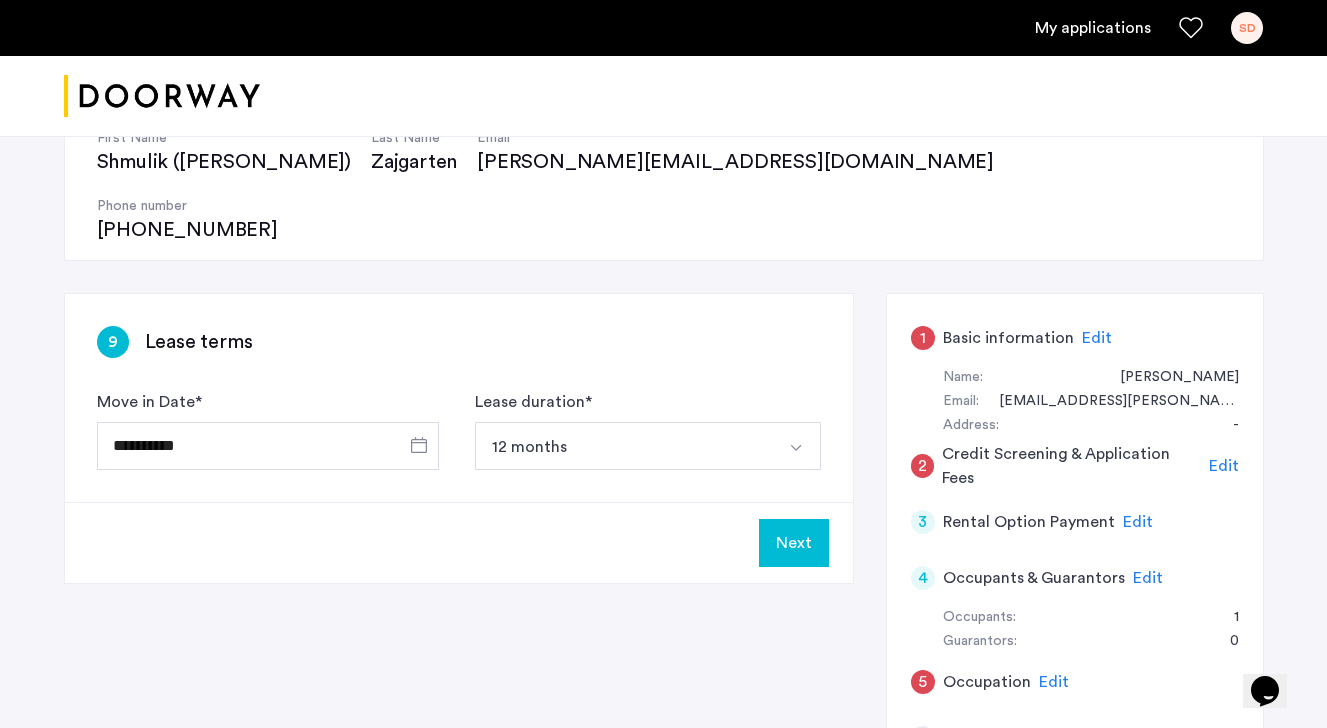 click on "Edit" 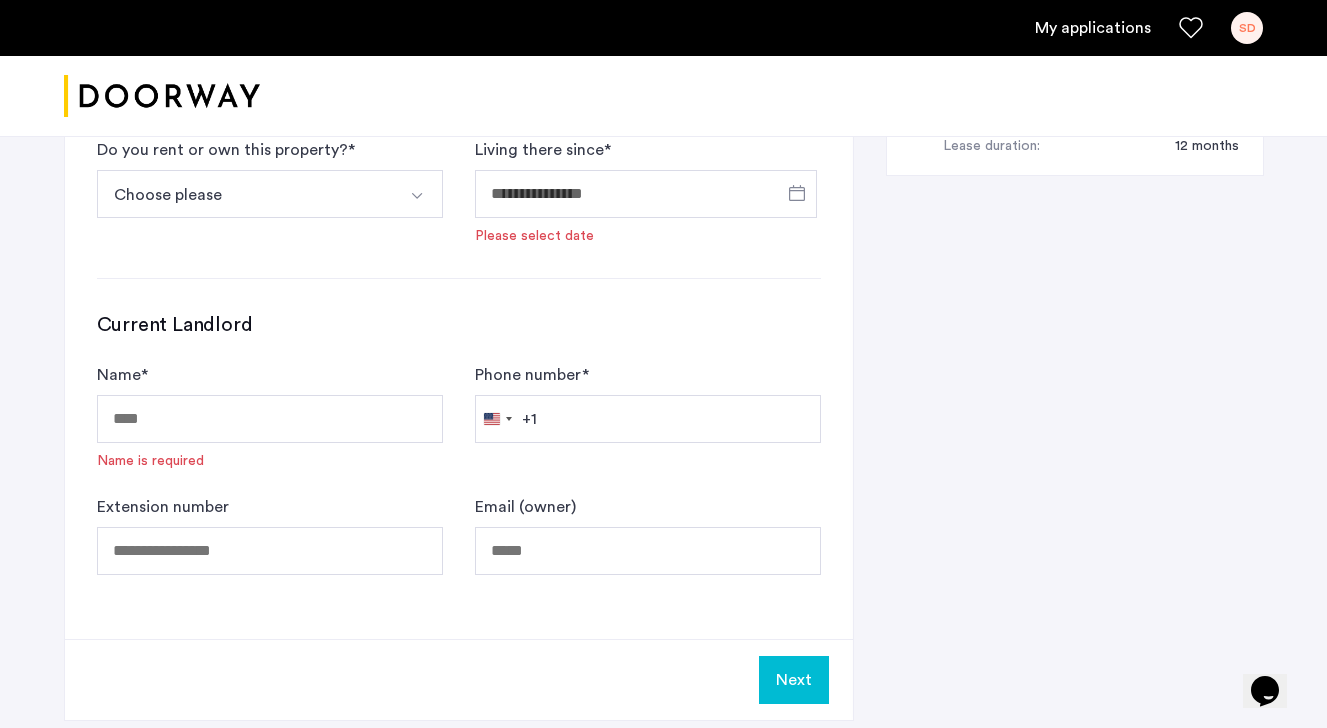 scroll, scrollTop: 1216, scrollLeft: 0, axis: vertical 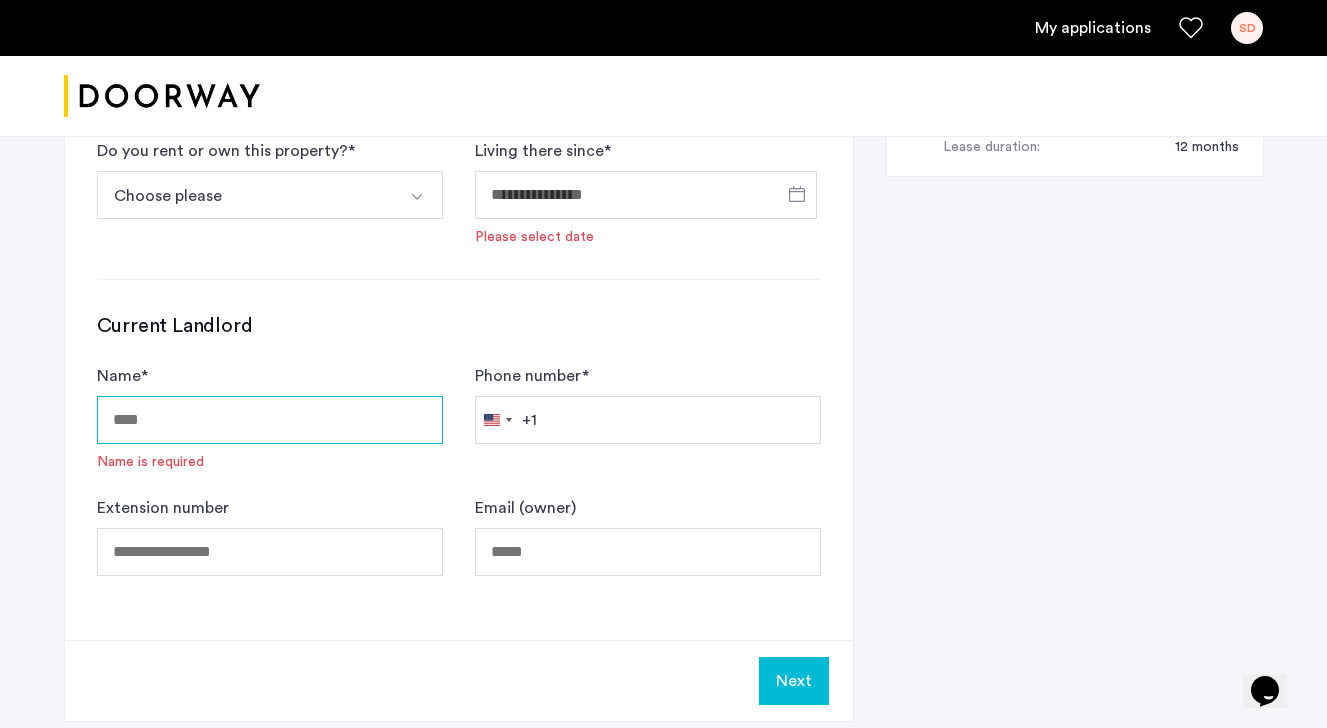 click on "Name  *" at bounding box center [270, 420] 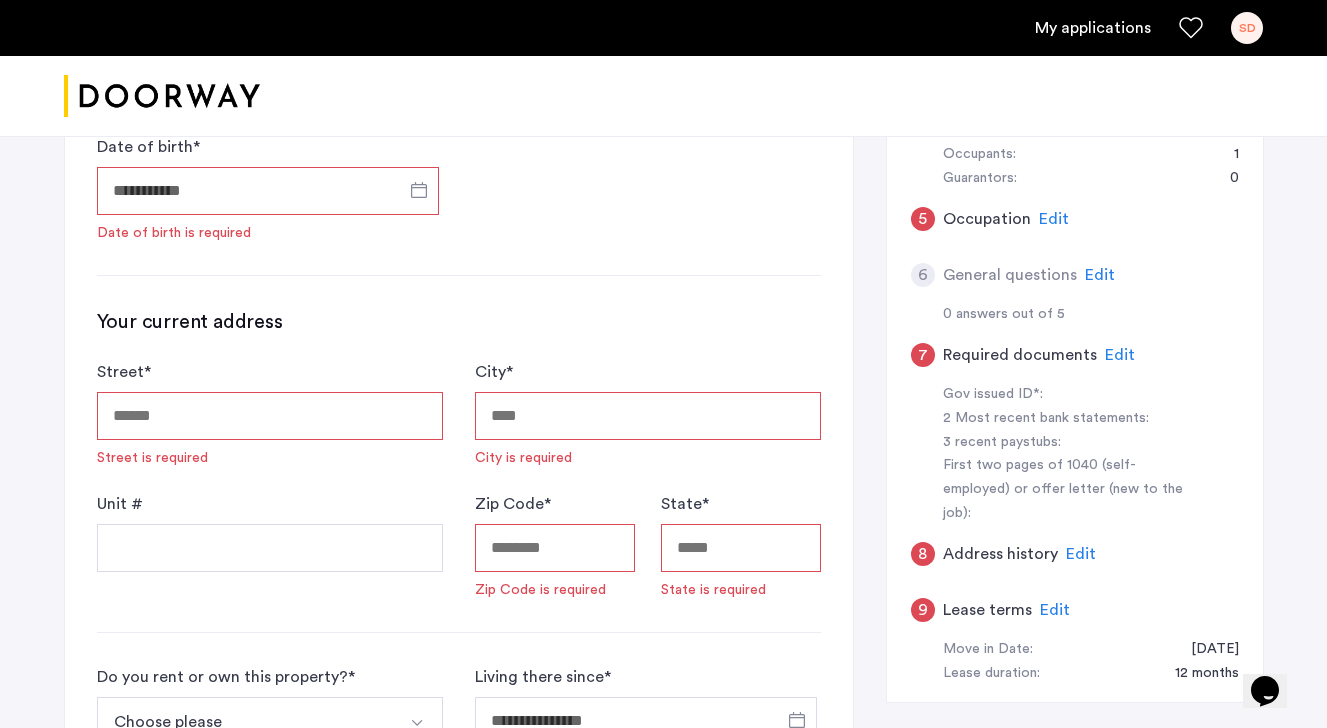 scroll, scrollTop: 634, scrollLeft: 0, axis: vertical 